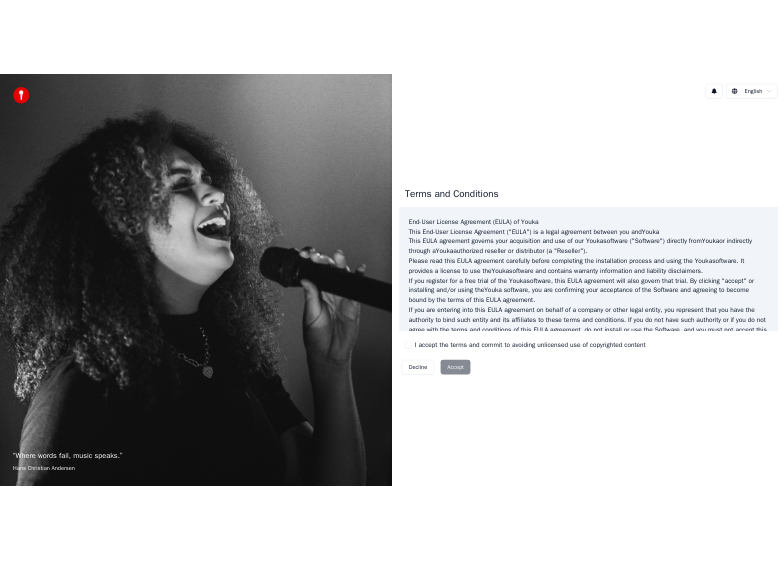 scroll, scrollTop: 0, scrollLeft: 0, axis: both 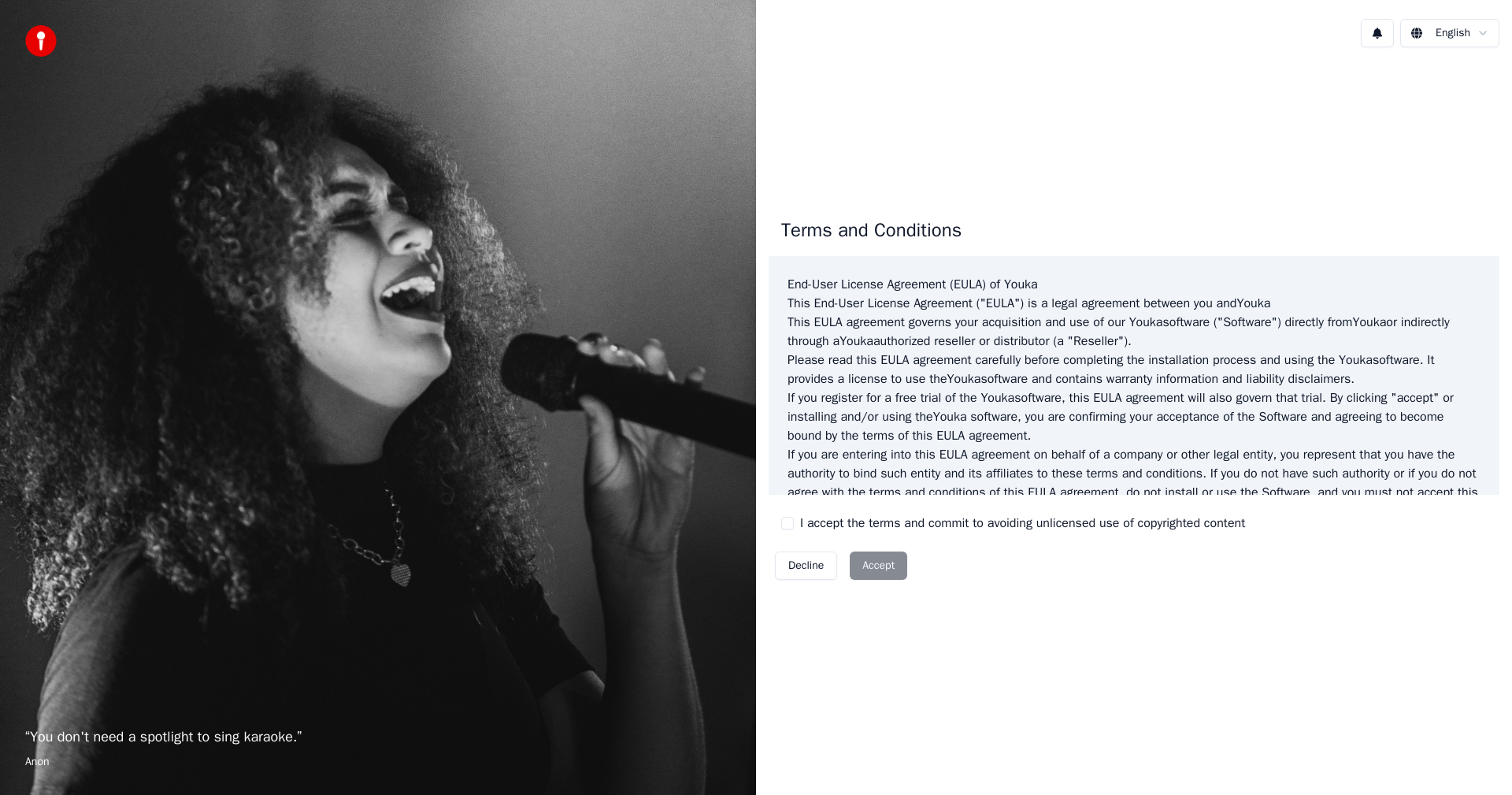 click on "Decline Accept" at bounding box center (841, 566) 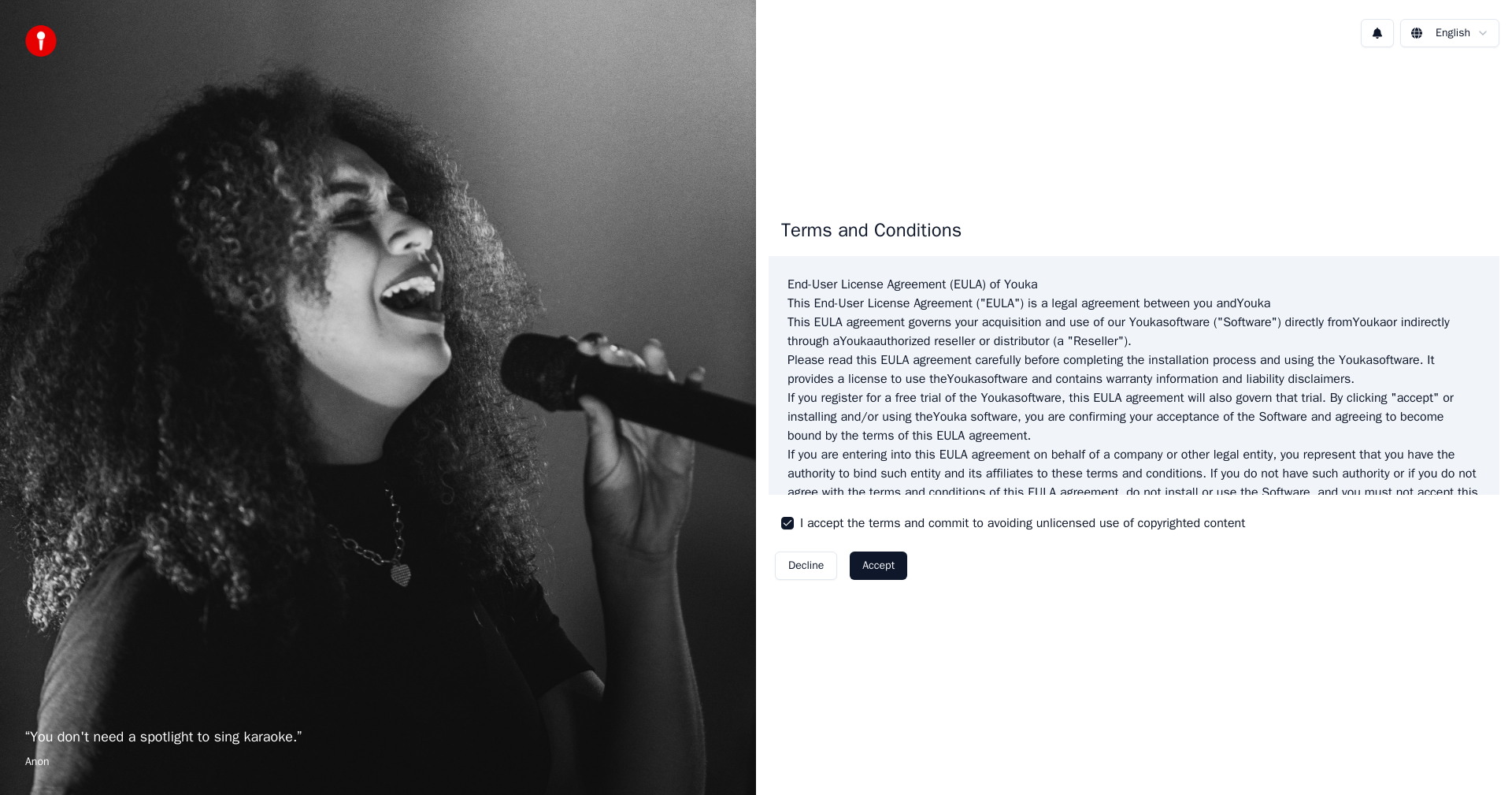 click on "Accept" at bounding box center (878, 566) 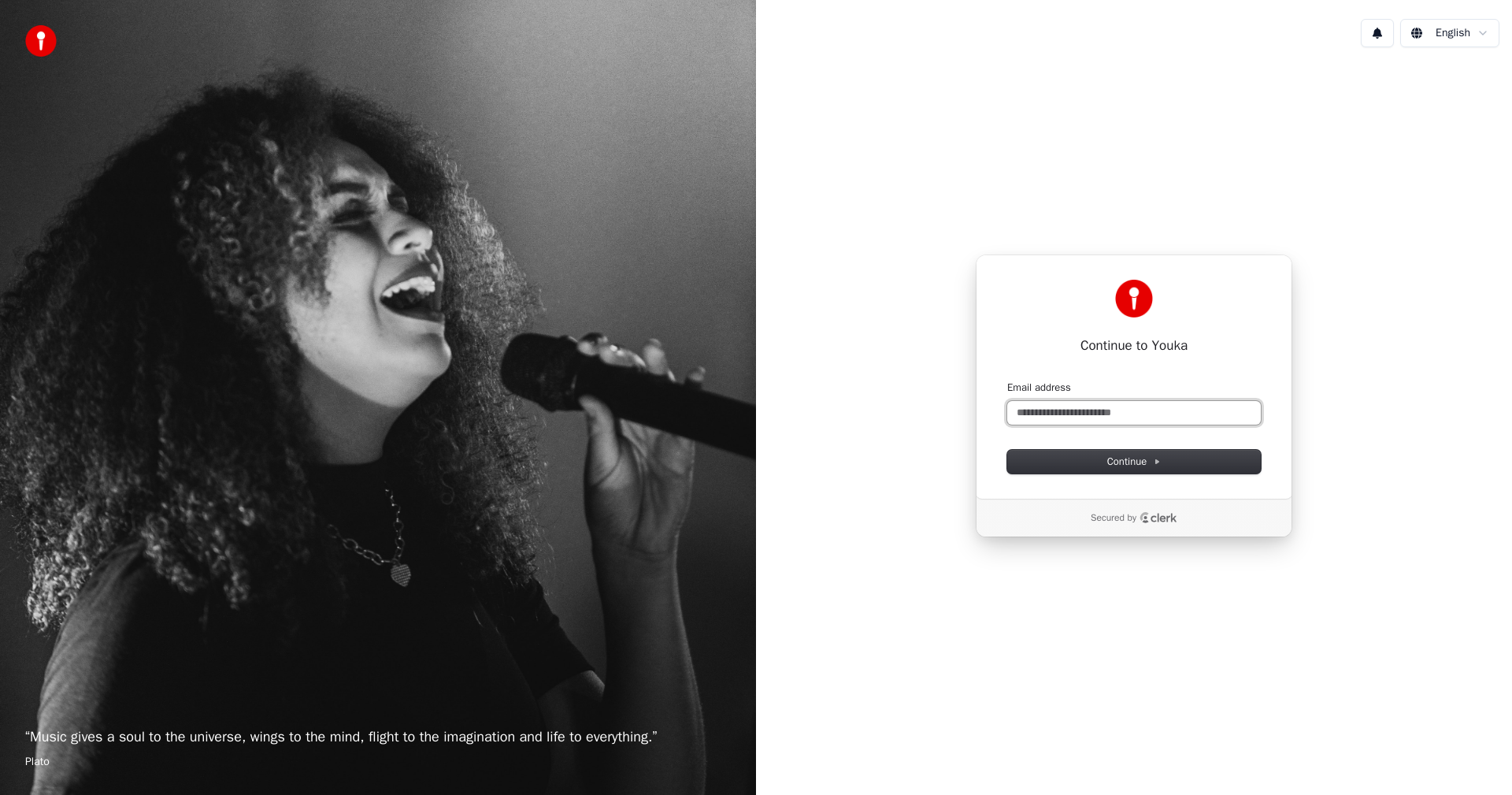 click on "Email address" at bounding box center (1134, 413) 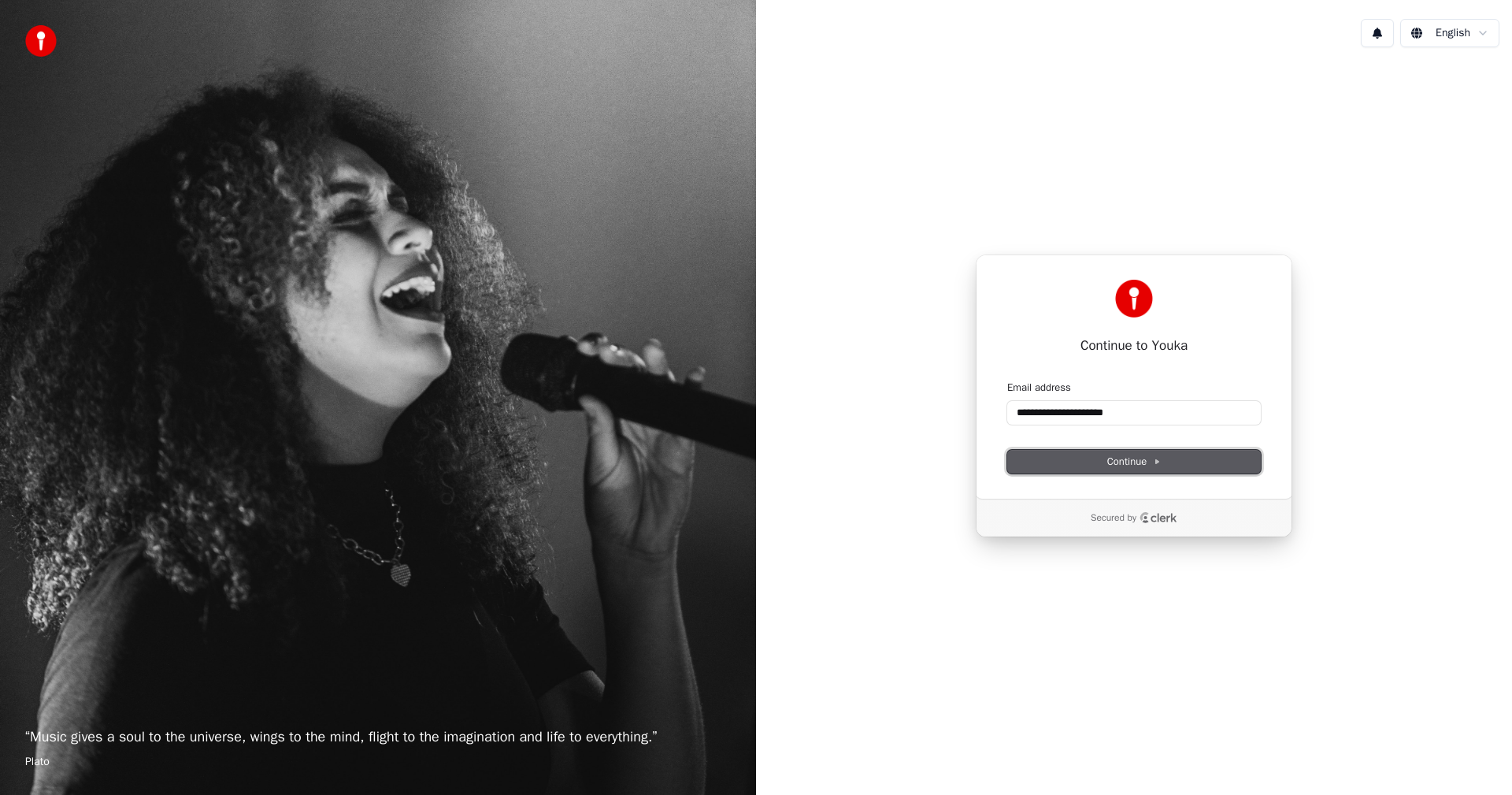 click on "Continue" at bounding box center [1134, 462] 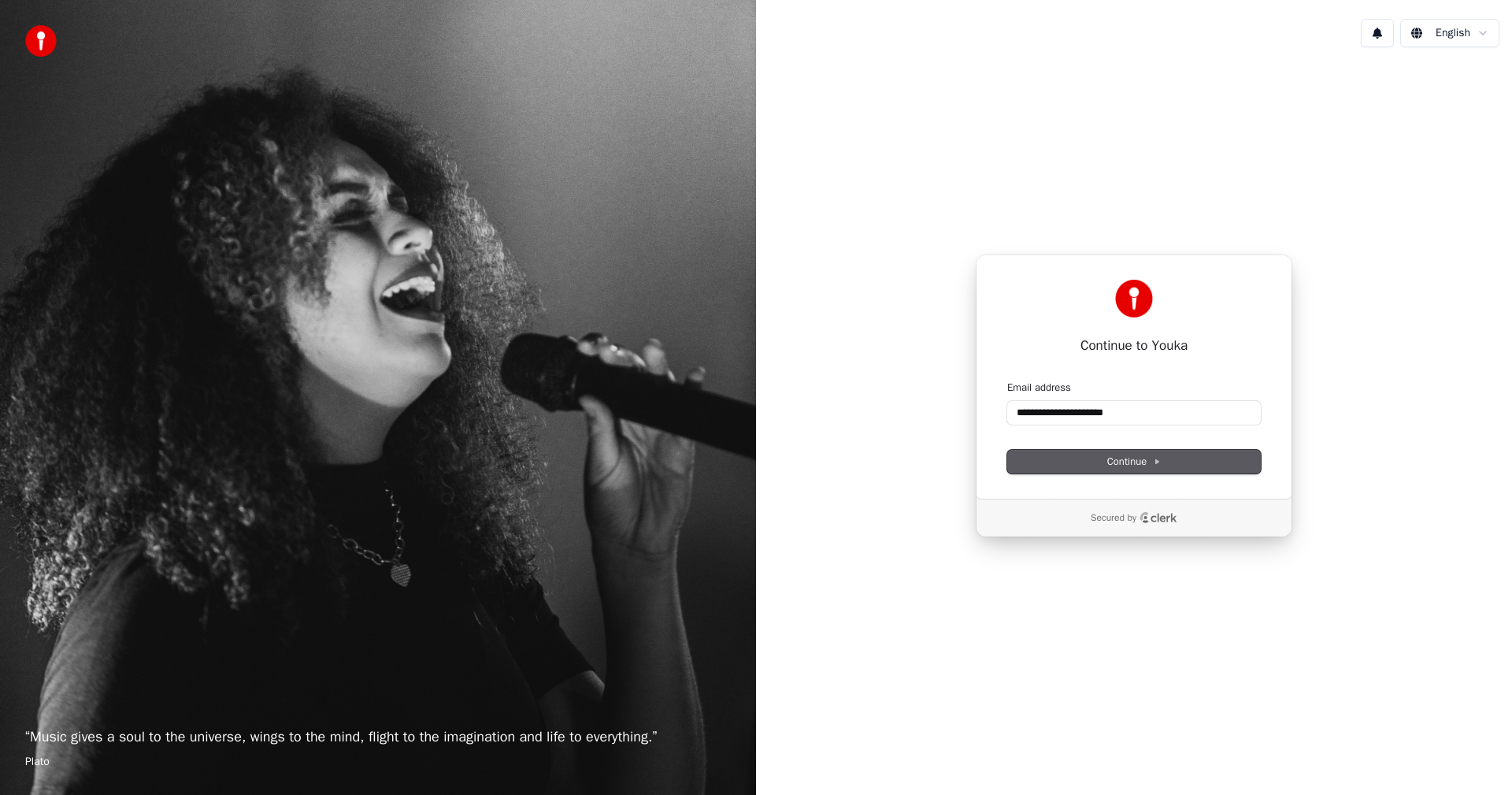 type on "**********" 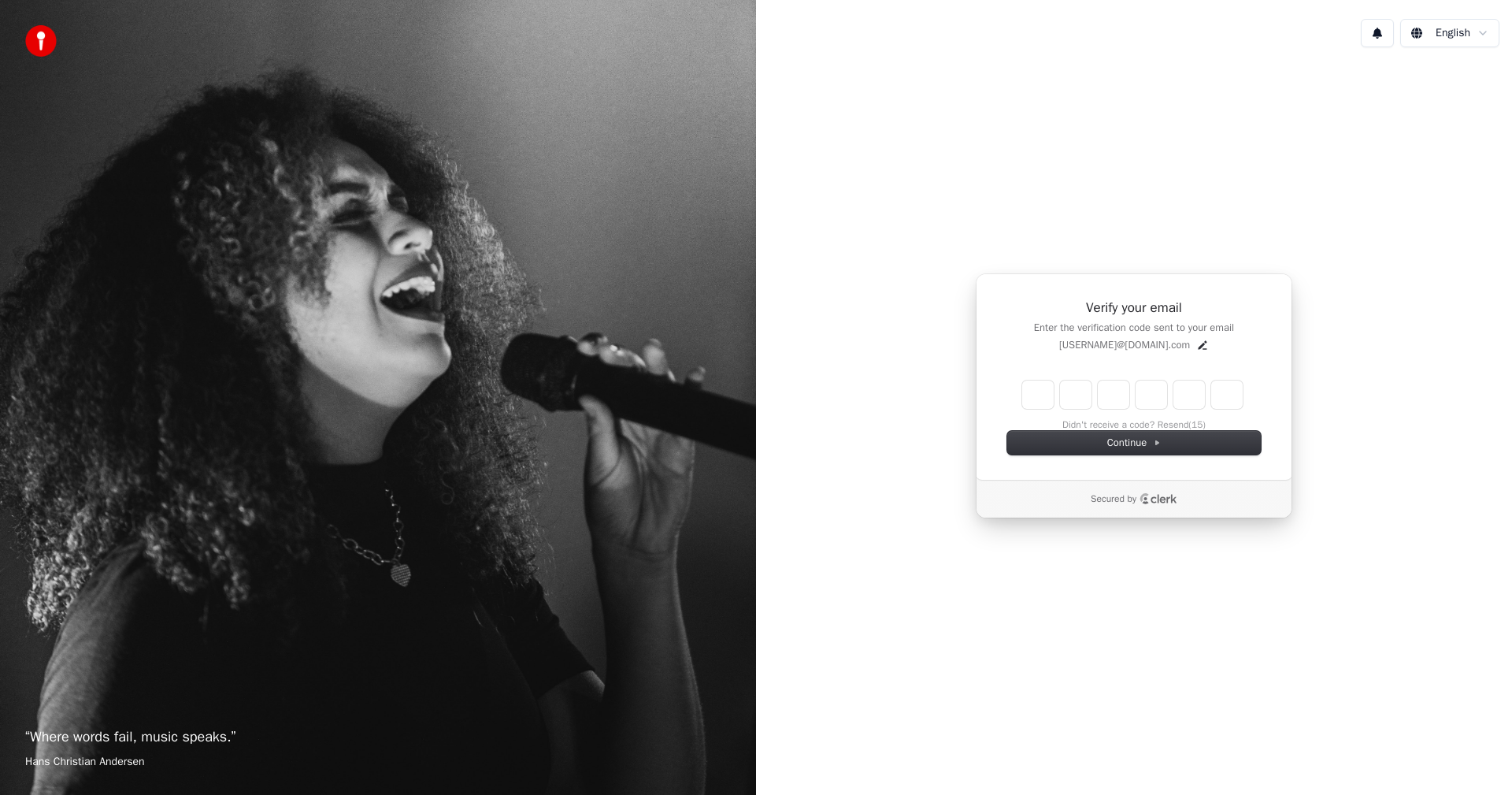 type on "*" 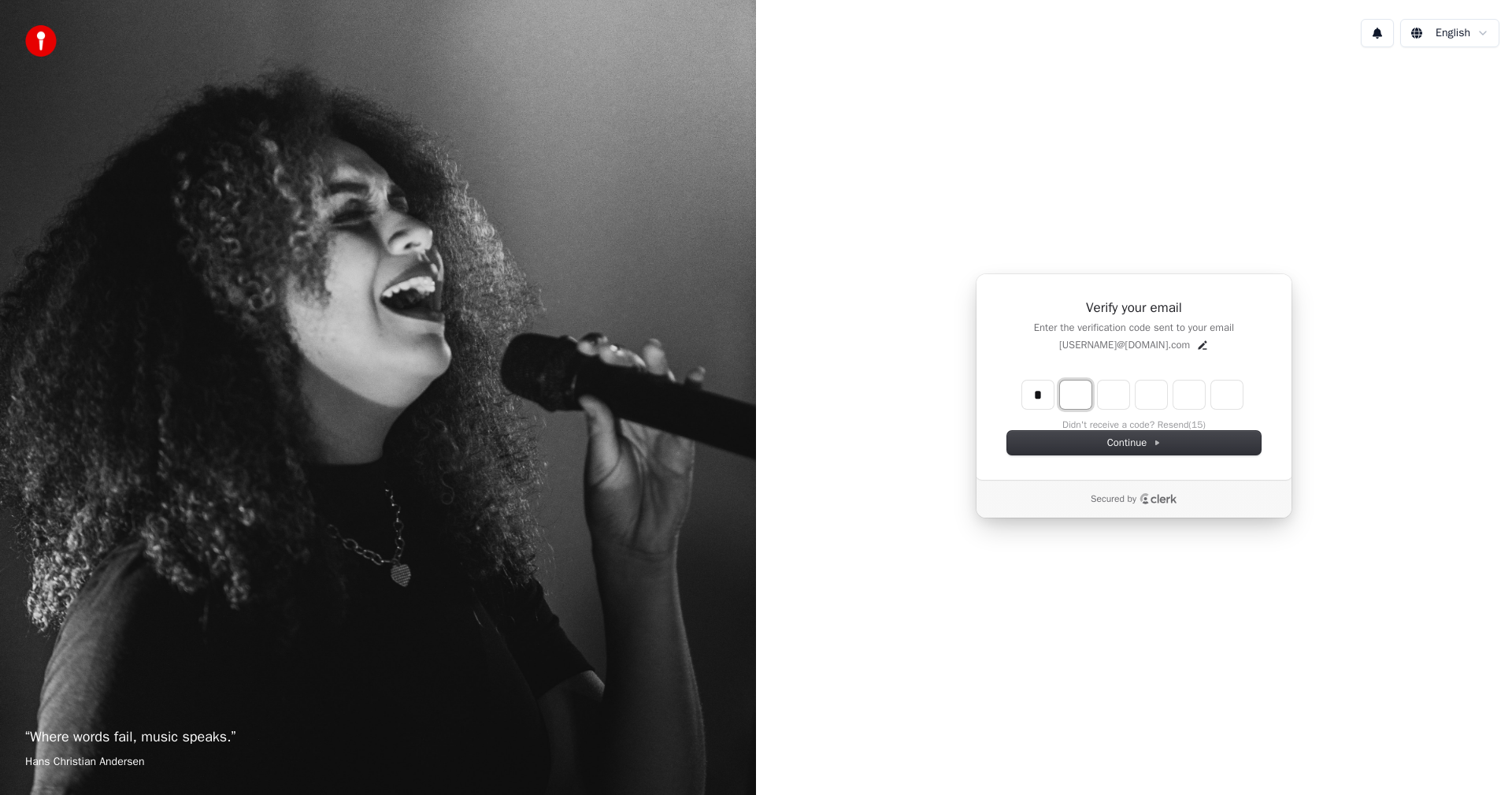type on "*" 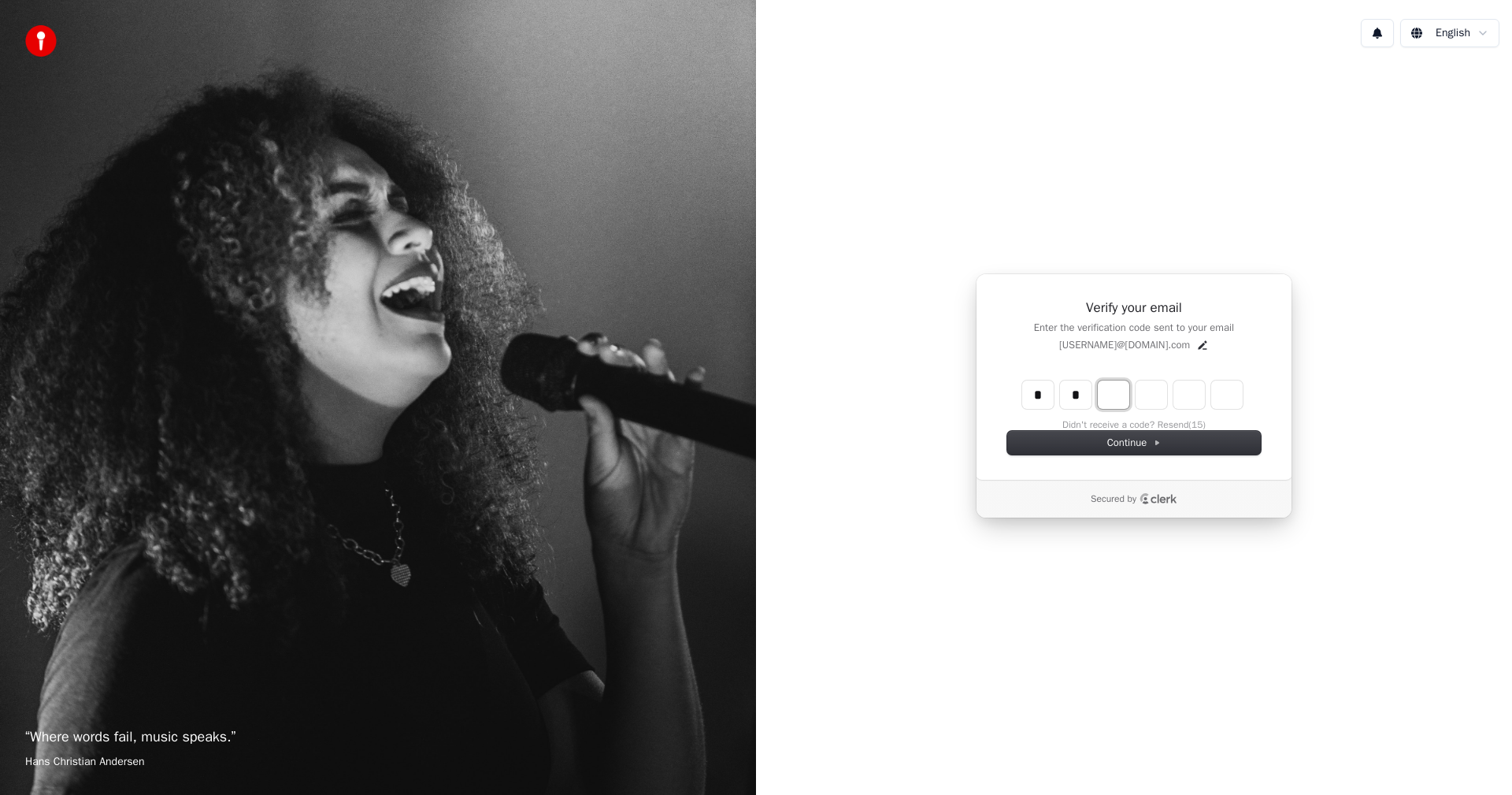 type on "**" 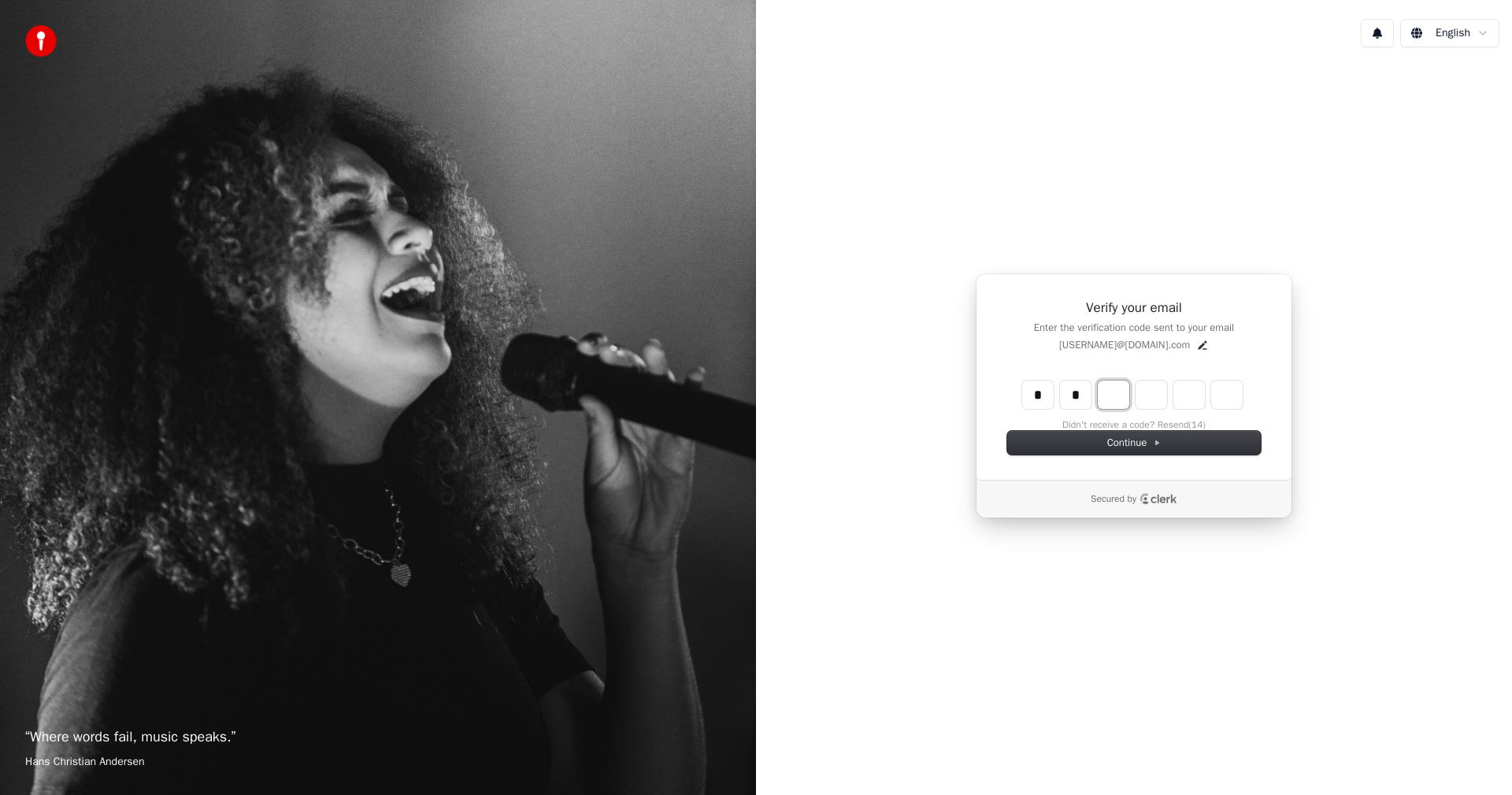 type on "*" 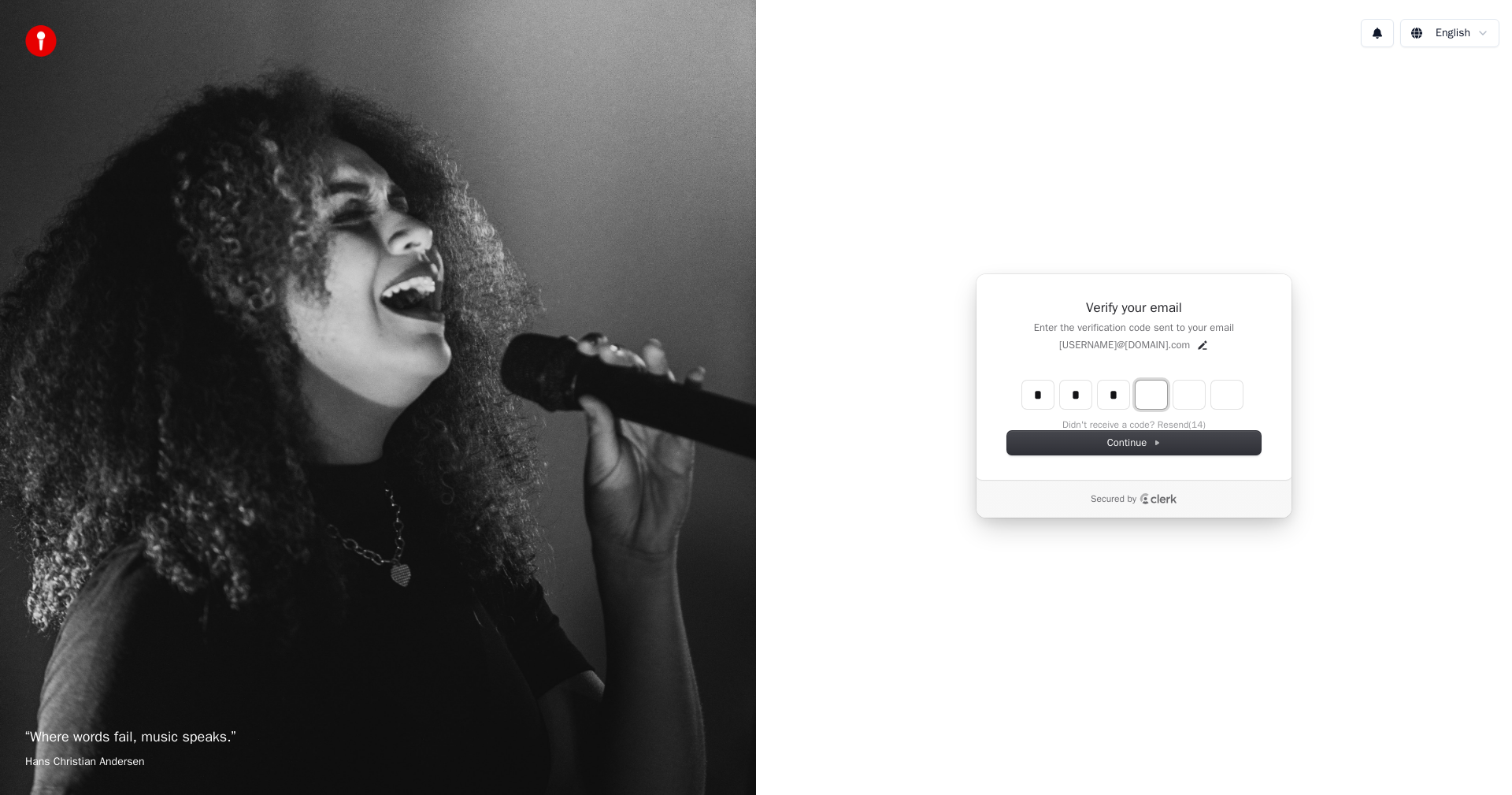 type on "***" 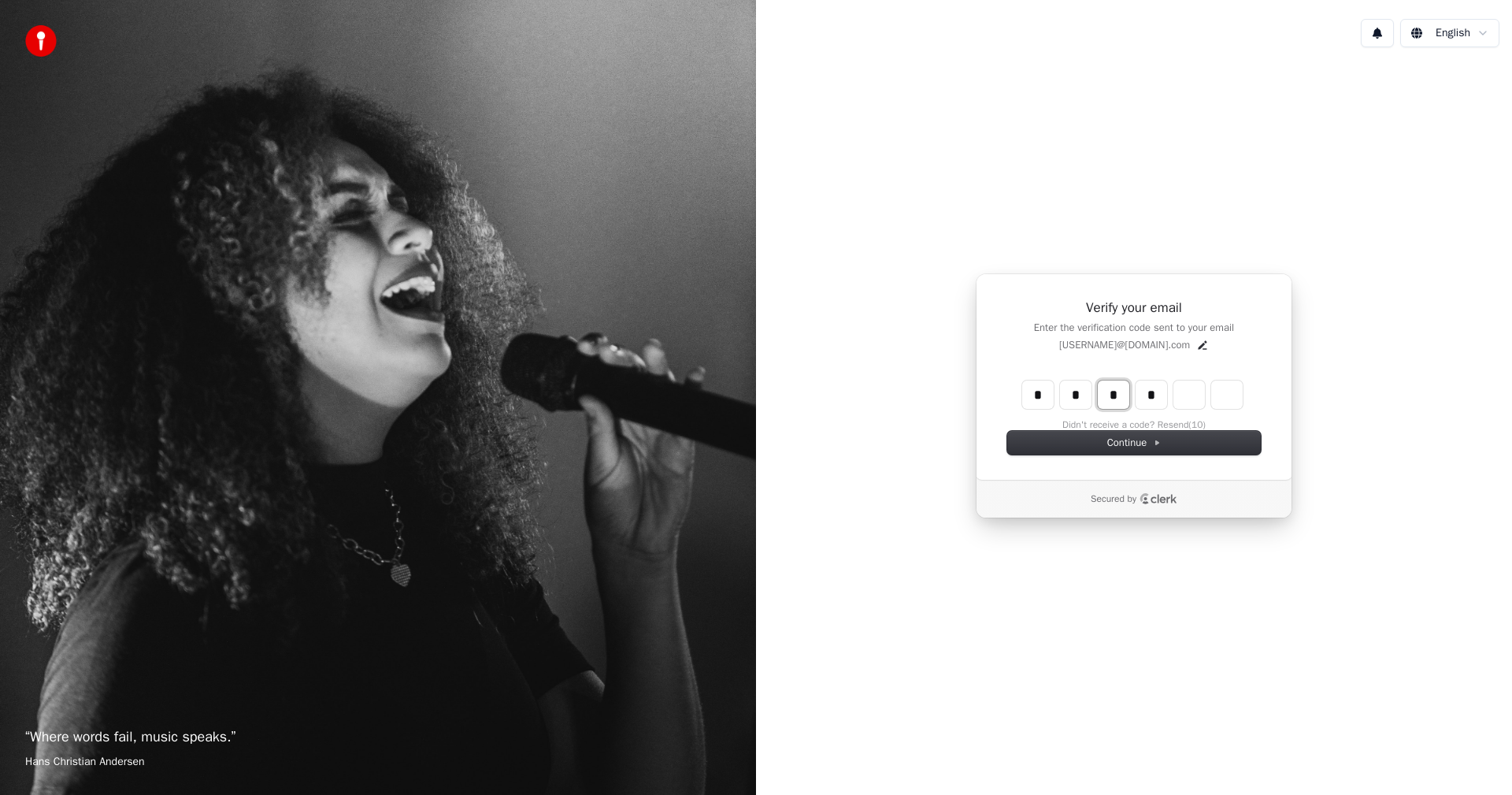 type on "***" 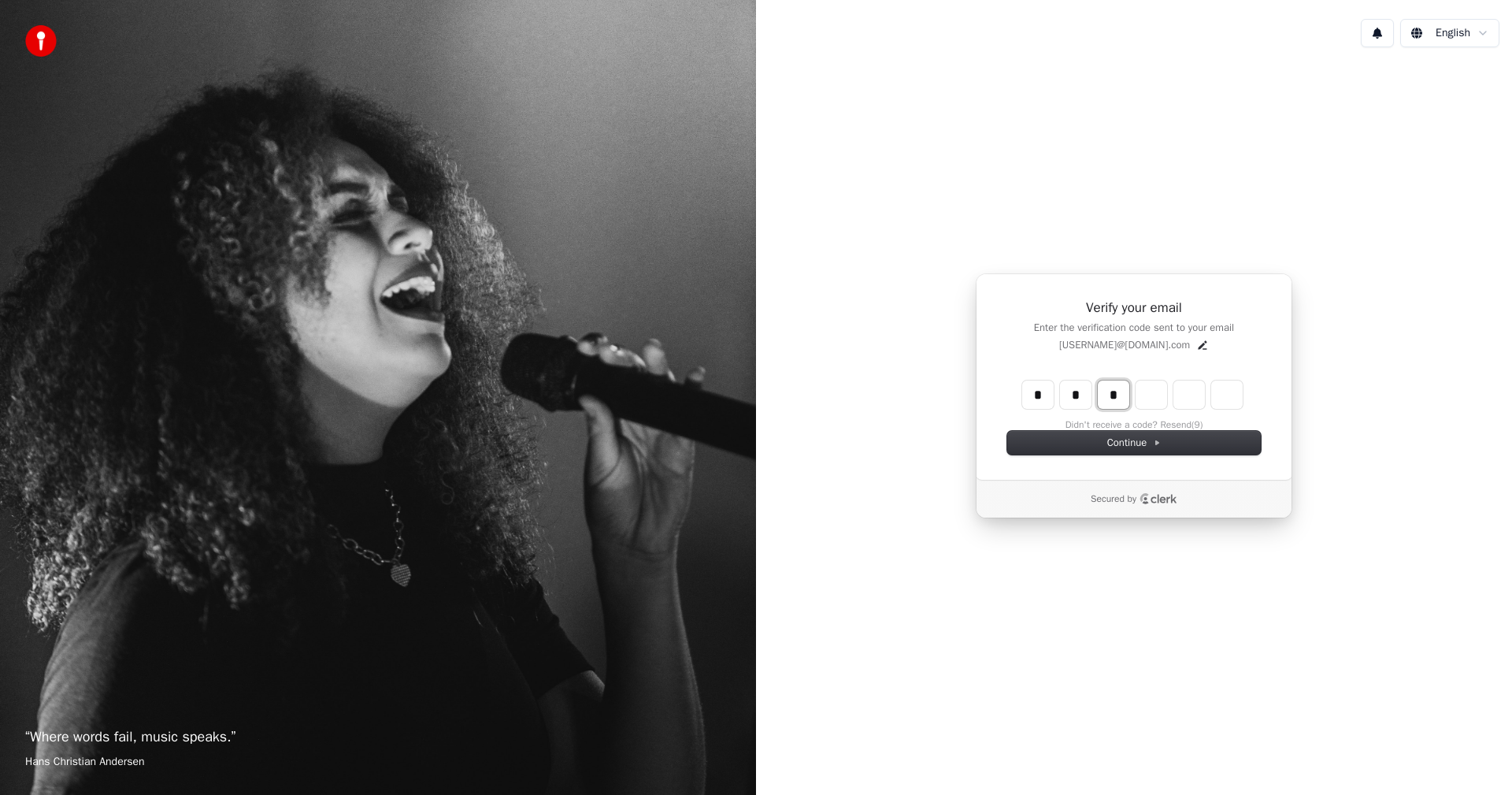 type on "*" 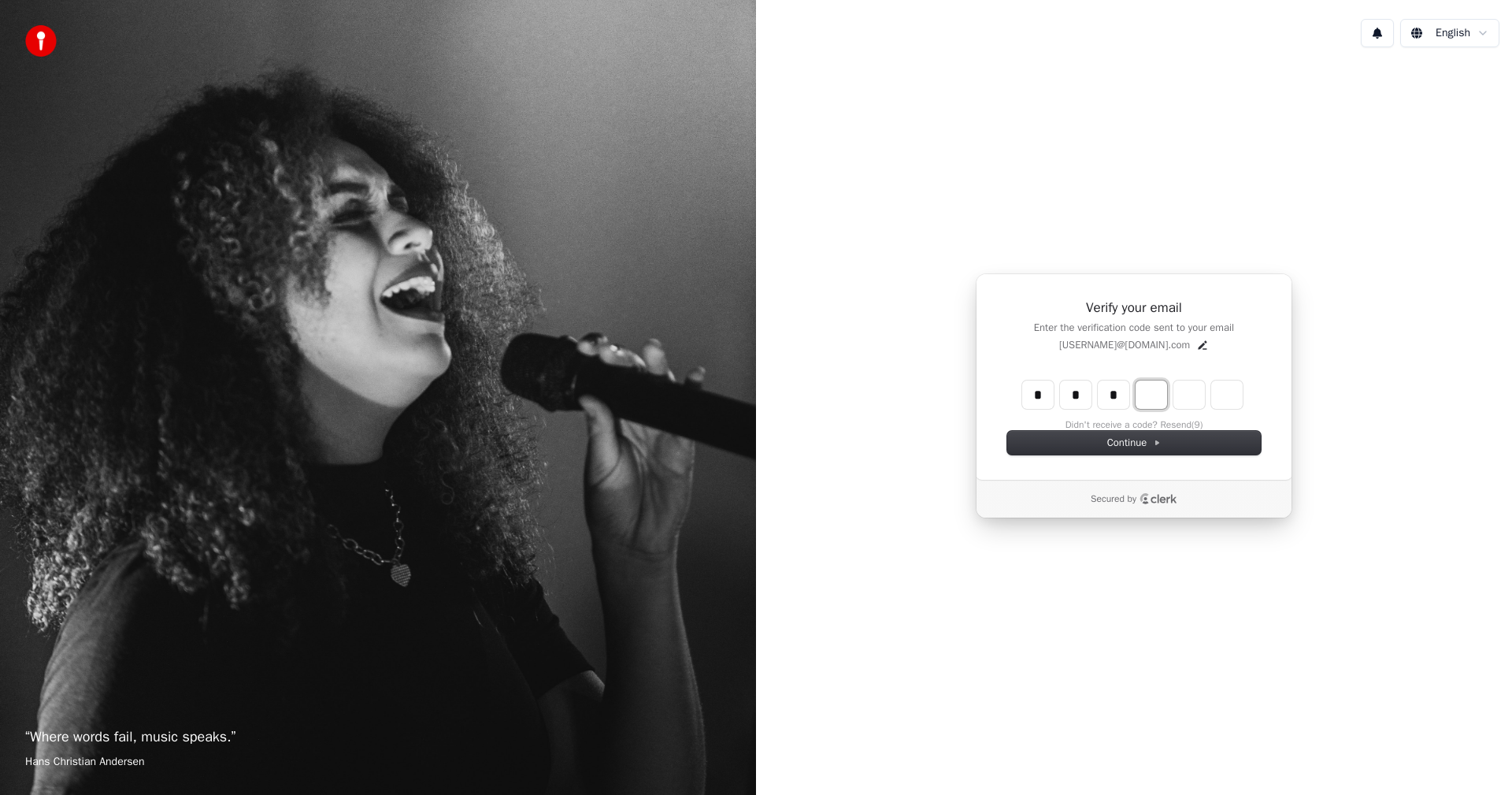 type on "***" 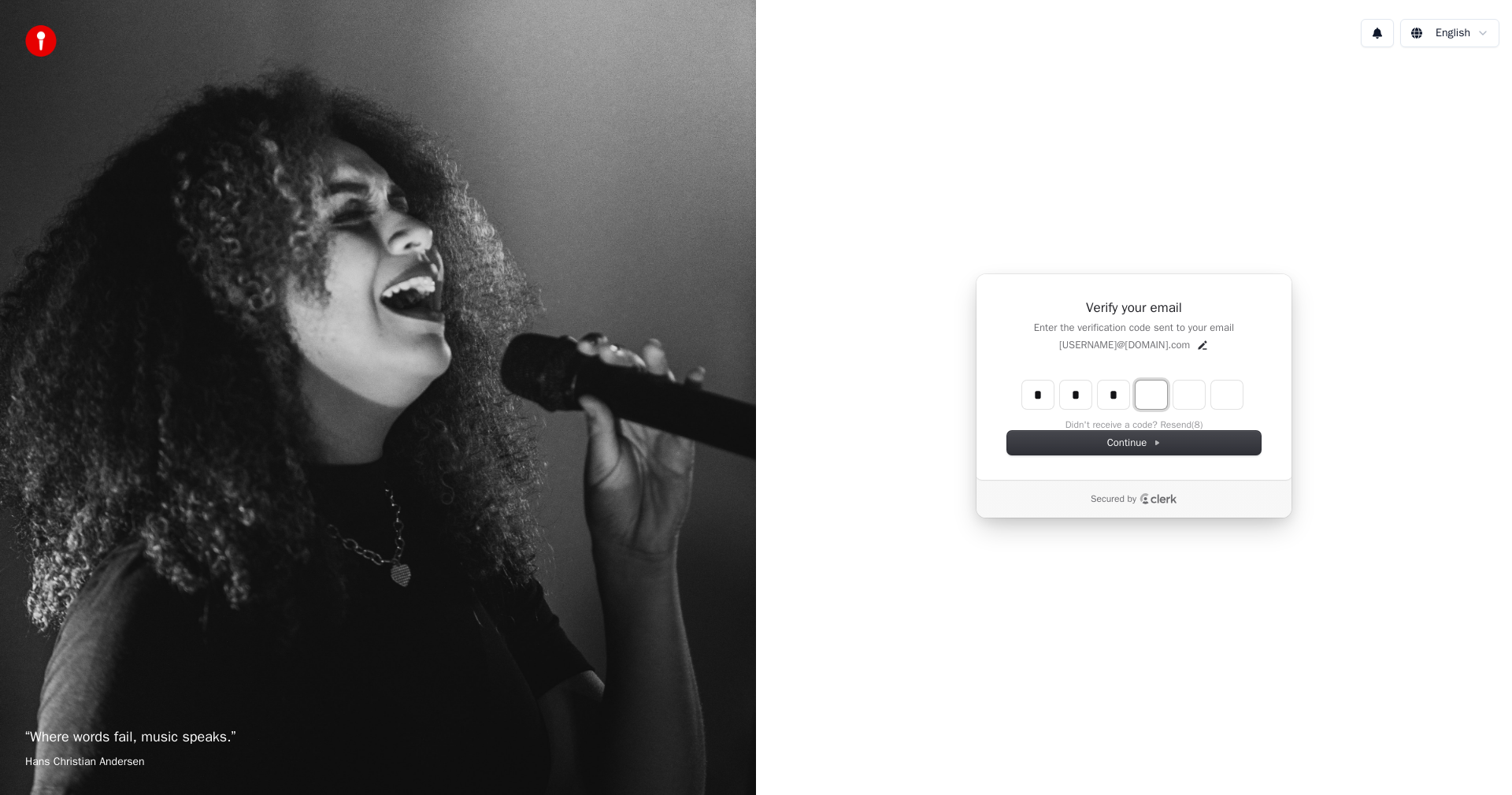type on "*" 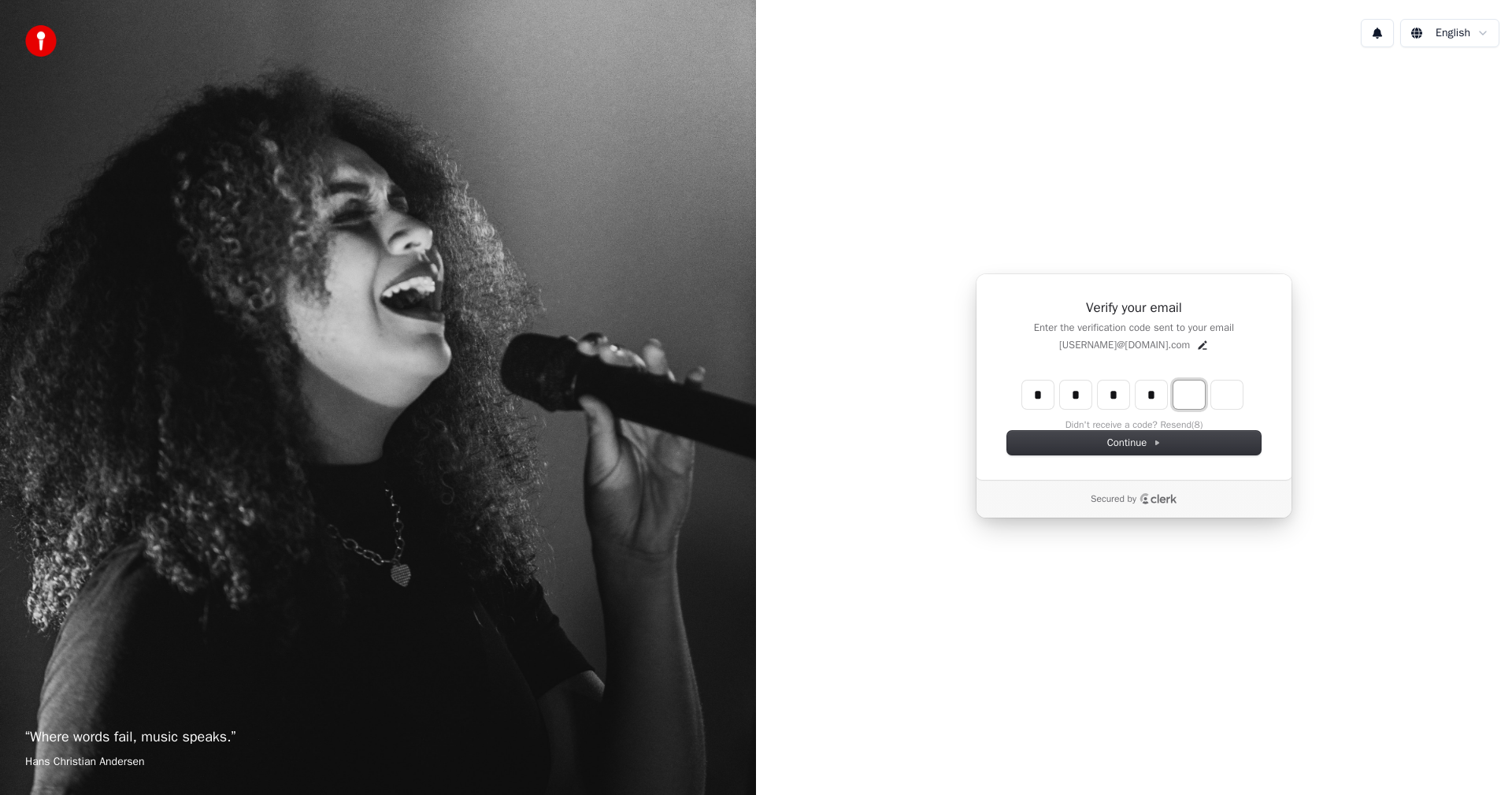 type on "****" 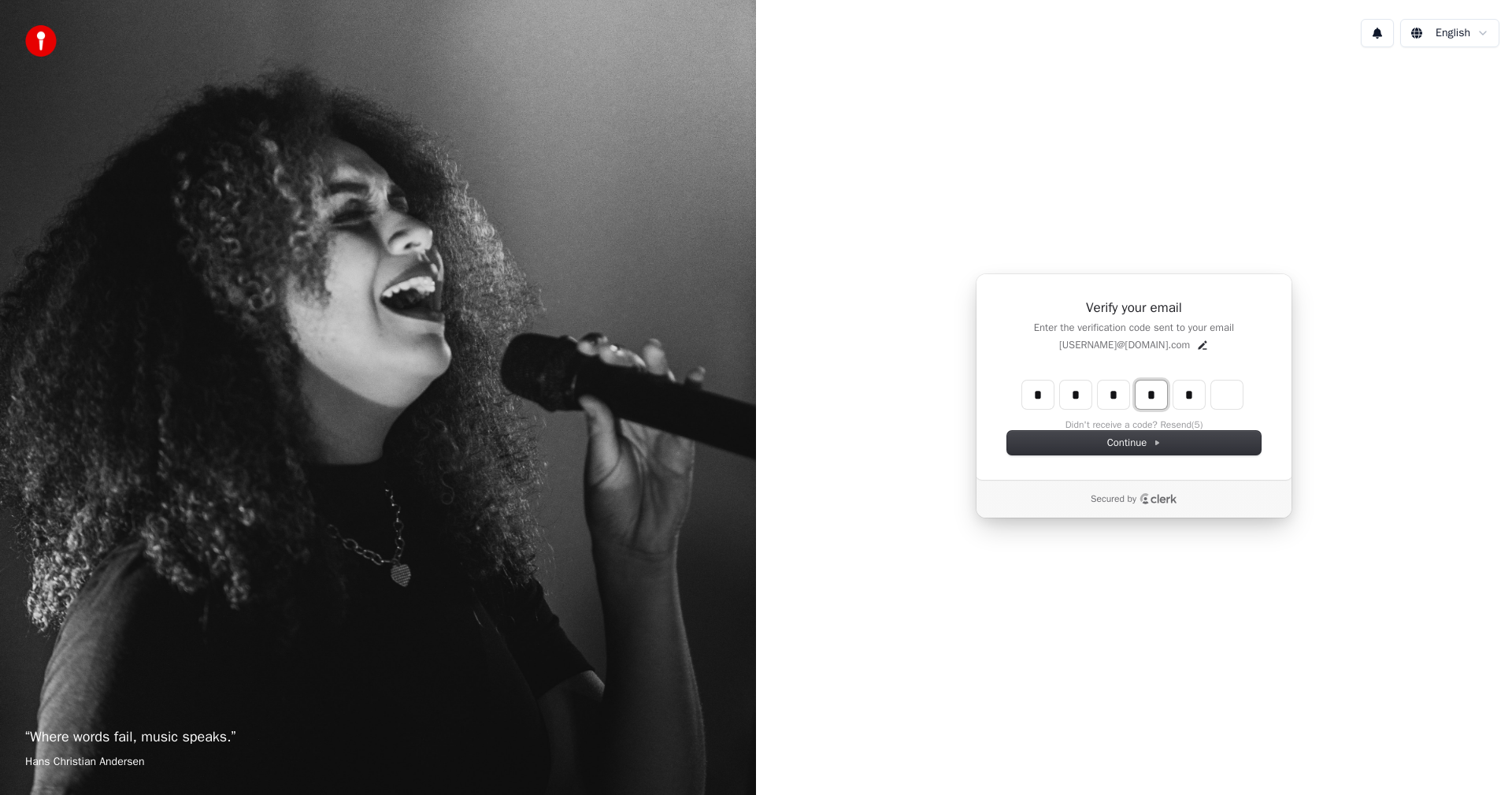 type on "****" 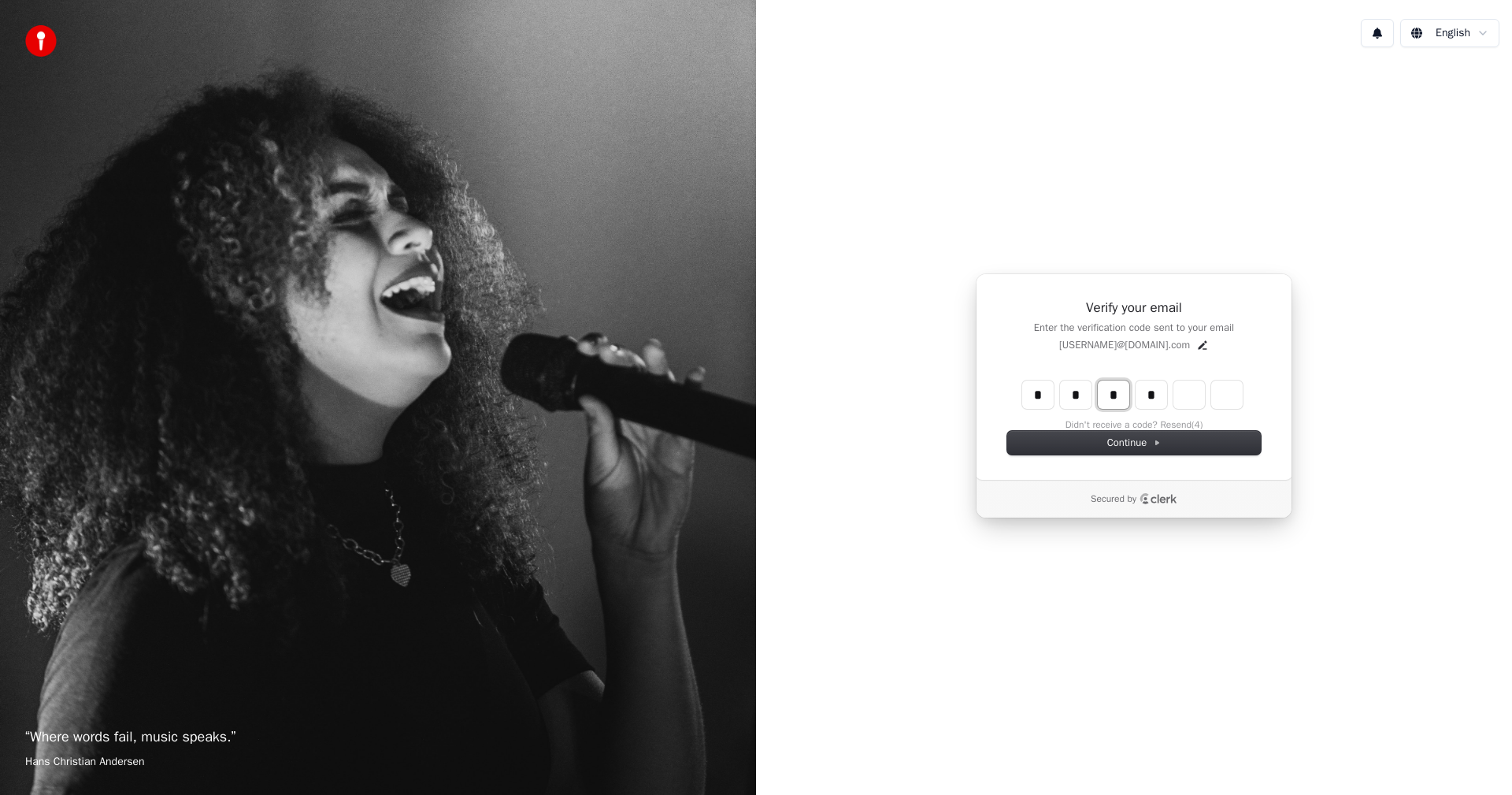 type on "***" 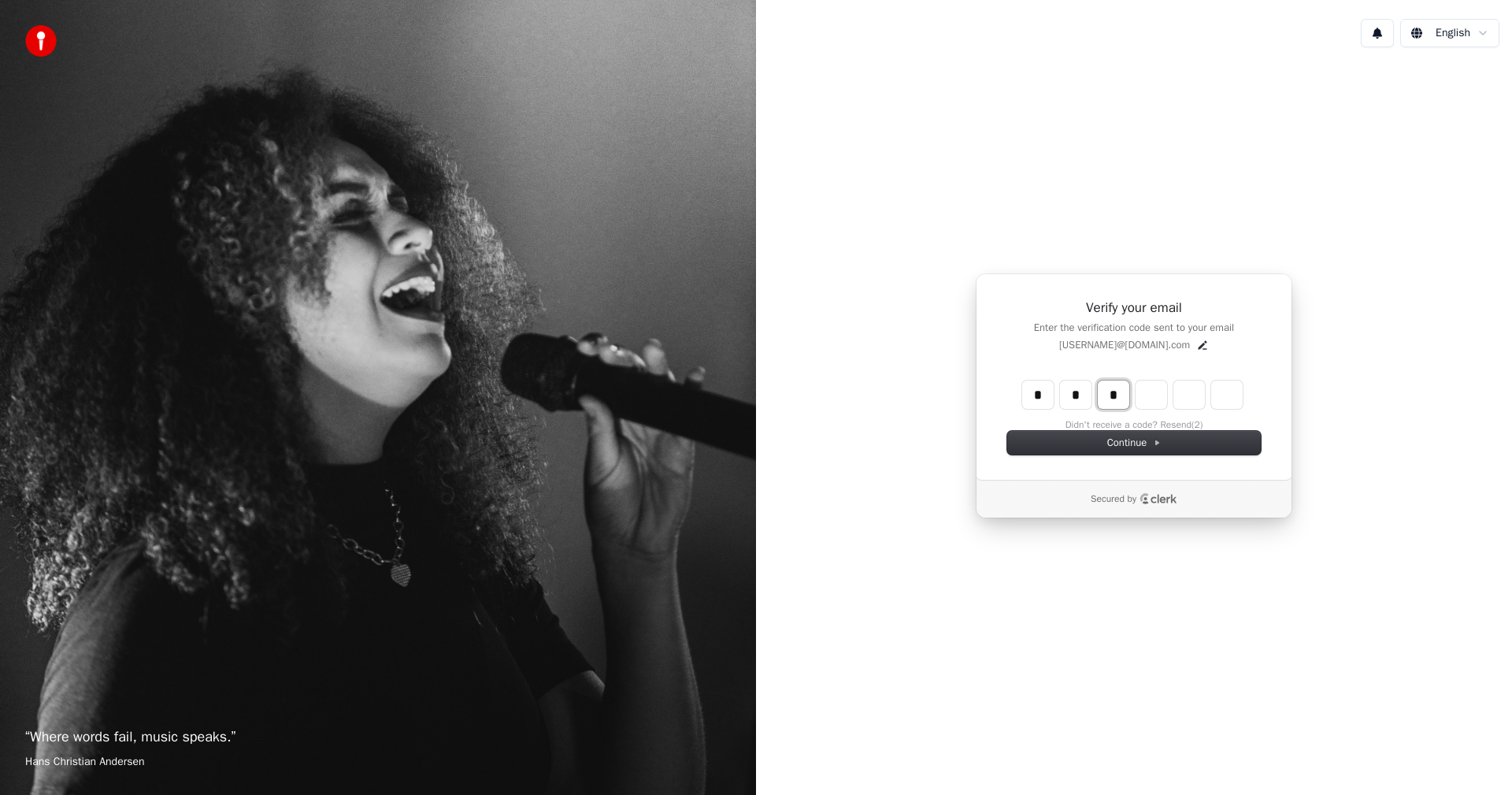 type on "*" 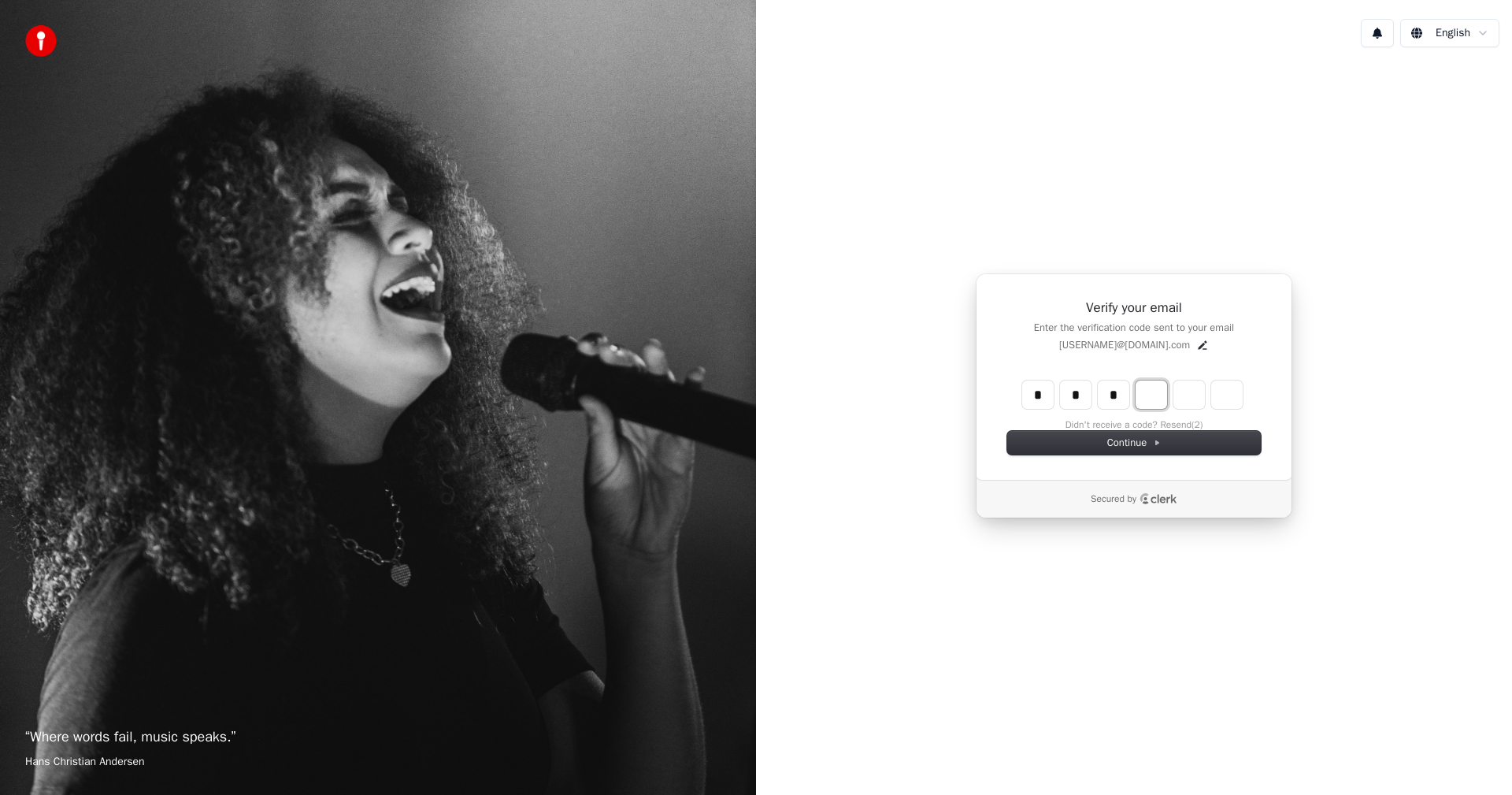 type on "***" 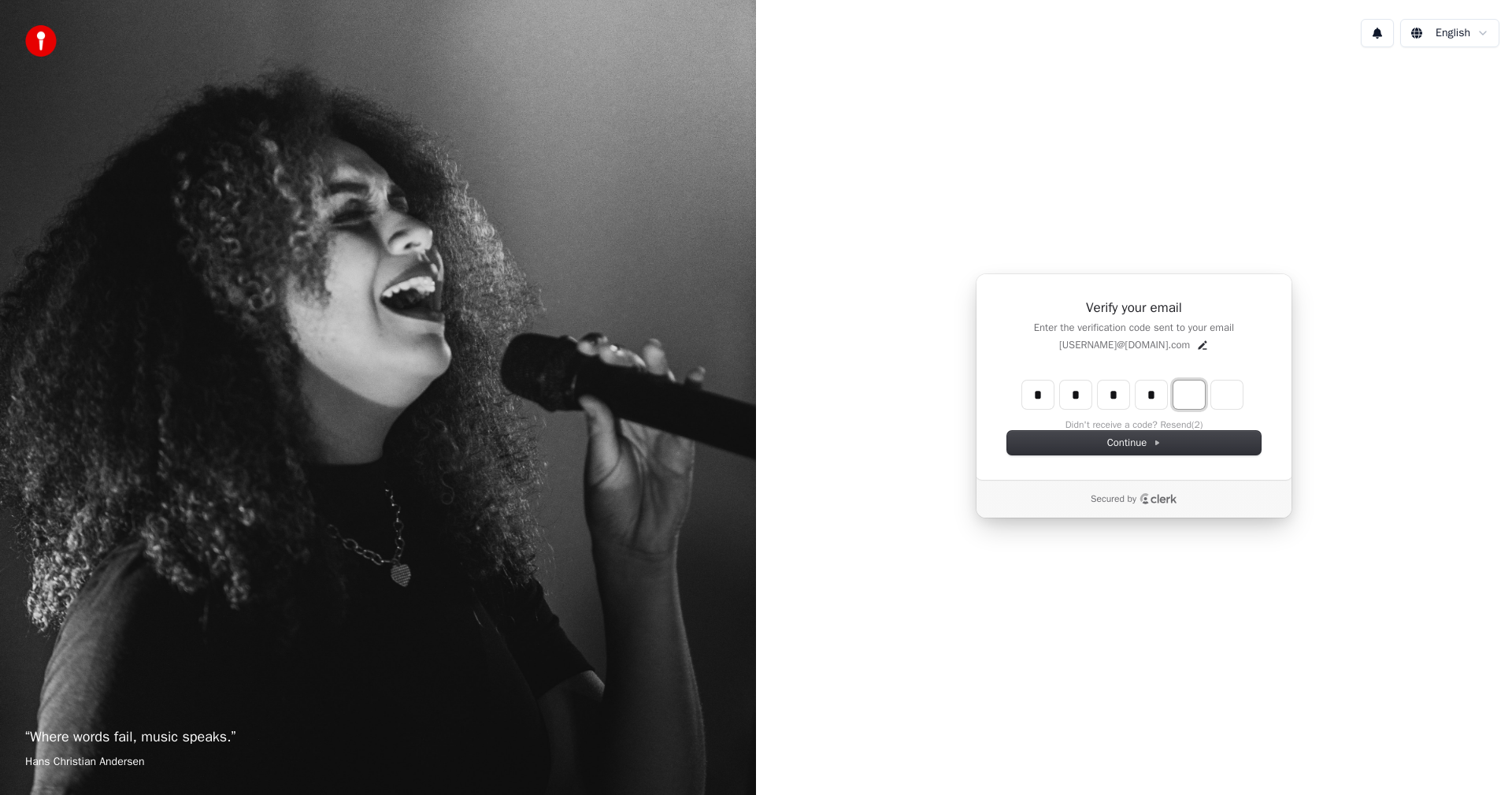 type on "****" 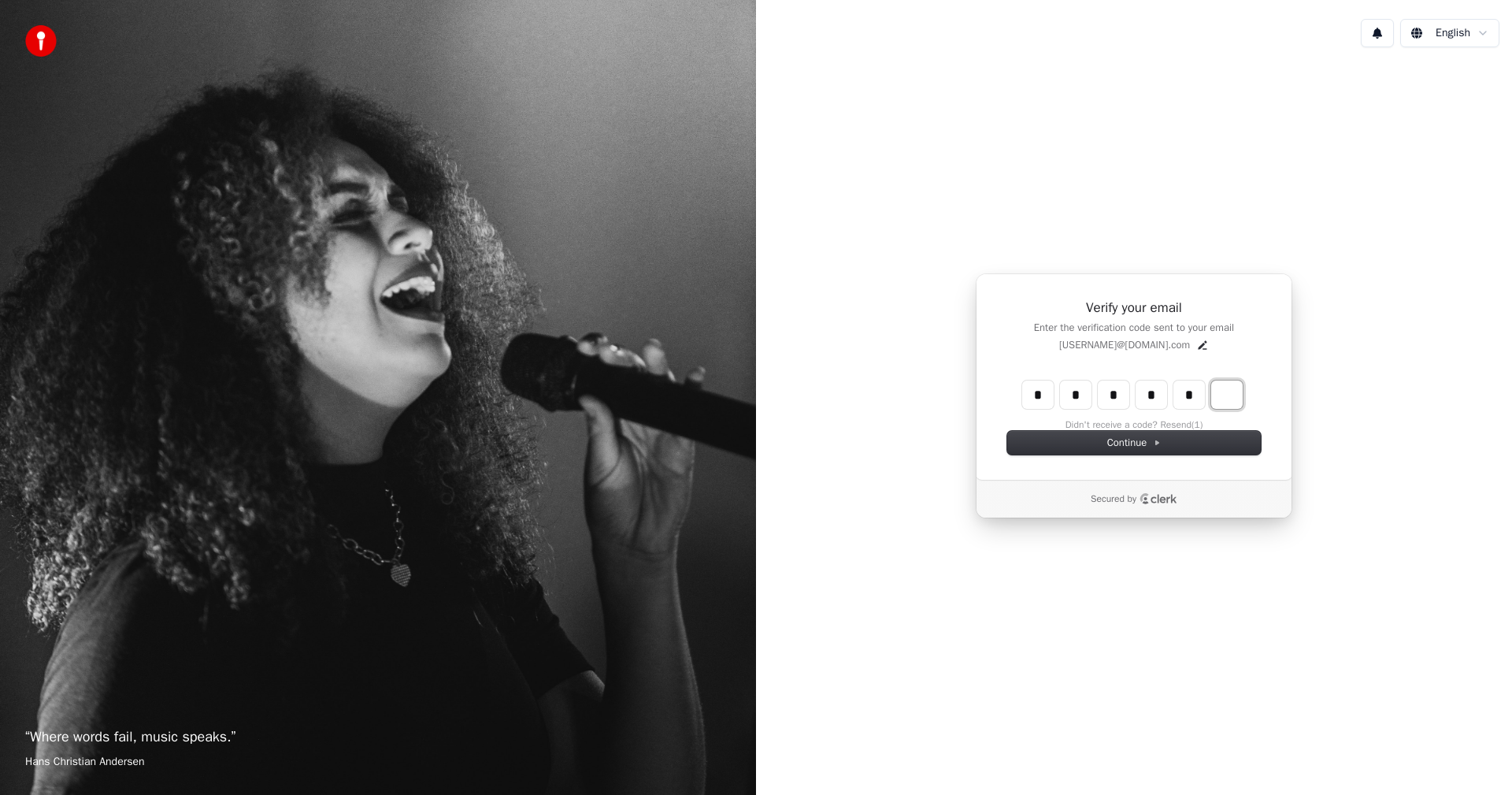 type on "******" 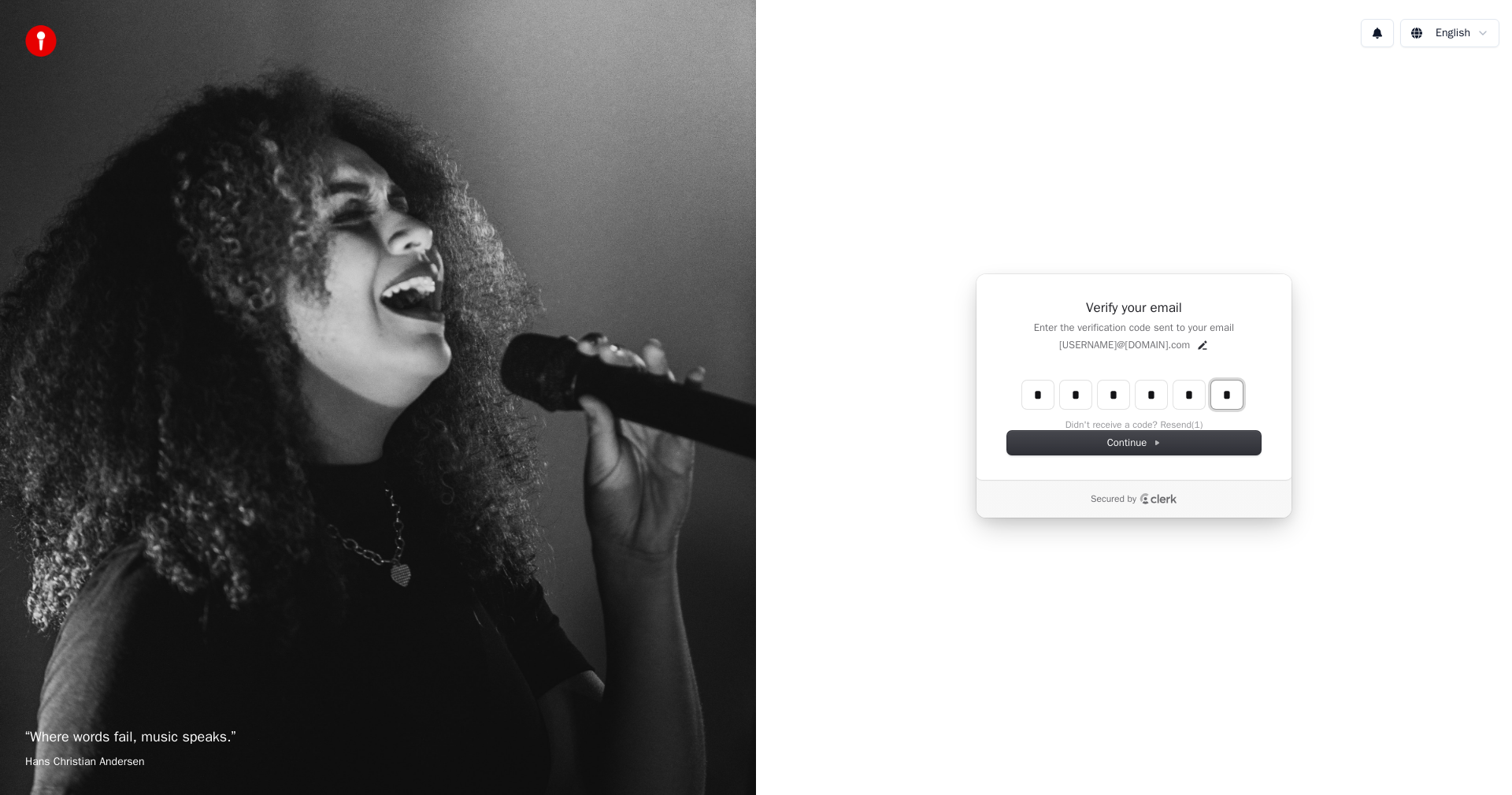 type on "*" 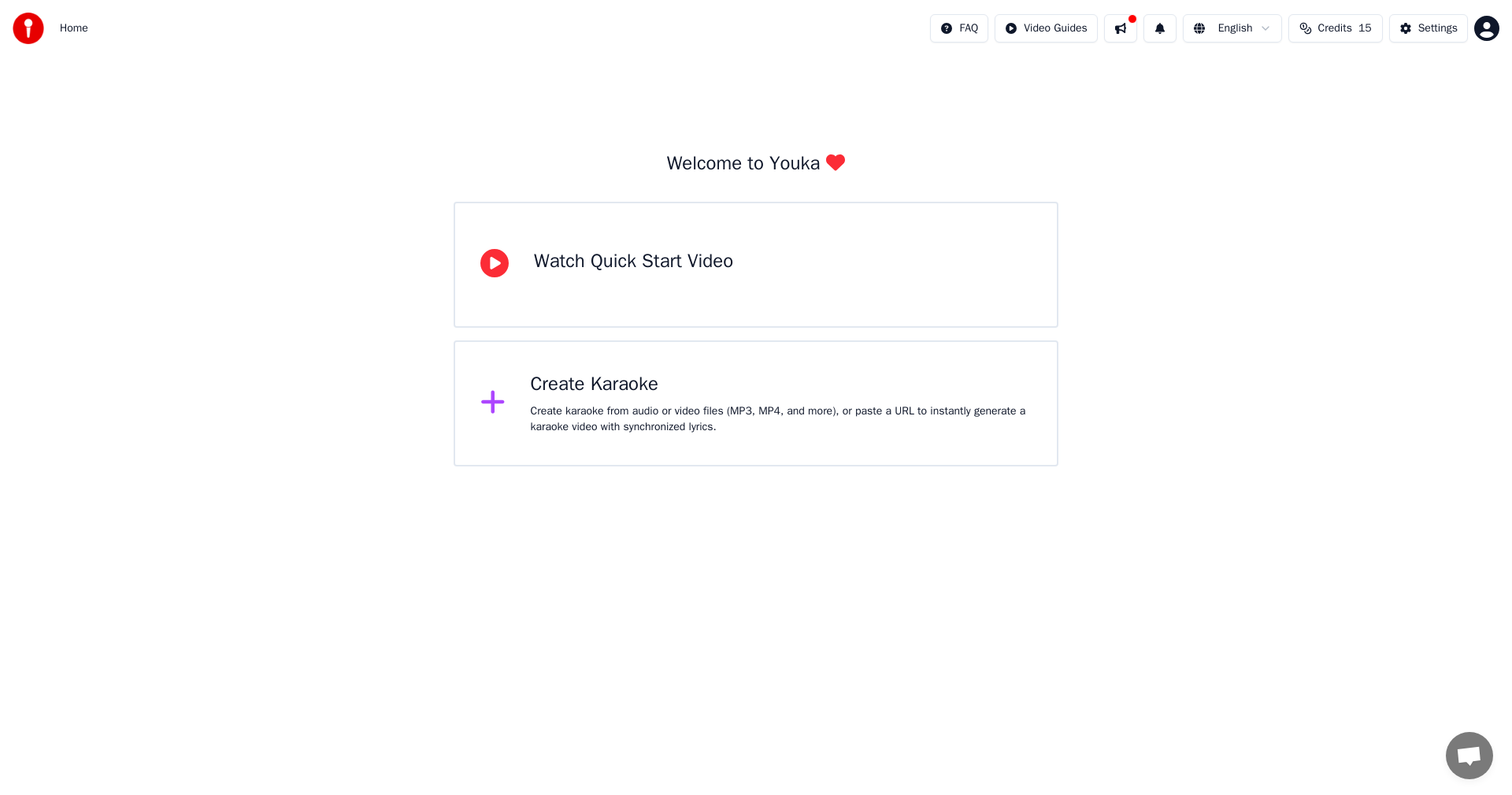 click on "Create karaoke from audio or video files (MP3, MP4, and more), or paste a URL to instantly generate a karaoke video with synchronized lyrics." at bounding box center (781, 419) 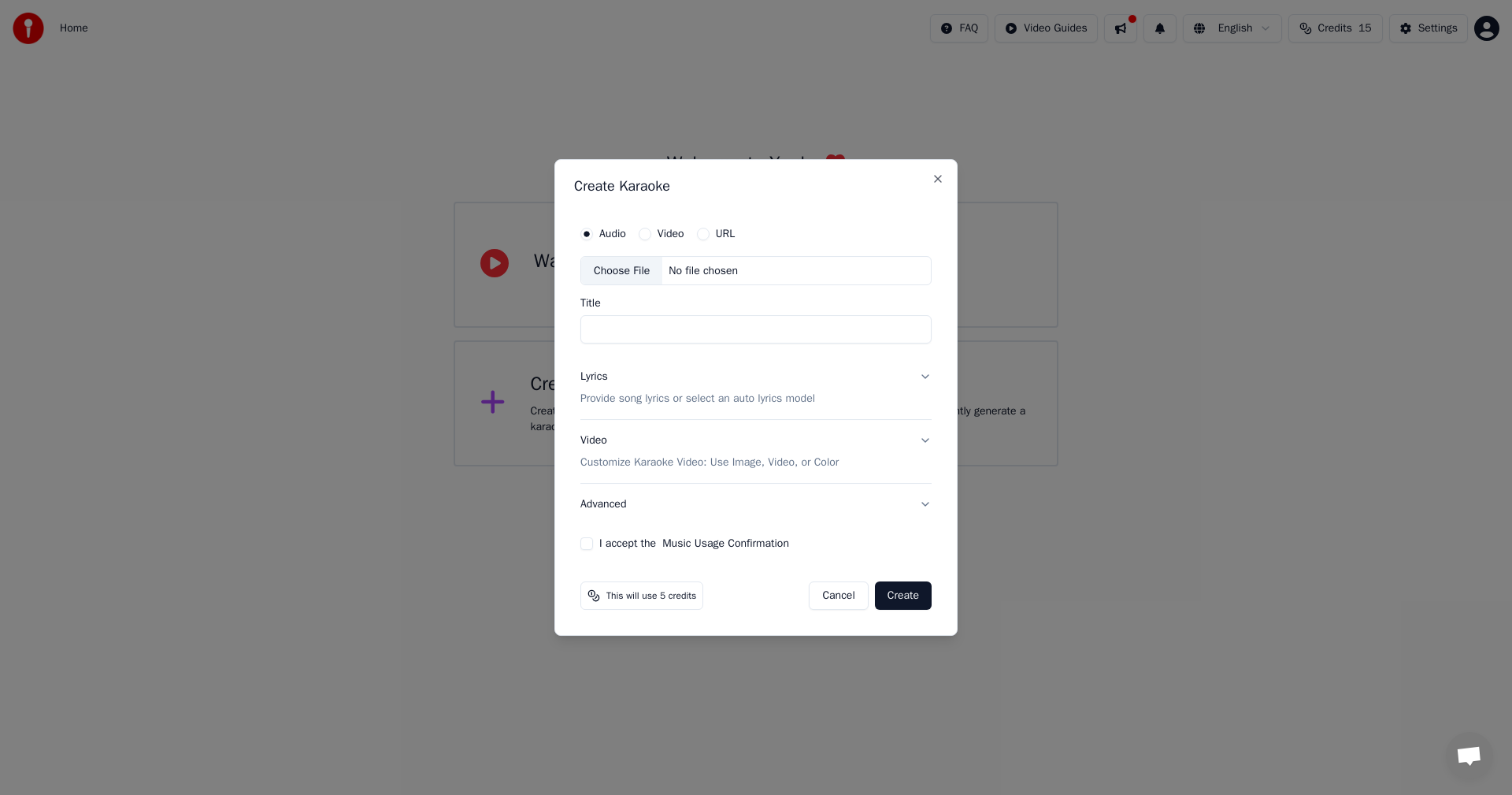click on "Provide song lyrics or select an auto lyrics model" at bounding box center (698, 399) 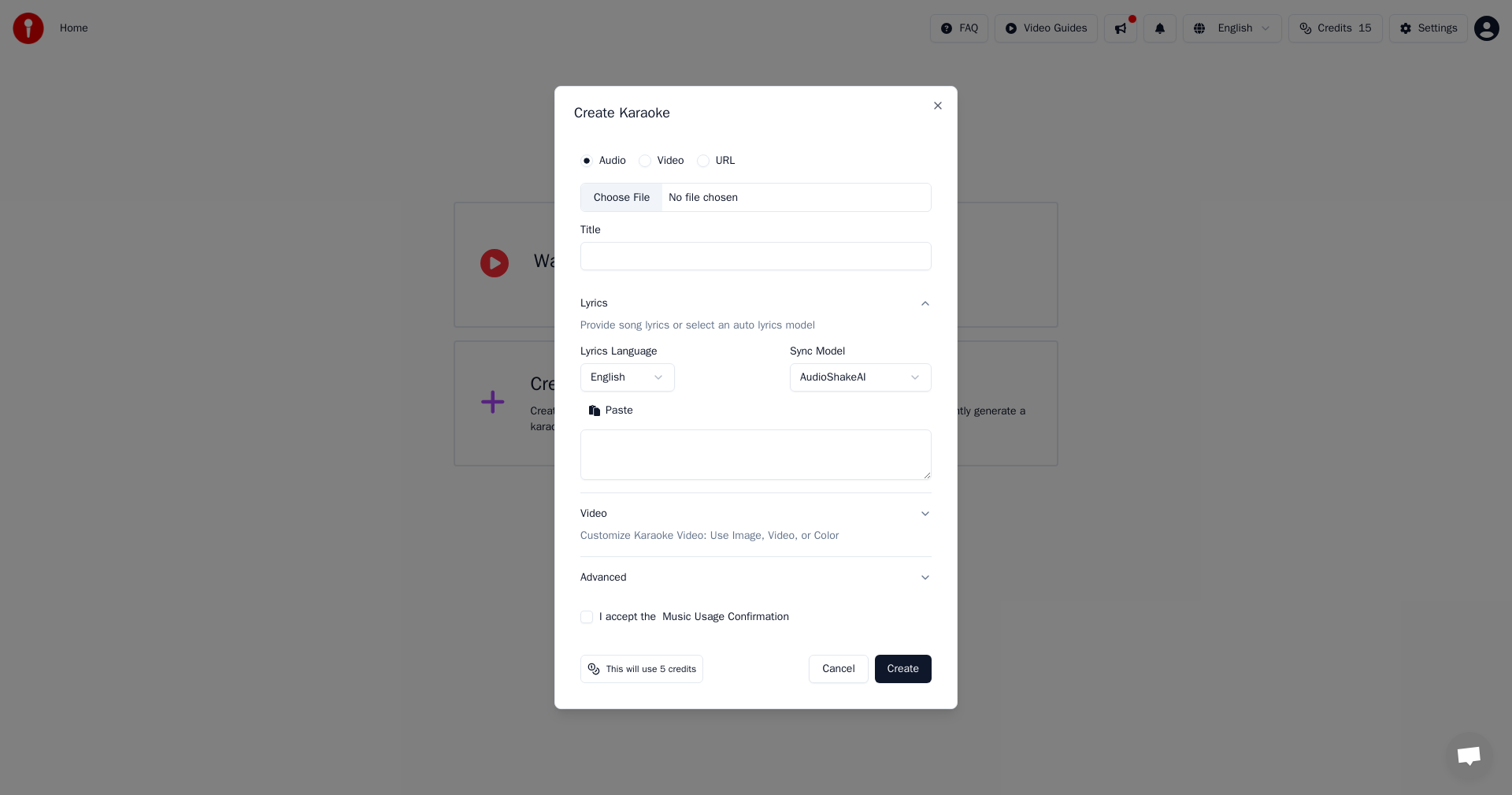 click on "Lyrics Provide song lyrics or select an auto lyrics model" at bounding box center [756, 315] 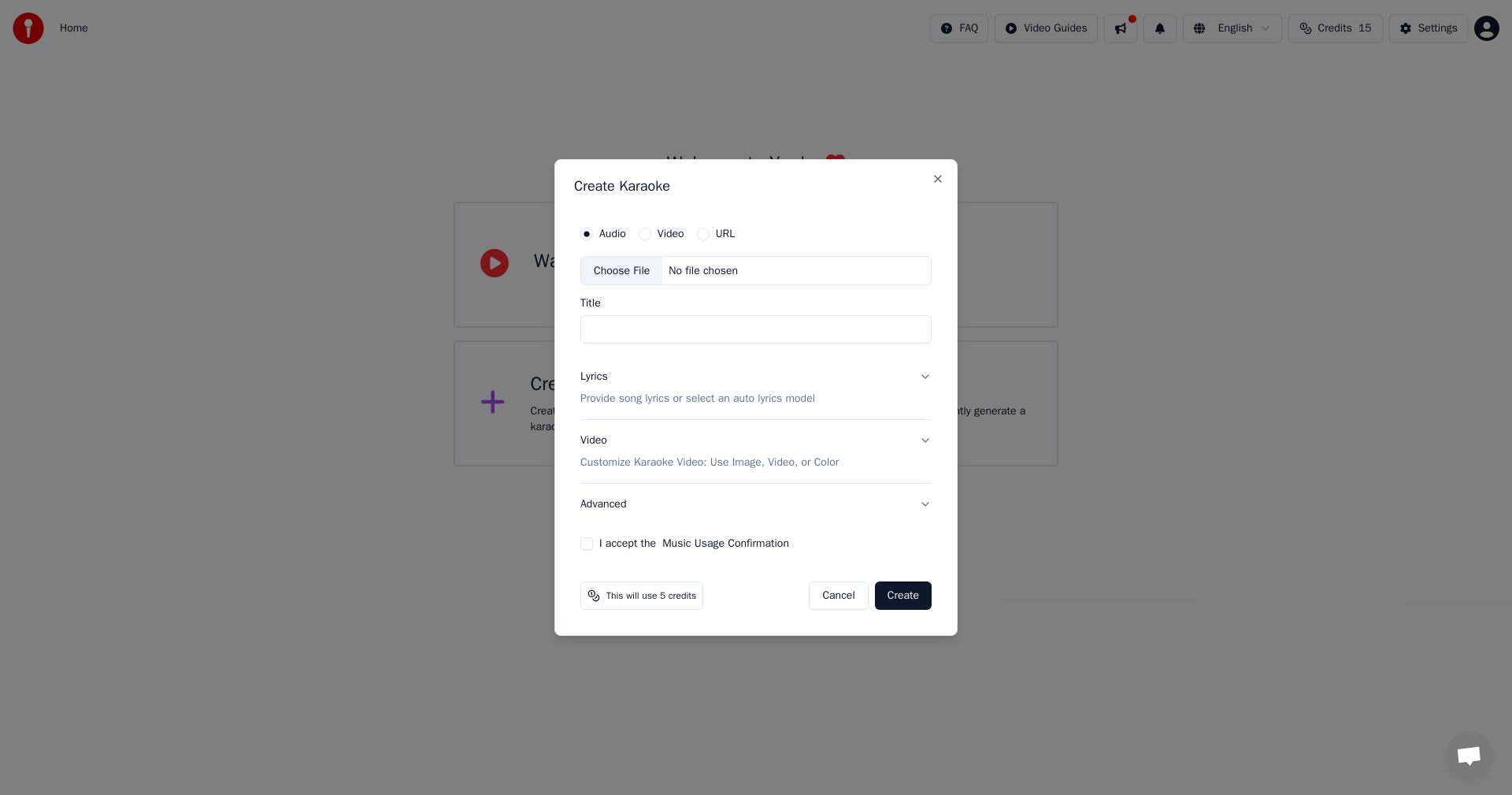 click on "Choose File" at bounding box center [621, 271] 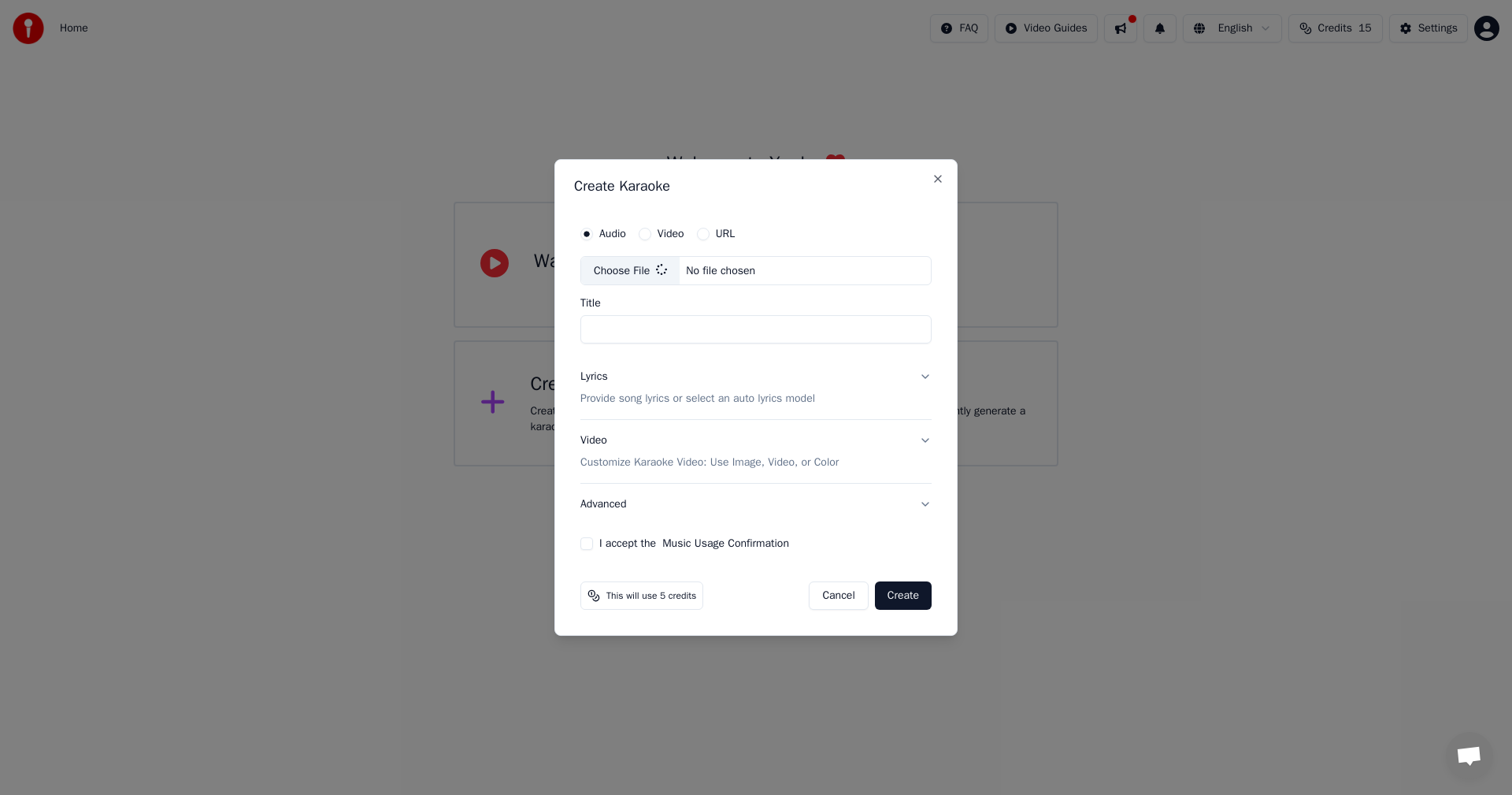 type on "**********" 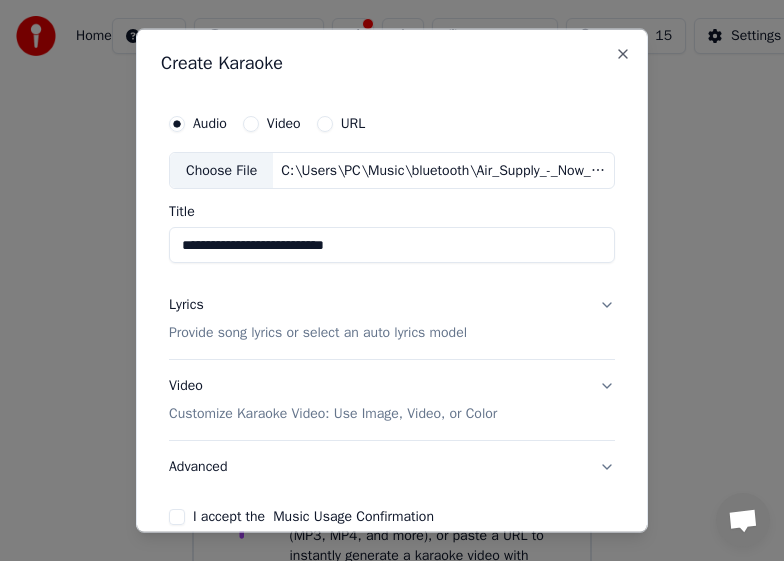 click on "Provide song lyrics or select an auto lyrics model" at bounding box center (318, 333) 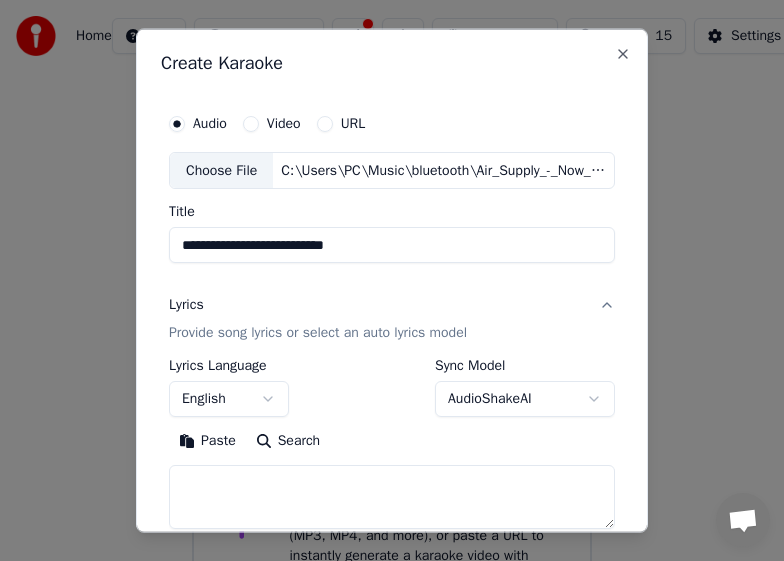 click on "Paste" at bounding box center (207, 441) 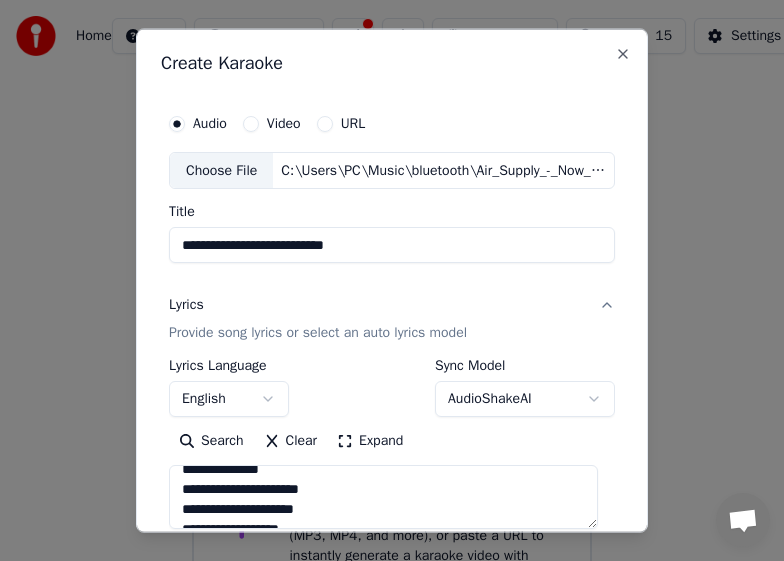 scroll, scrollTop: 600, scrollLeft: 0, axis: vertical 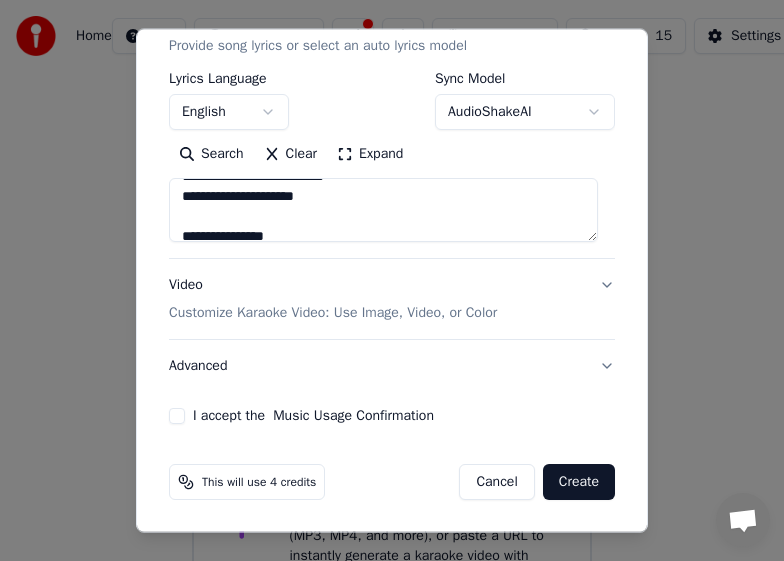 click on "Video Customize Karaoke Video: Use Image, Video, or Color" at bounding box center (392, 299) 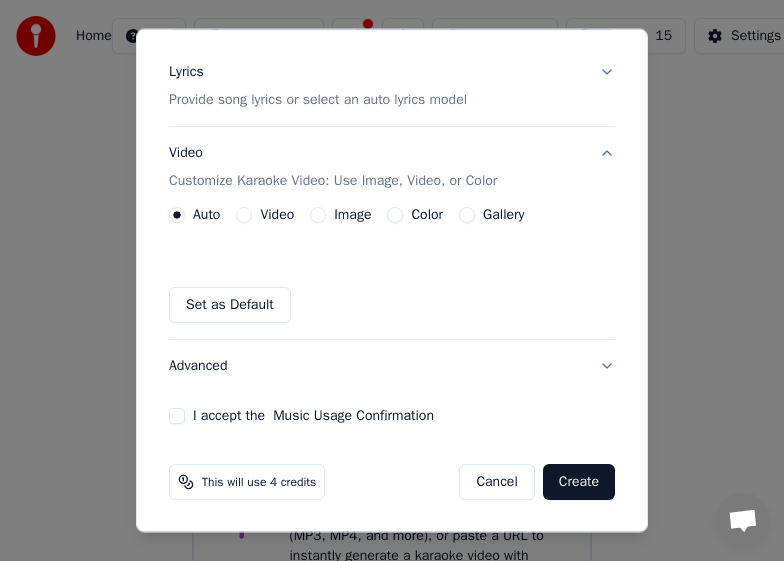 scroll, scrollTop: 233, scrollLeft: 0, axis: vertical 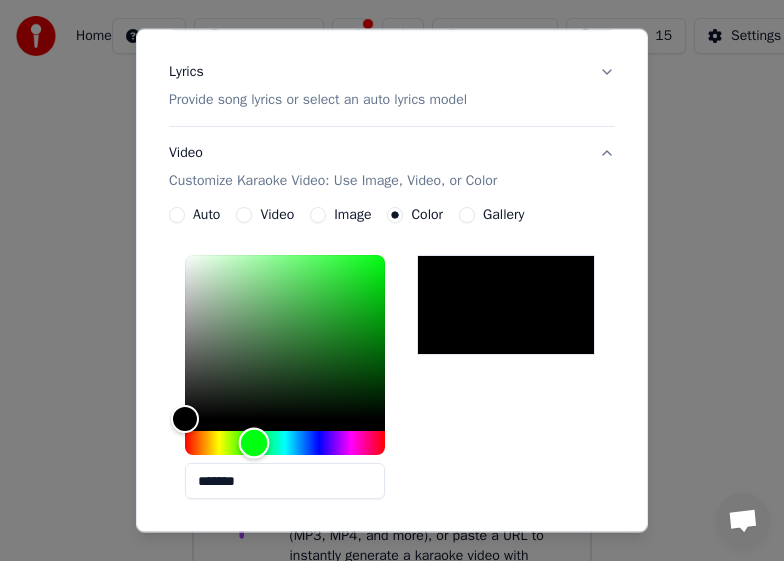 drag, startPoint x: 193, startPoint y: 444, endPoint x: 254, endPoint y: 450, distance: 61.294373 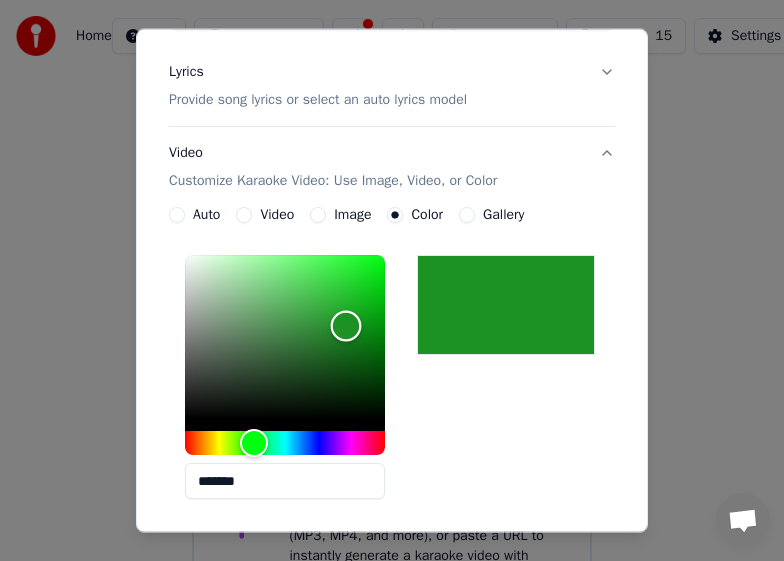 type on "*******" 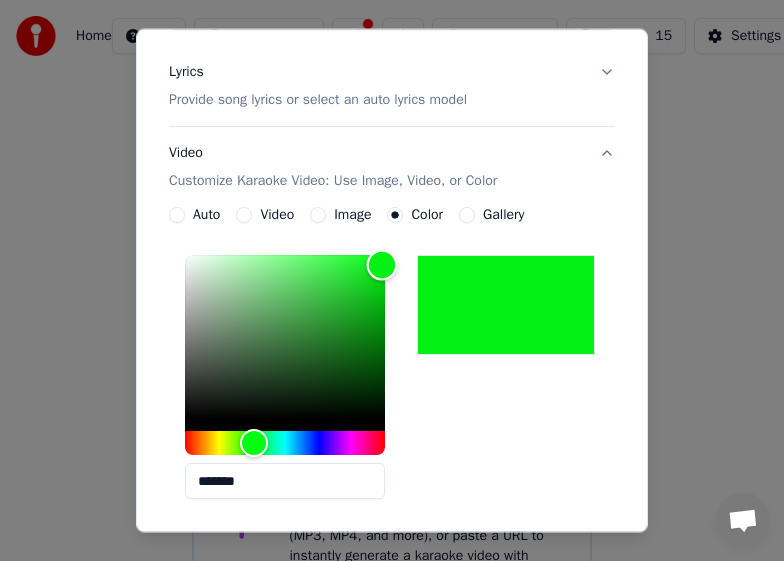 drag, startPoint x: 186, startPoint y: 413, endPoint x: 382, endPoint y: 265, distance: 245.6013 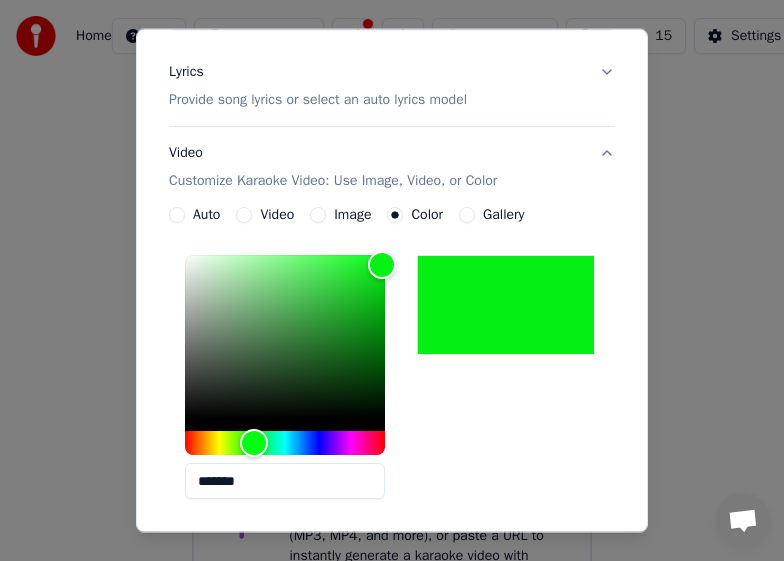 click on "*******" at bounding box center [392, 381] 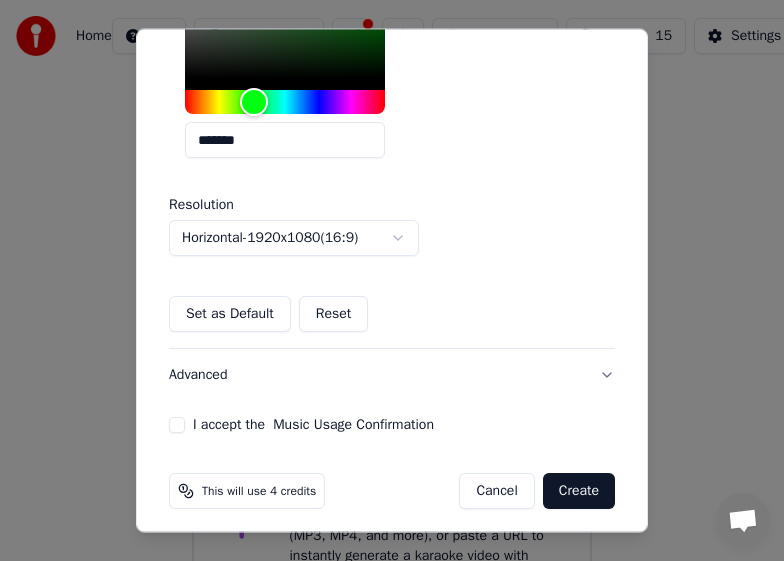 scroll, scrollTop: 583, scrollLeft: 0, axis: vertical 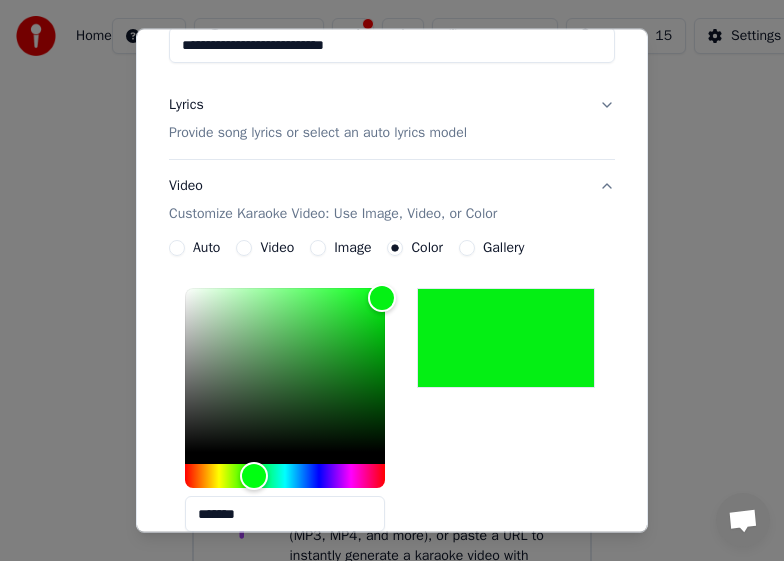 click on "Video Customize Karaoke Video: Use Image, Video, or Color" at bounding box center (392, 200) 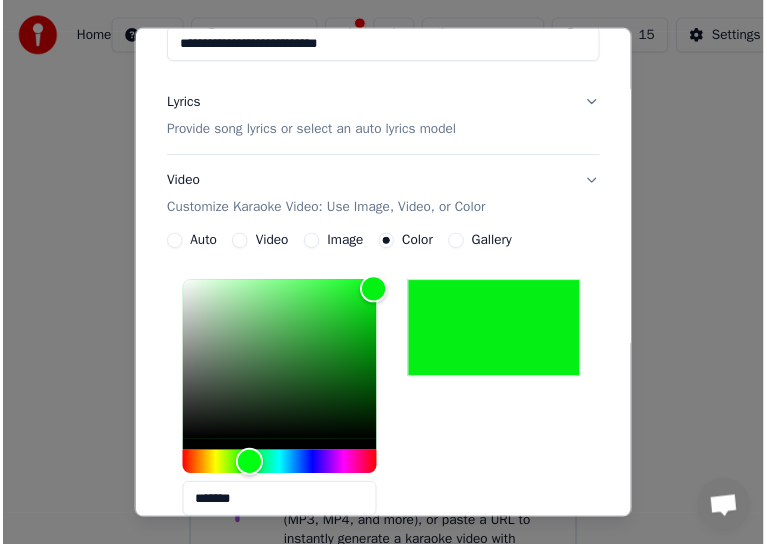 scroll, scrollTop: 101, scrollLeft: 0, axis: vertical 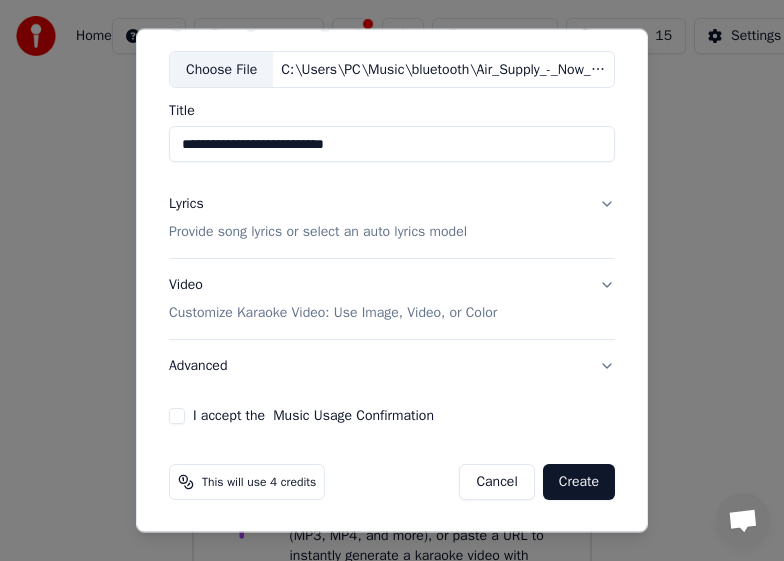click on "Create" at bounding box center (579, 482) 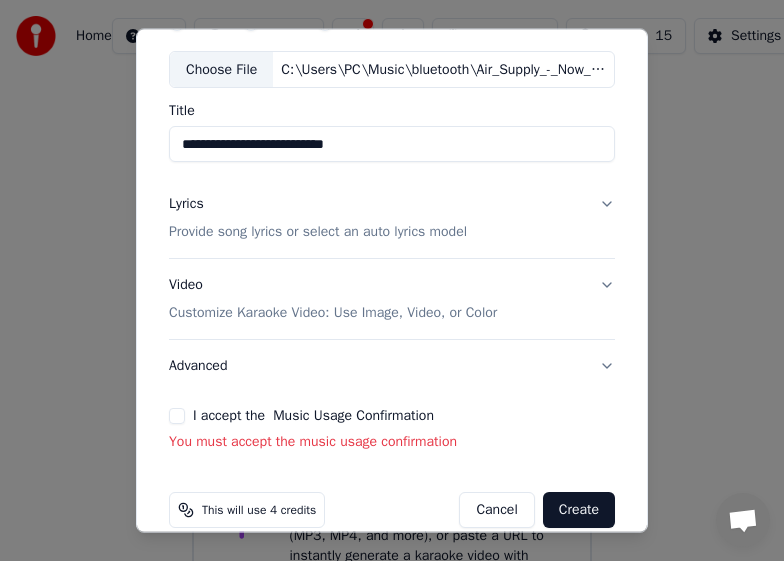 click on "I accept the   Music Usage Confirmation" at bounding box center (177, 416) 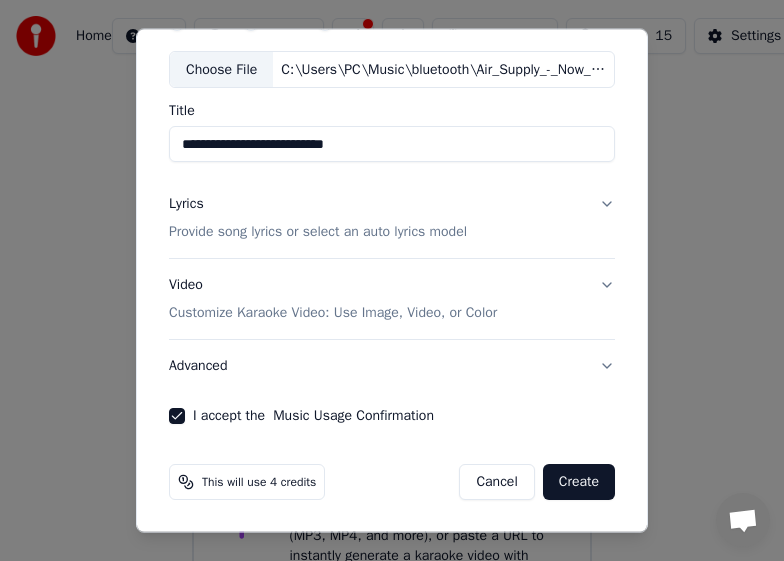 click on "Create" at bounding box center [579, 482] 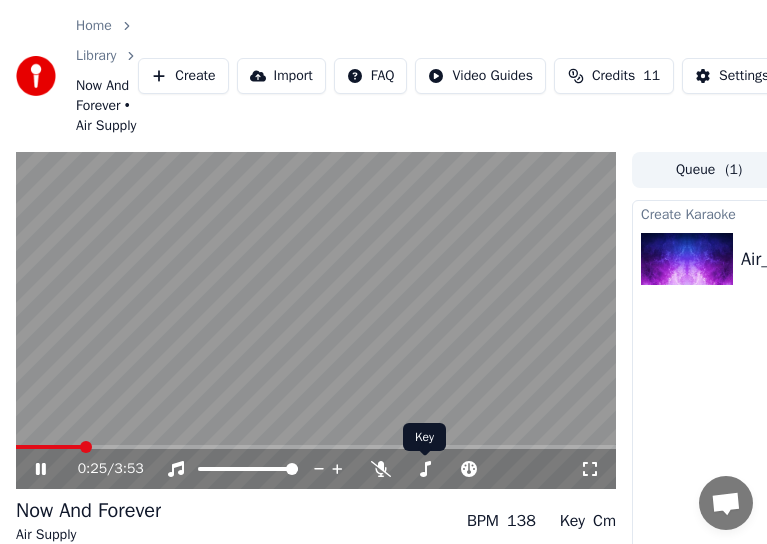 scroll, scrollTop: 100, scrollLeft: 0, axis: vertical 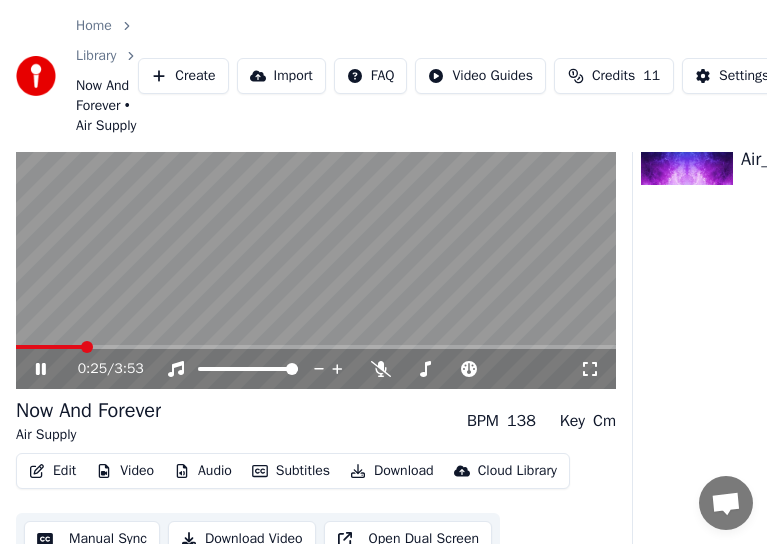 click on "Edit" at bounding box center (52, 471) 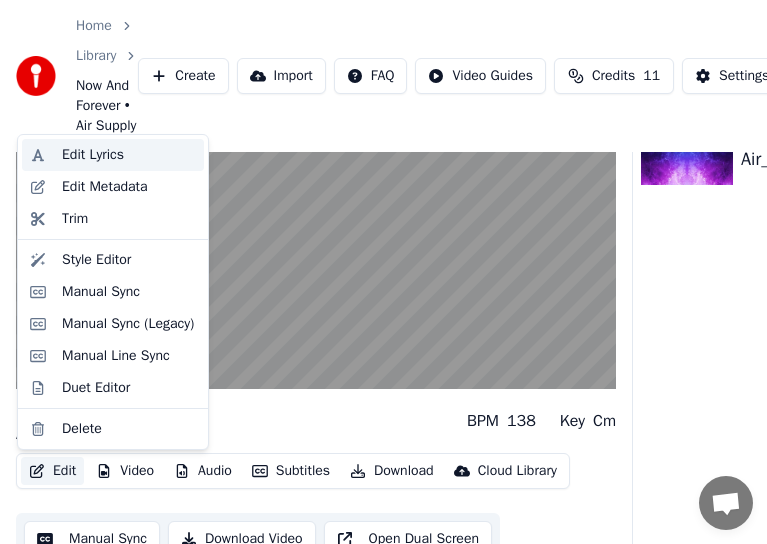 click on "Edit Lyrics" at bounding box center (93, 155) 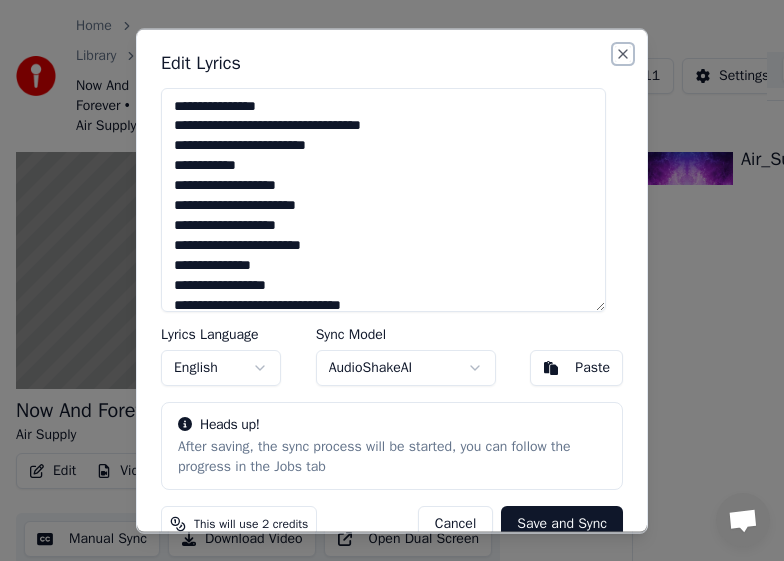 click on "Close" at bounding box center (623, 53) 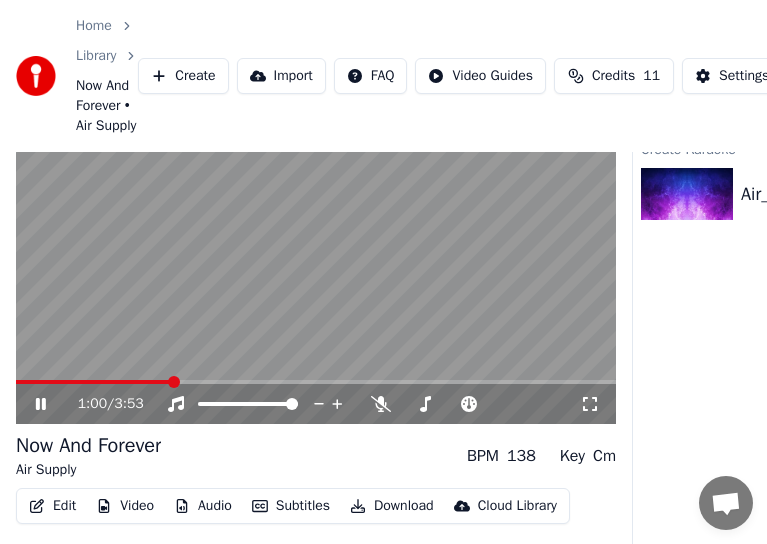 scroll, scrollTop: 100, scrollLeft: 0, axis: vertical 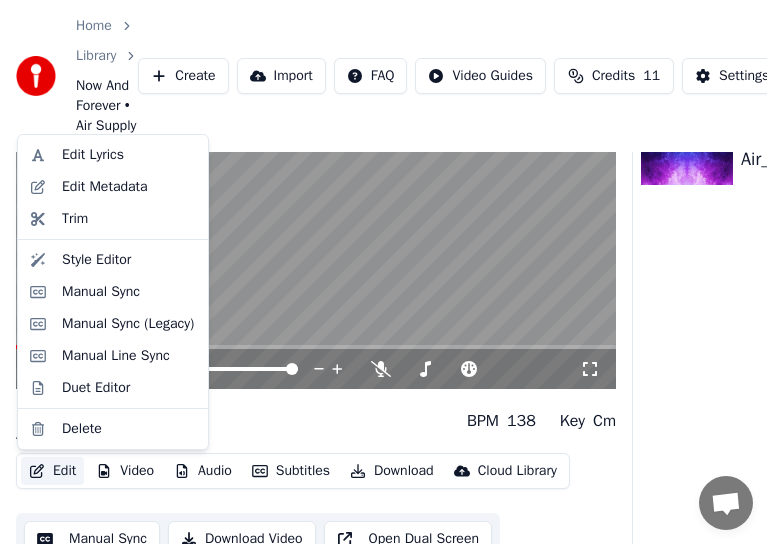 click on "Edit" at bounding box center [52, 471] 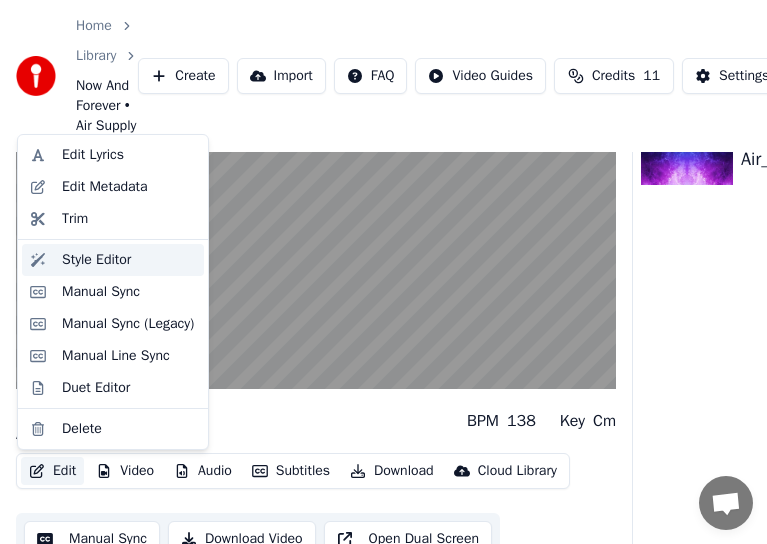 click on "Style Editor" at bounding box center [96, 260] 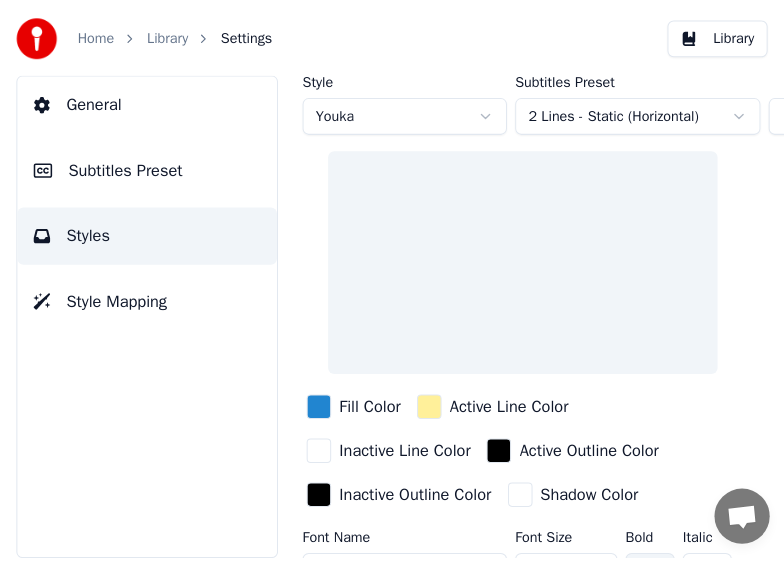 scroll, scrollTop: 0, scrollLeft: 0, axis: both 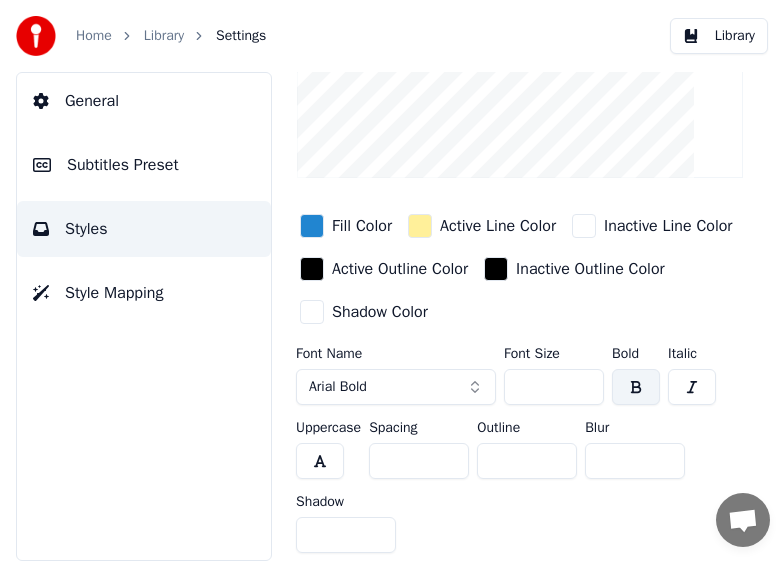 click on "**" at bounding box center (554, 387) 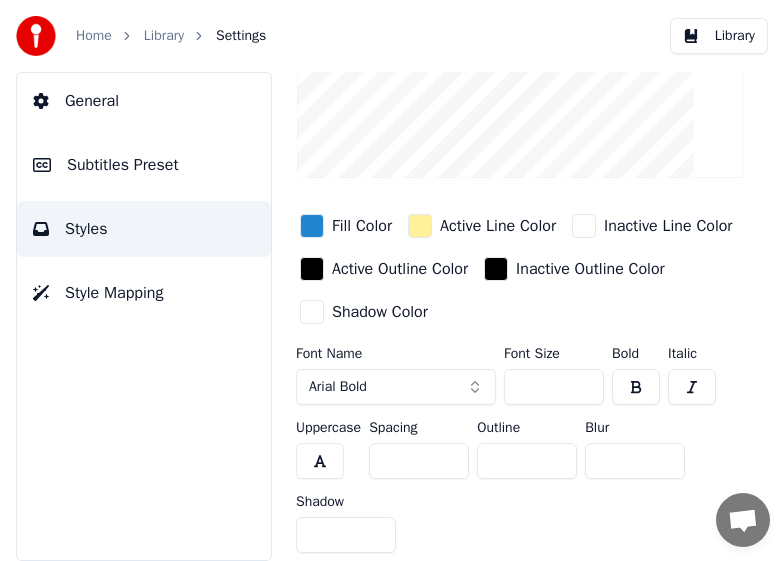 click on "Arial Bold" at bounding box center (396, 387) 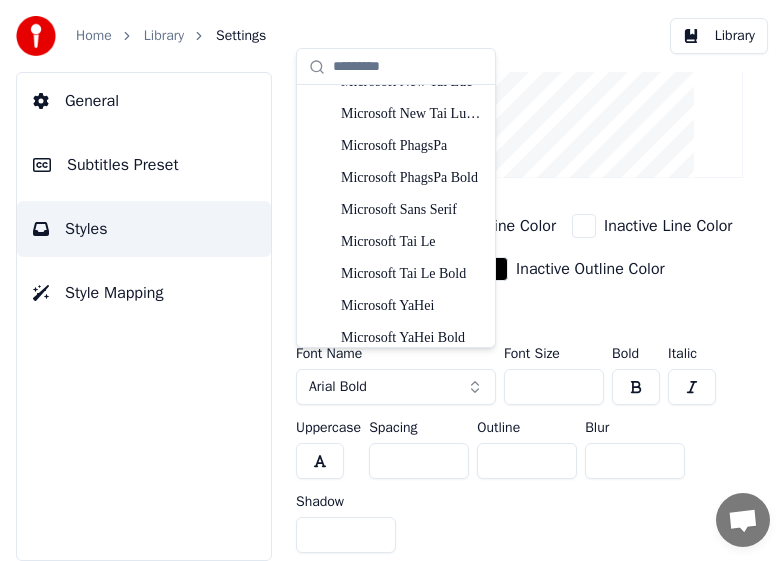 scroll, scrollTop: 6400, scrollLeft: 0, axis: vertical 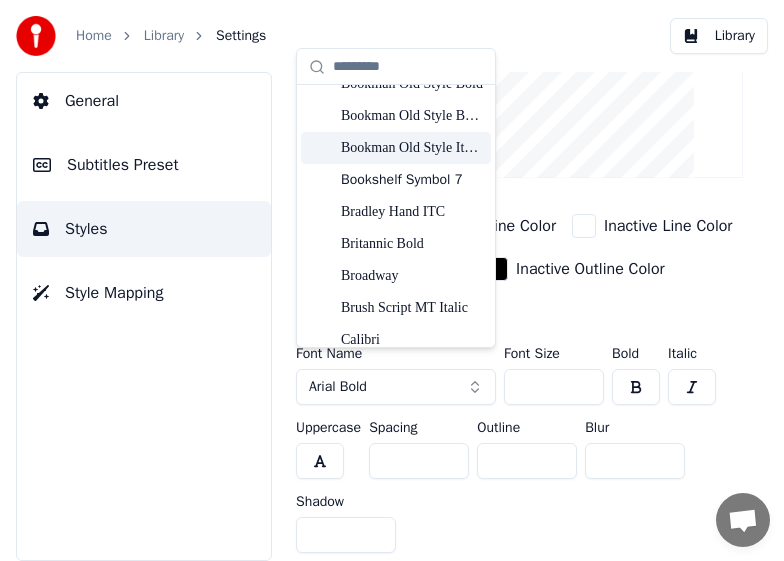 click on "Bookman Old Style Italic" at bounding box center (412, 148) 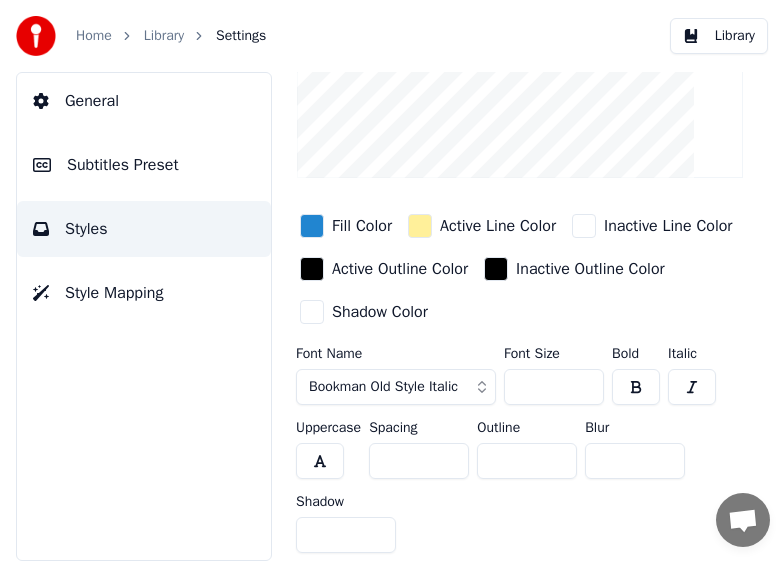 click on "Bookman Old Style Italic" at bounding box center [383, 387] 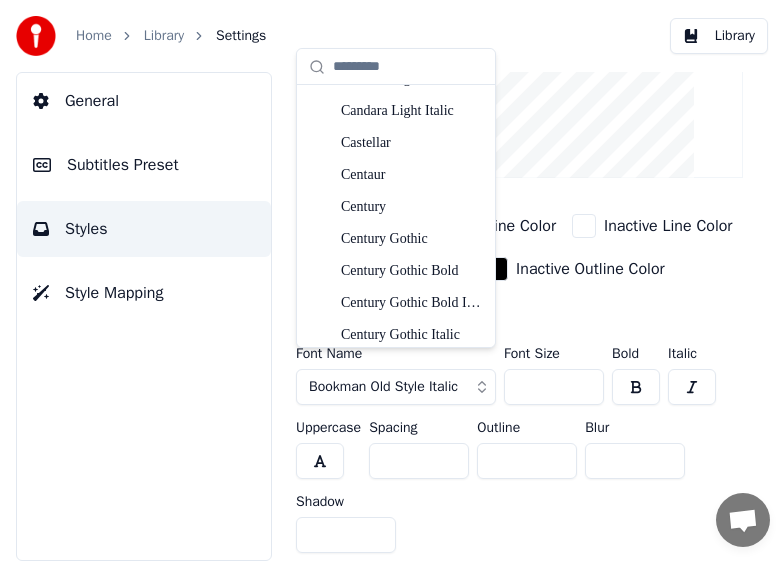 scroll, scrollTop: 2300, scrollLeft: 0, axis: vertical 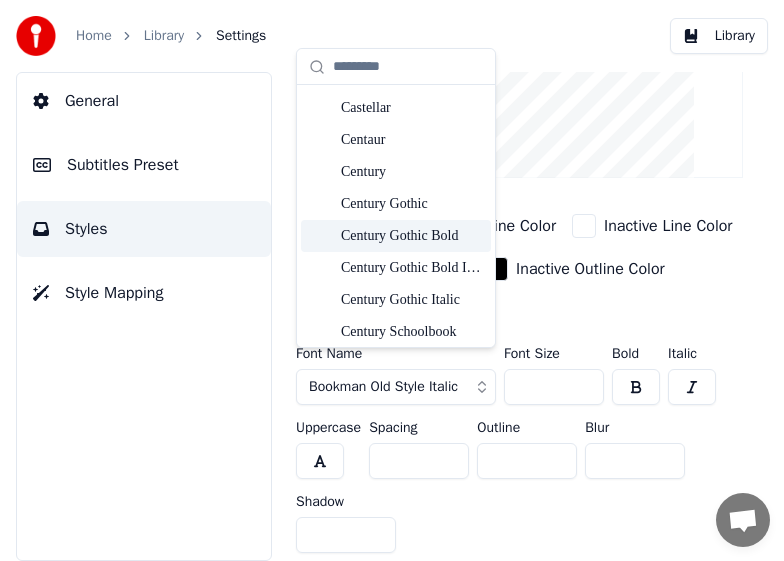 click on "Century Gothic Bold" at bounding box center (412, 236) 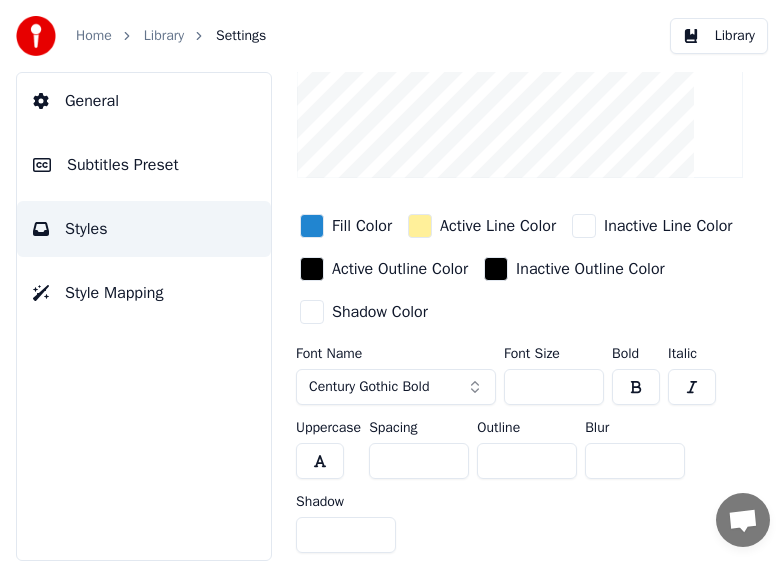 click on "Century Gothic Bold" at bounding box center [396, 387] 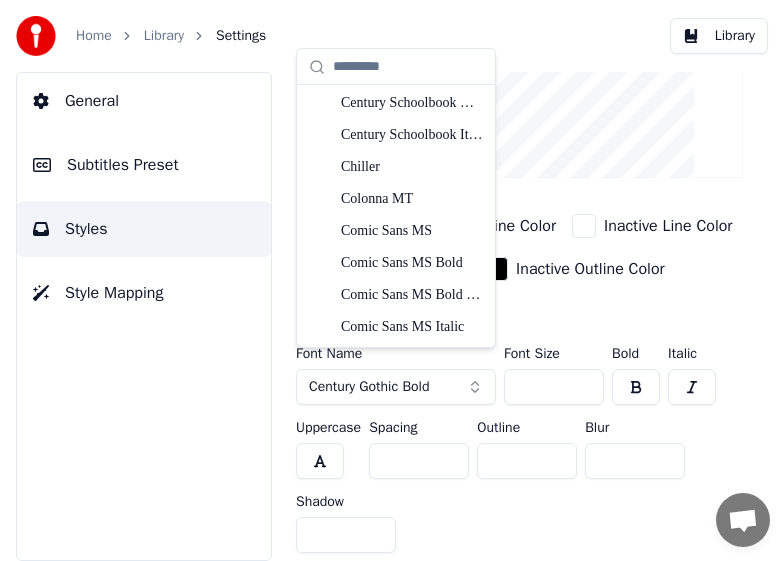 scroll, scrollTop: 2600, scrollLeft: 0, axis: vertical 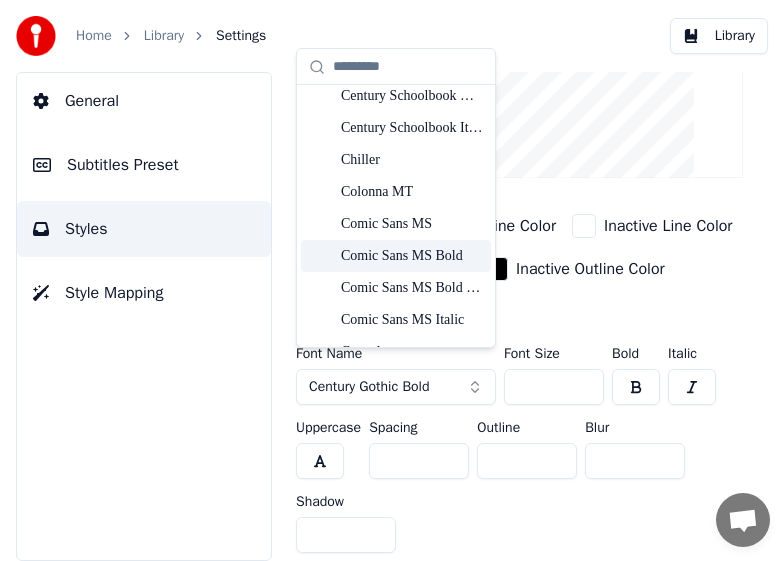 click on "Comic Sans MS Bold" at bounding box center [412, 256] 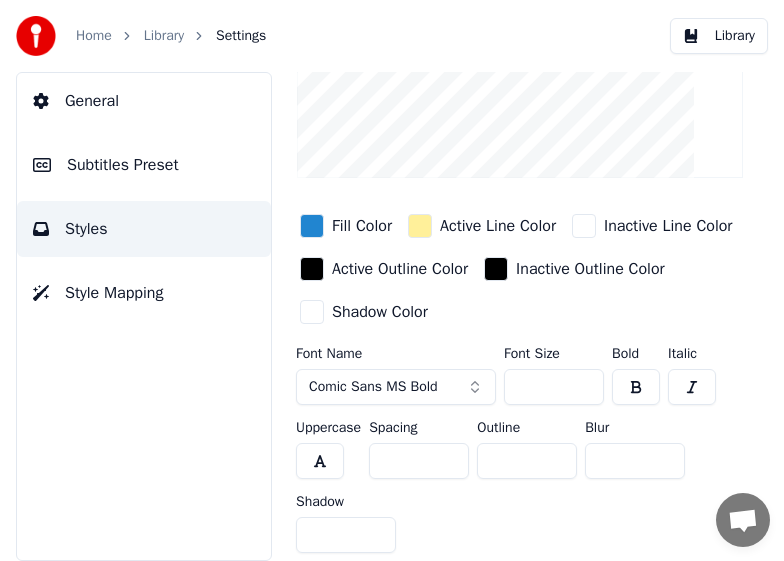 click on "Comic Sans MS Bold" at bounding box center [373, 387] 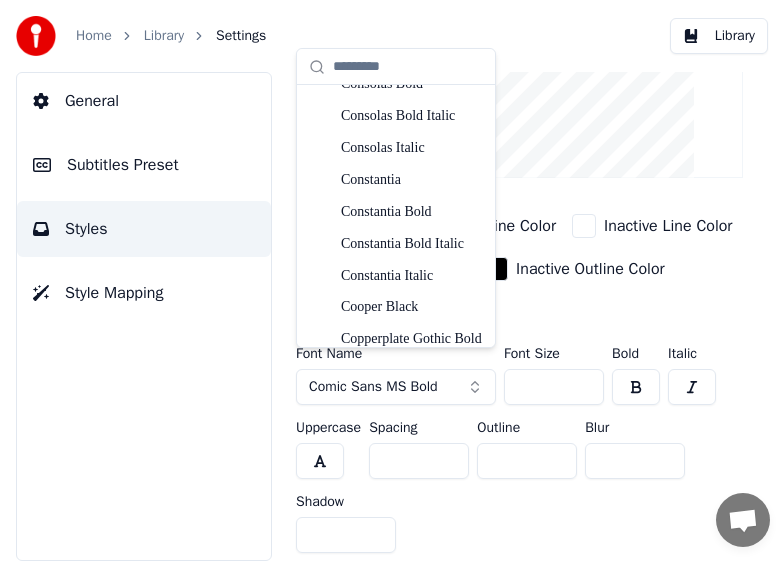 scroll, scrollTop: 3000, scrollLeft: 0, axis: vertical 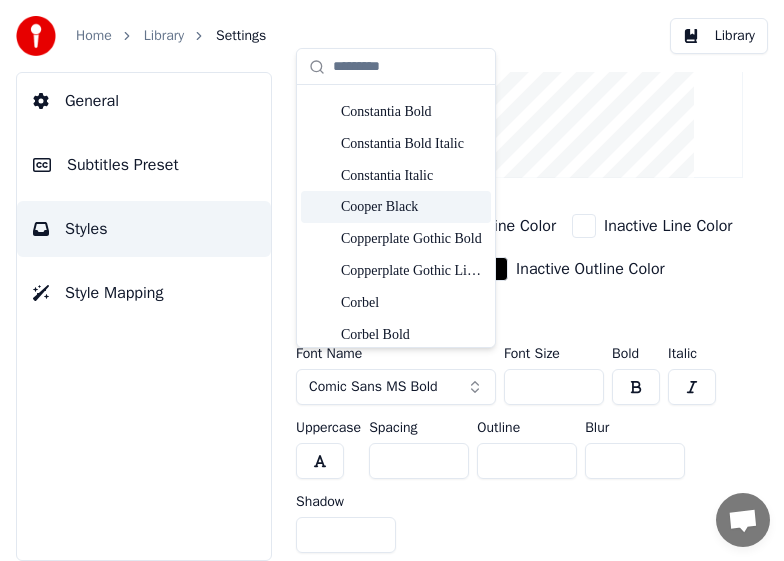 click on "Cooper Black" at bounding box center [412, 207] 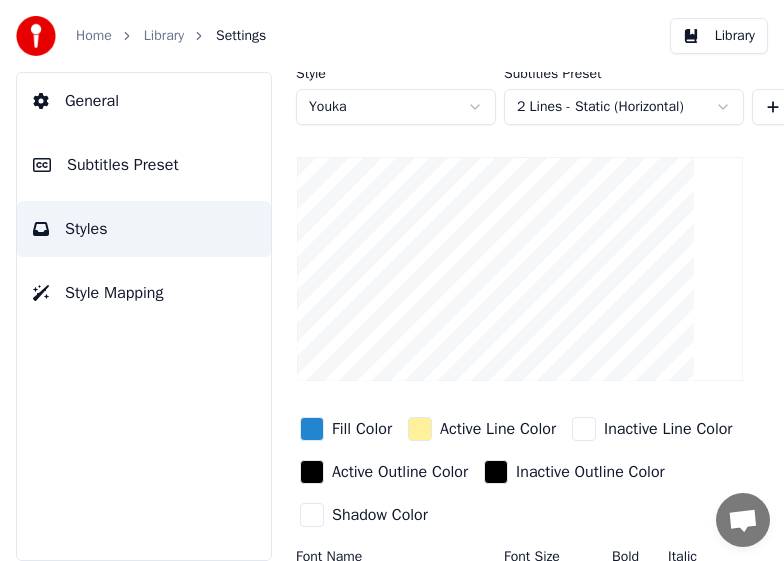 scroll, scrollTop: 0, scrollLeft: 0, axis: both 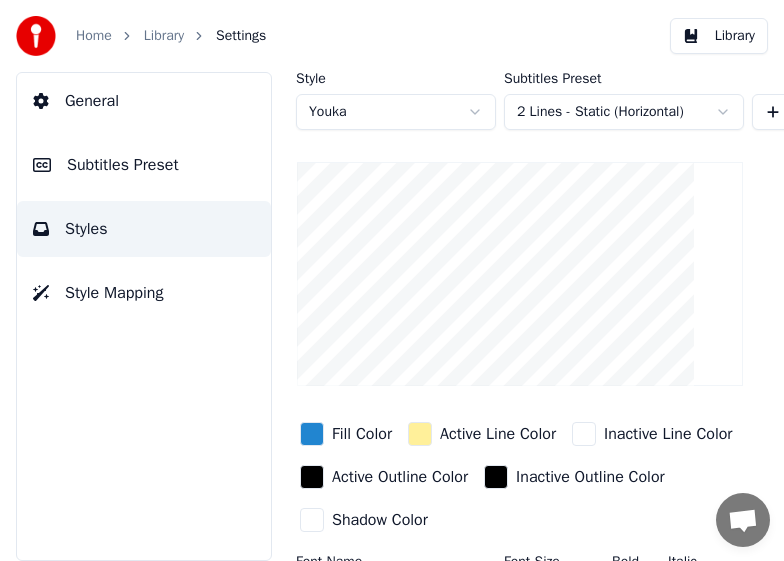 click on "General" at bounding box center (92, 101) 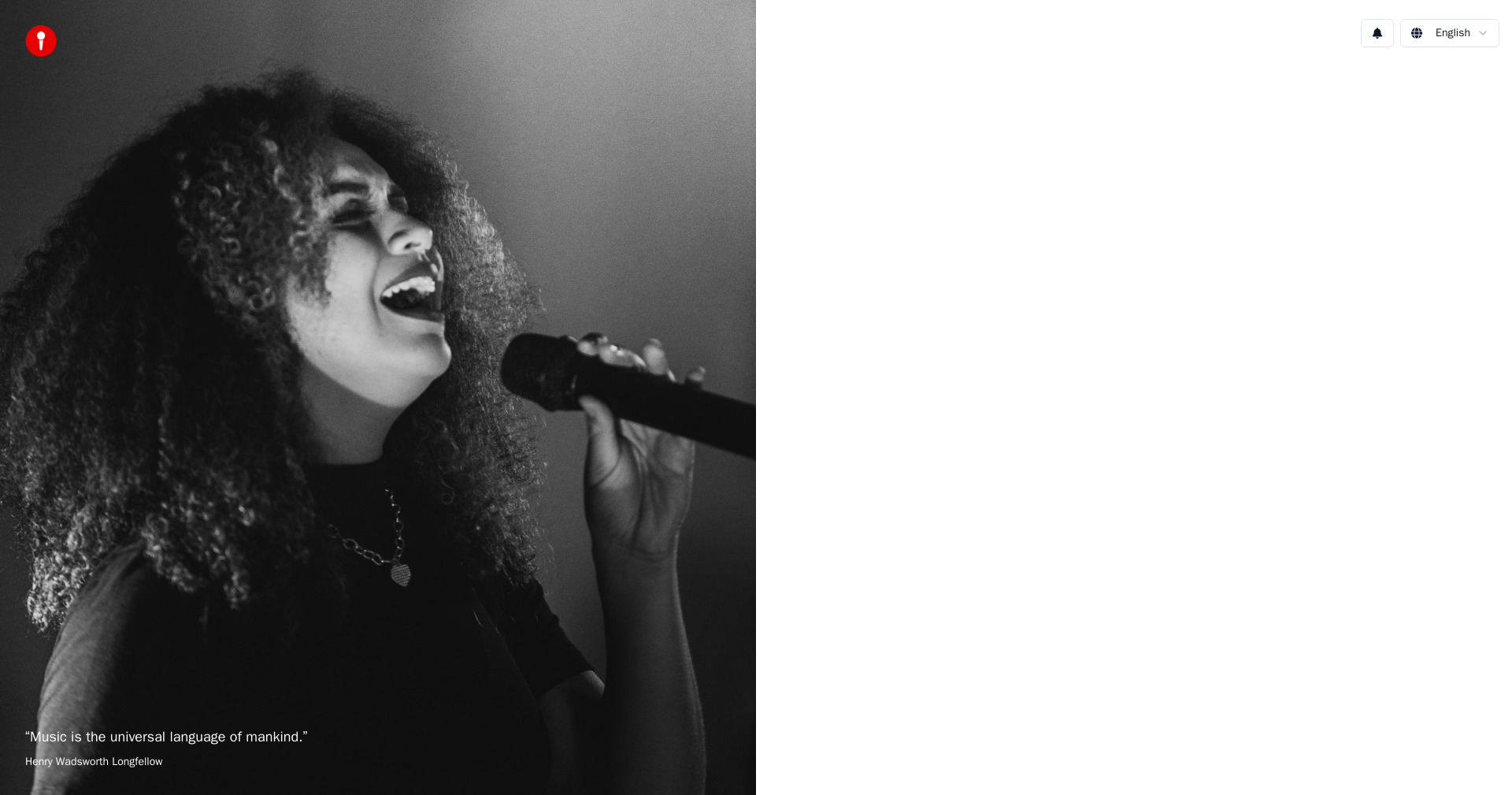scroll, scrollTop: 0, scrollLeft: 0, axis: both 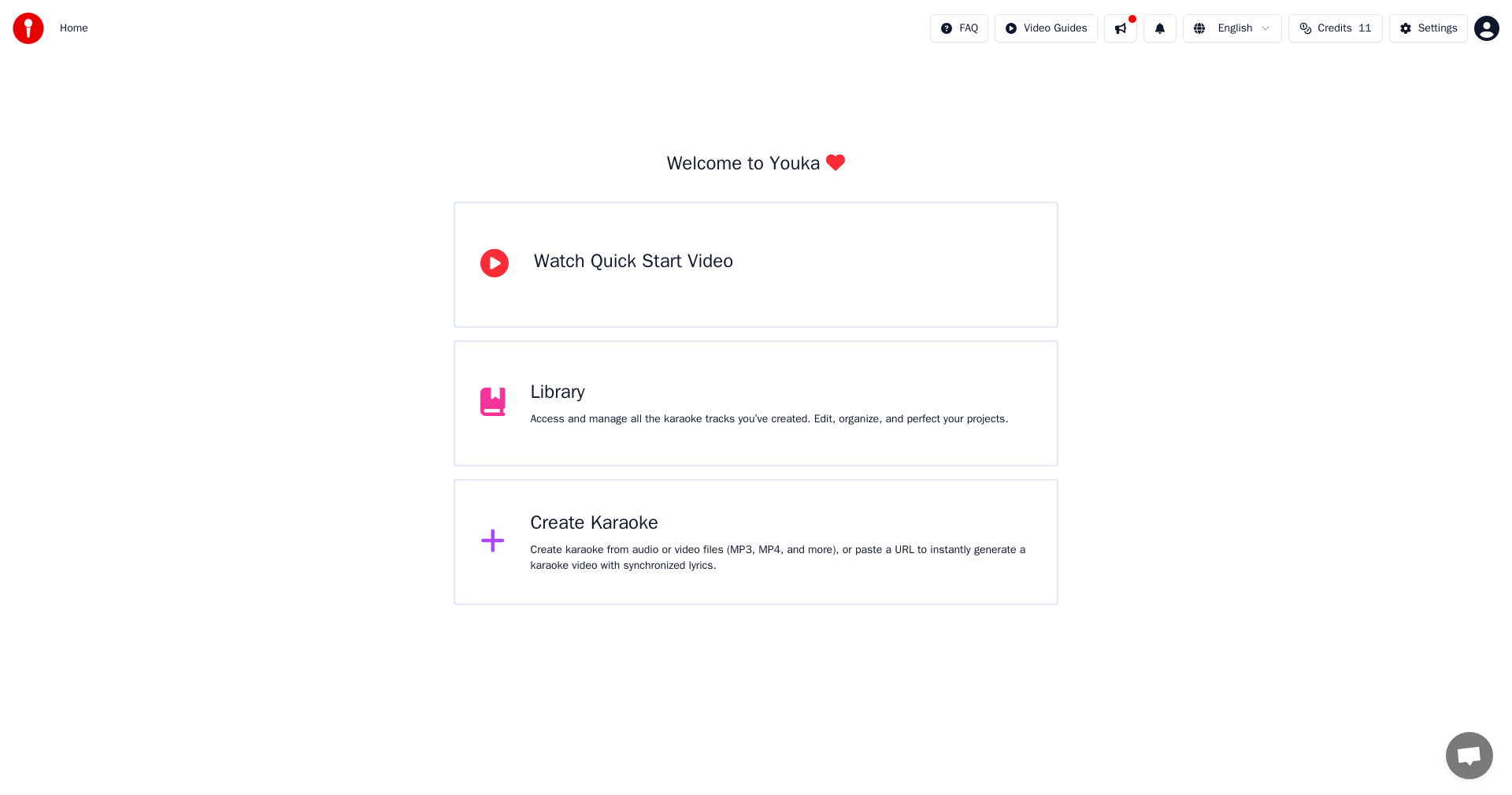 click on "Create karaoke from audio or video files (MP3, MP4, and more), or paste a URL to instantly generate a karaoke video with synchronized lyrics." at bounding box center (781, 558) 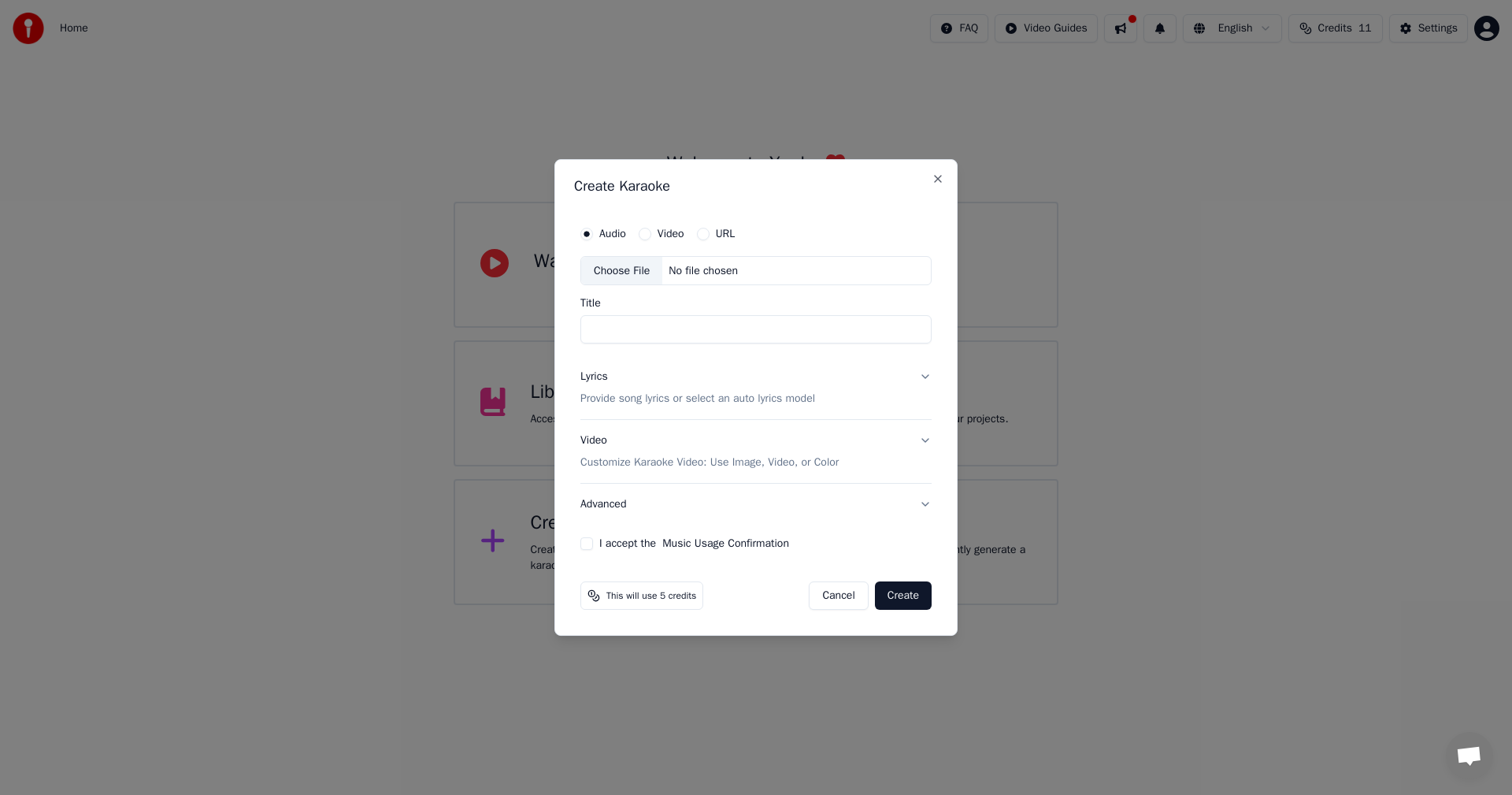 click on "Choose File" at bounding box center [621, 271] 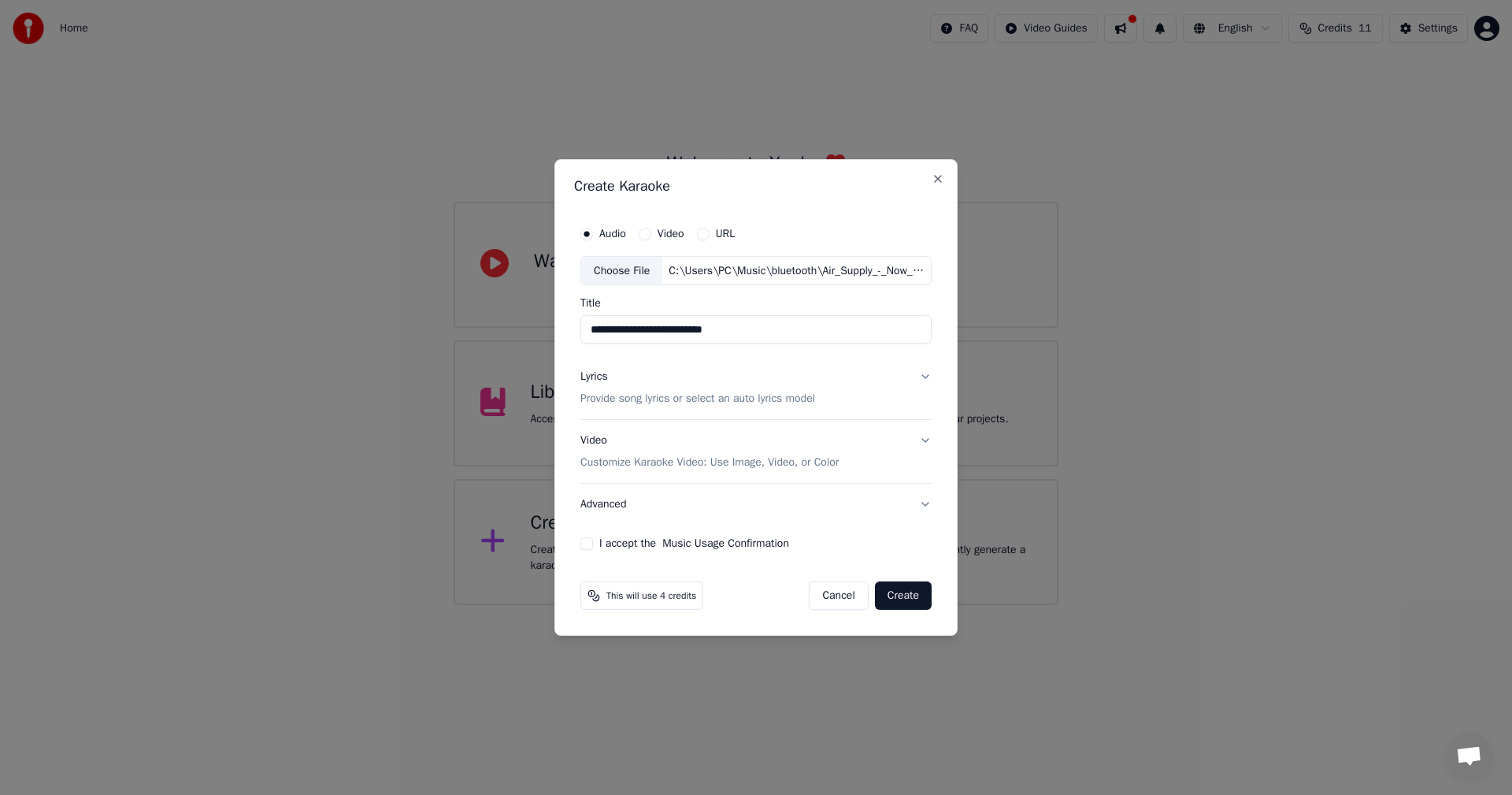 click on "Lyrics Provide song lyrics or select an auto lyrics model" at bounding box center [756, 388] 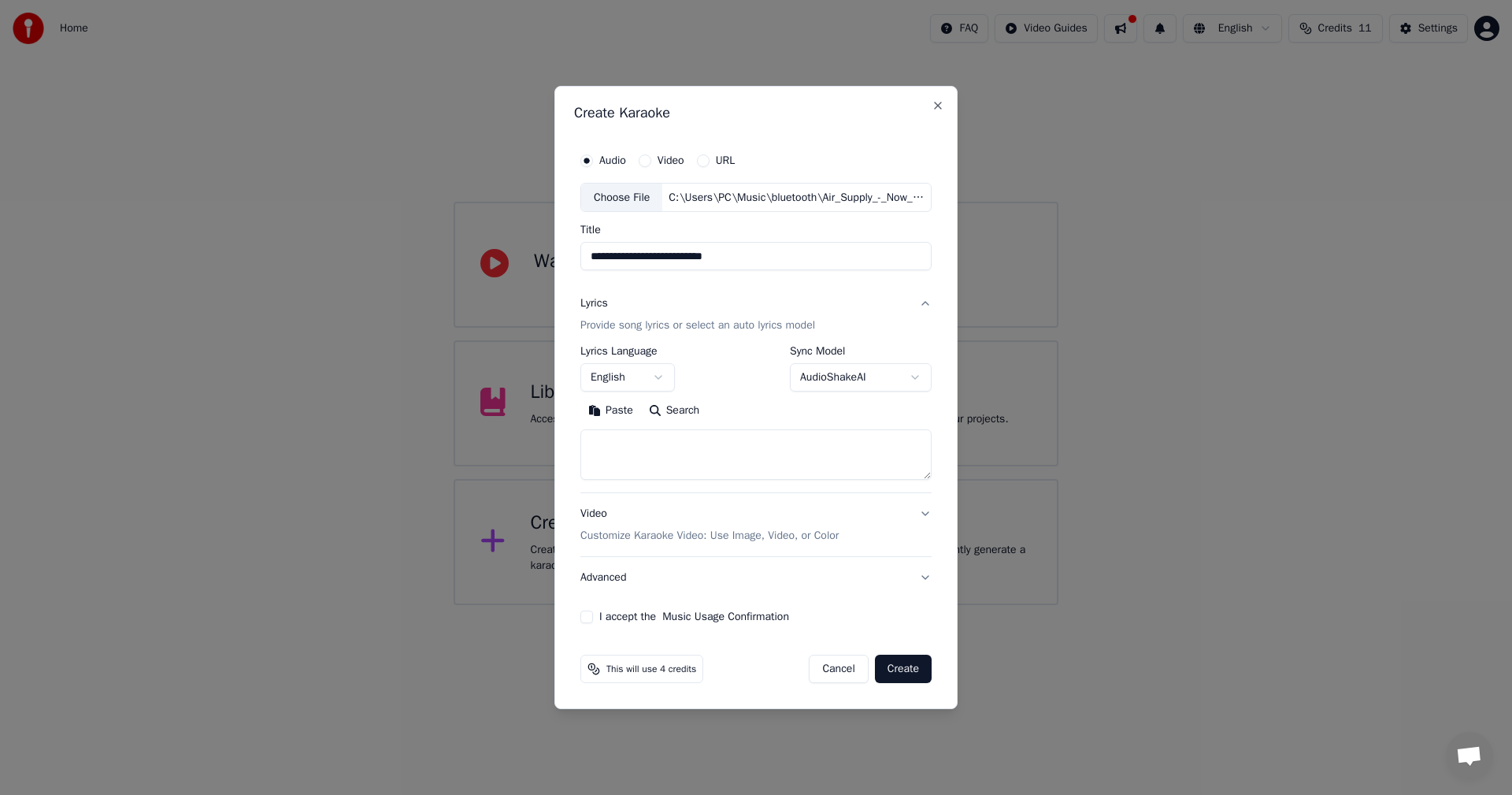 click on "Paste" at bounding box center [610, 411] 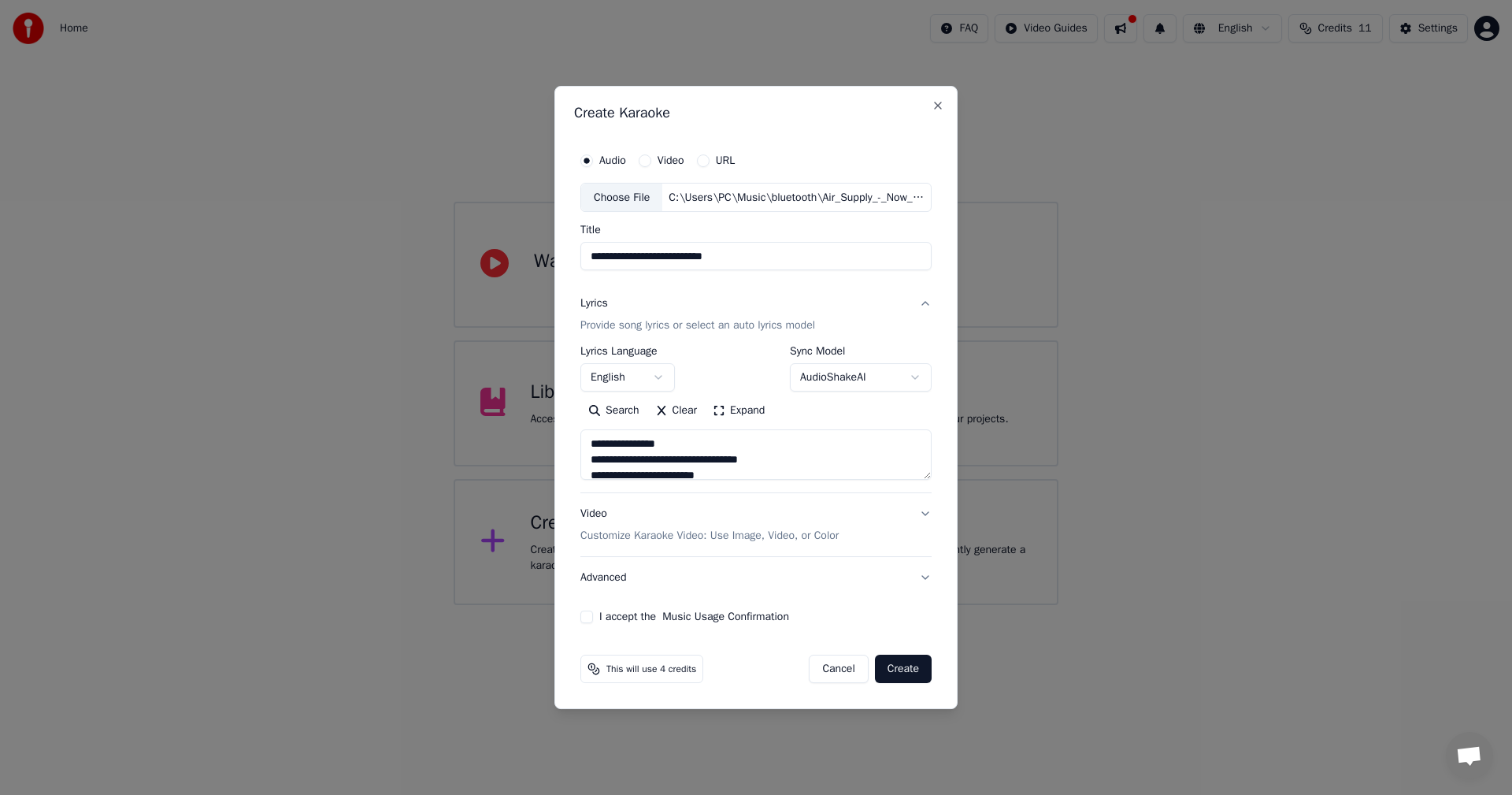 click on "Video Customize Karaoke Video: Use Image, Video, or Color" at bounding box center [756, 526] 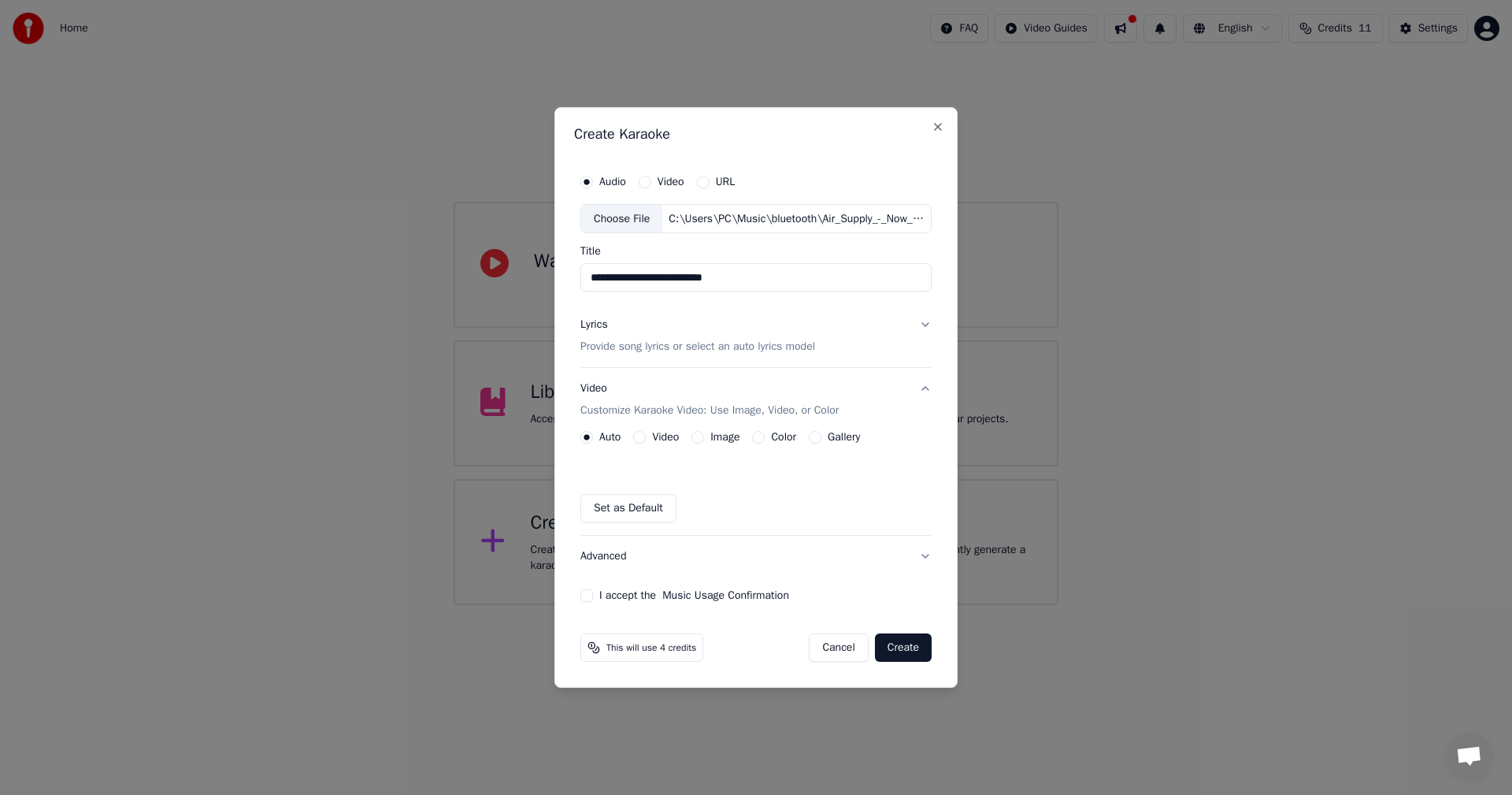 click on "Color" at bounding box center (784, 437) 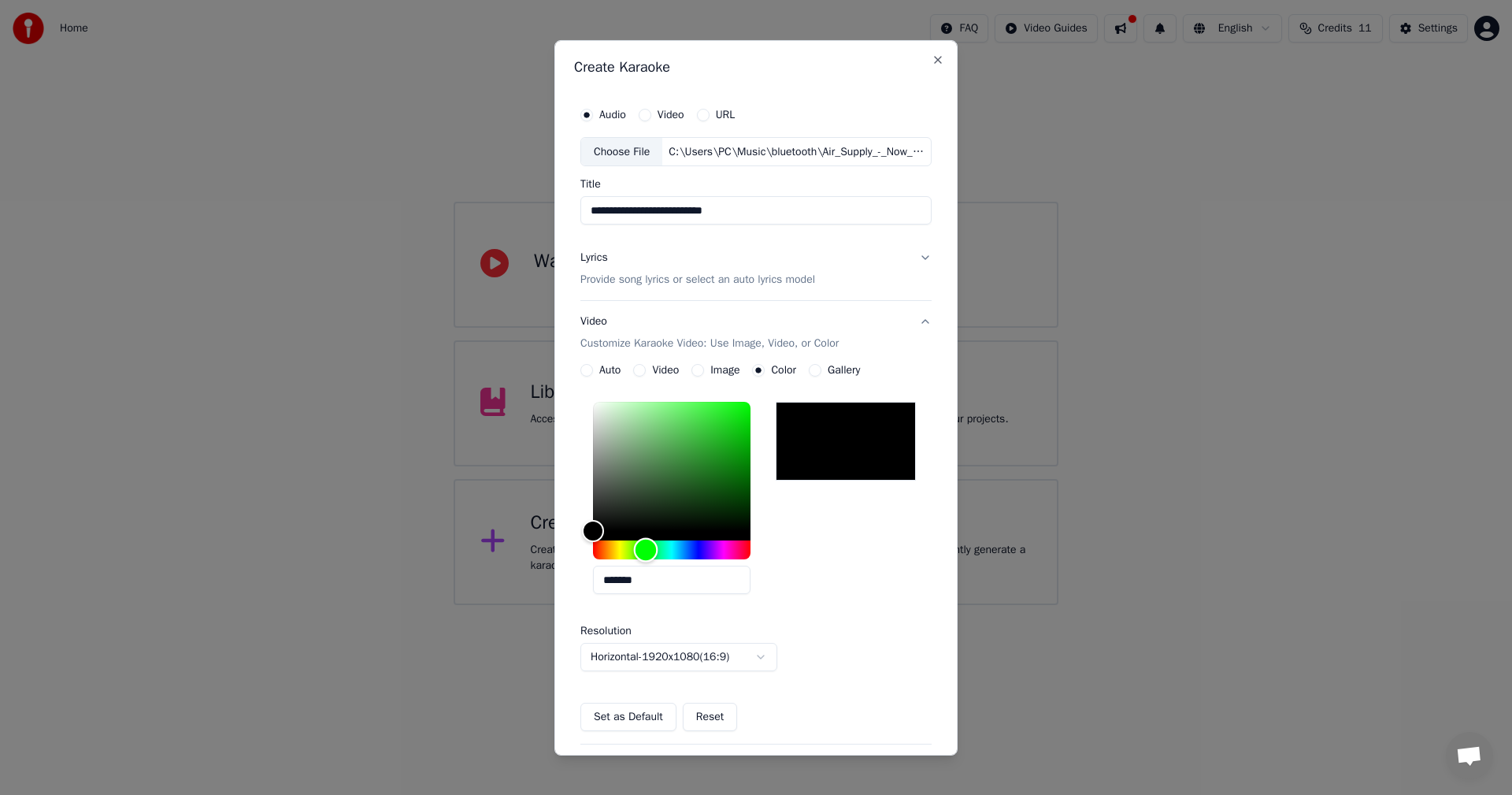 drag, startPoint x: 589, startPoint y: 549, endPoint x: 639, endPoint y: 552, distance: 50.089919 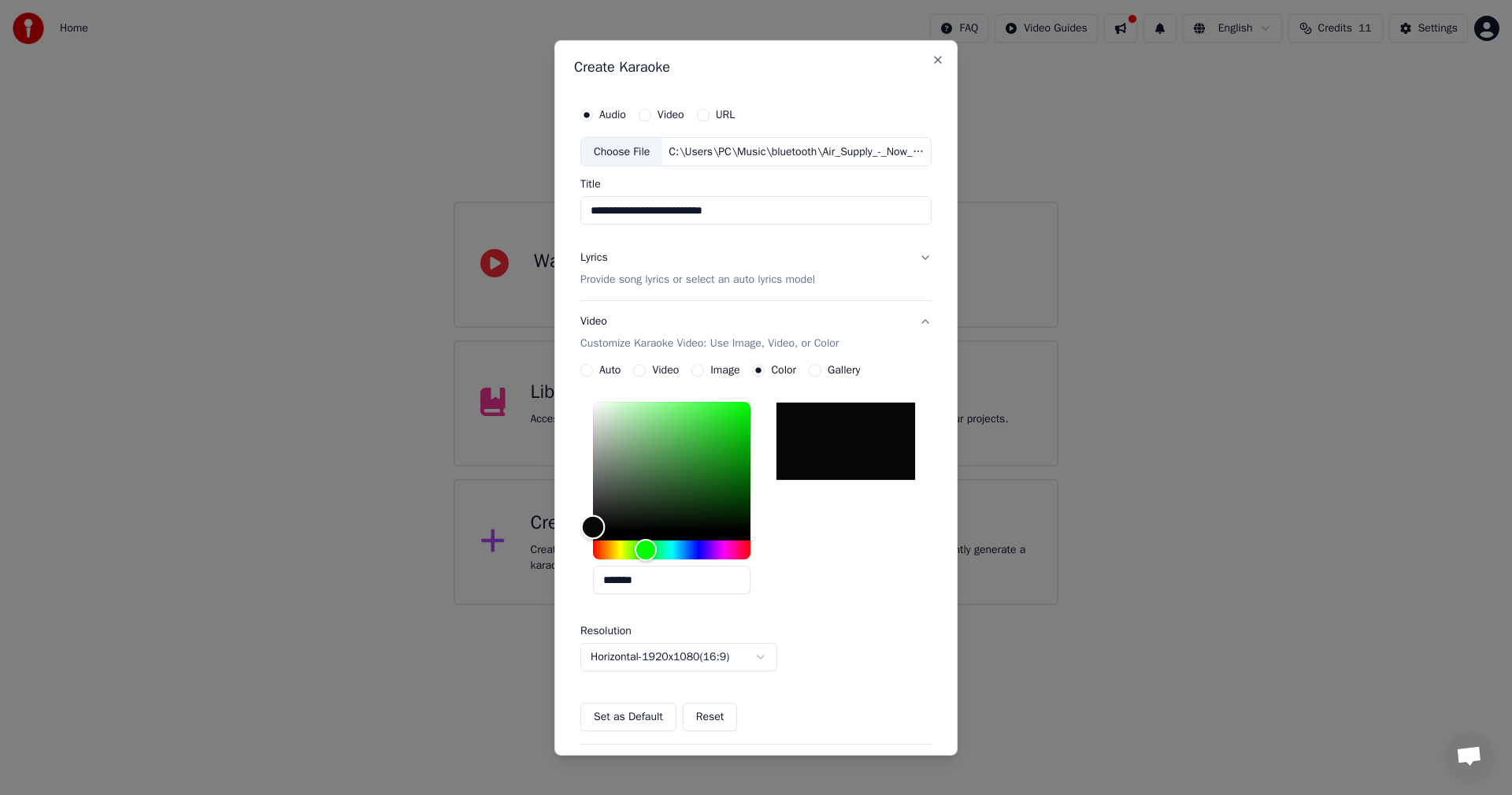 type on "*******" 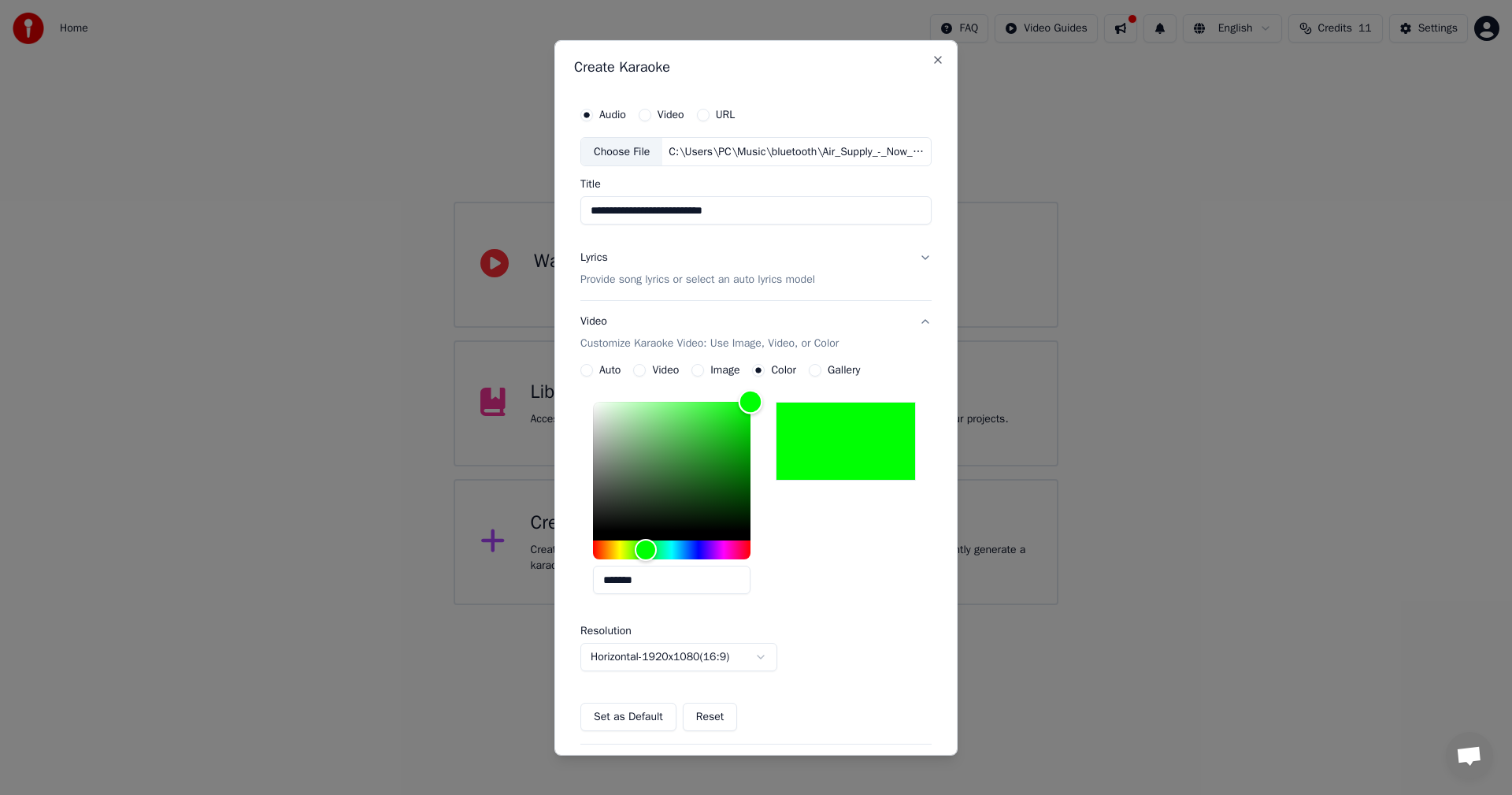 drag, startPoint x: 585, startPoint y: 527, endPoint x: 842, endPoint y: 375, distance: 298.585 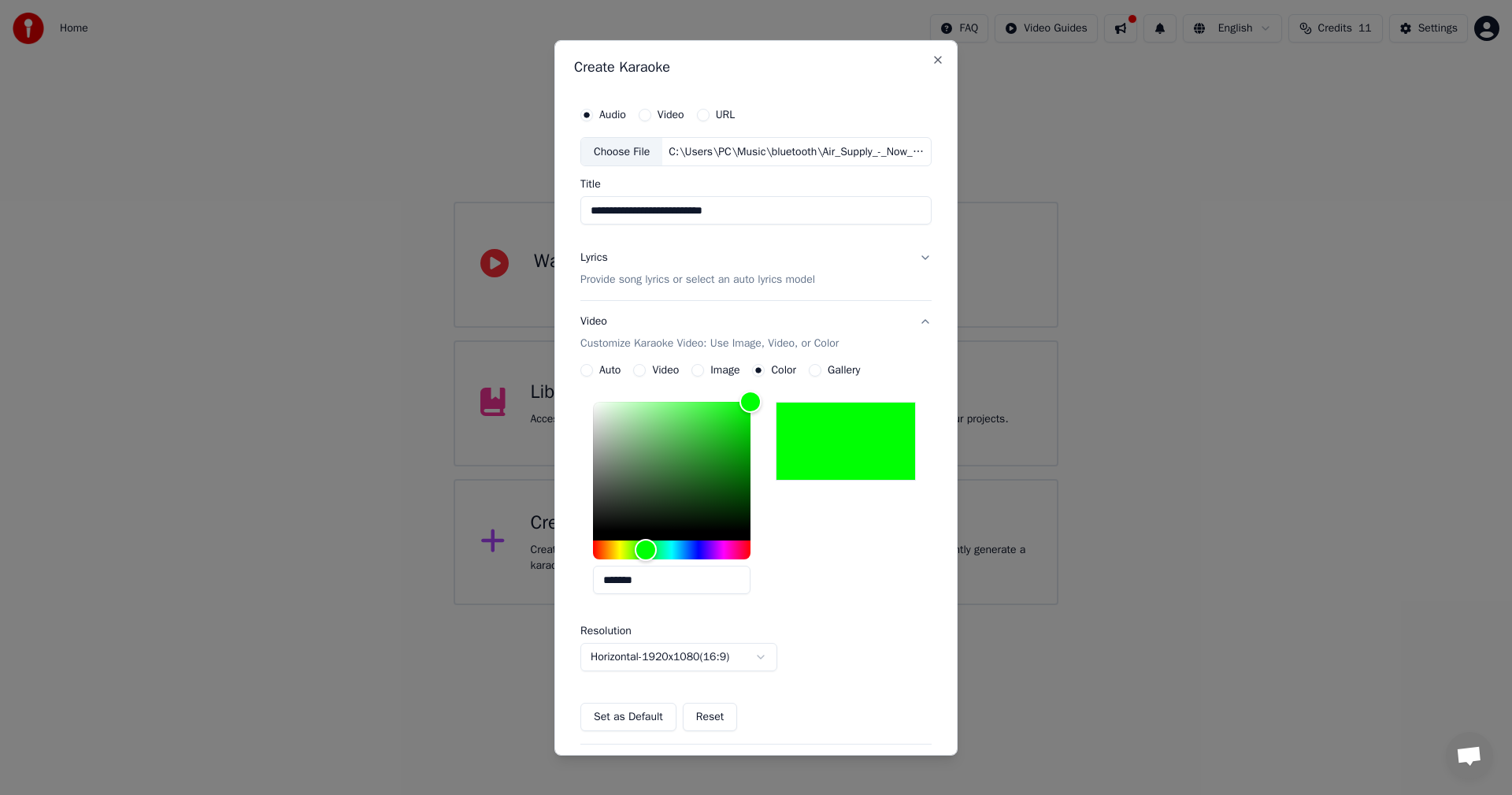 click on "*******" at bounding box center [756, 501] 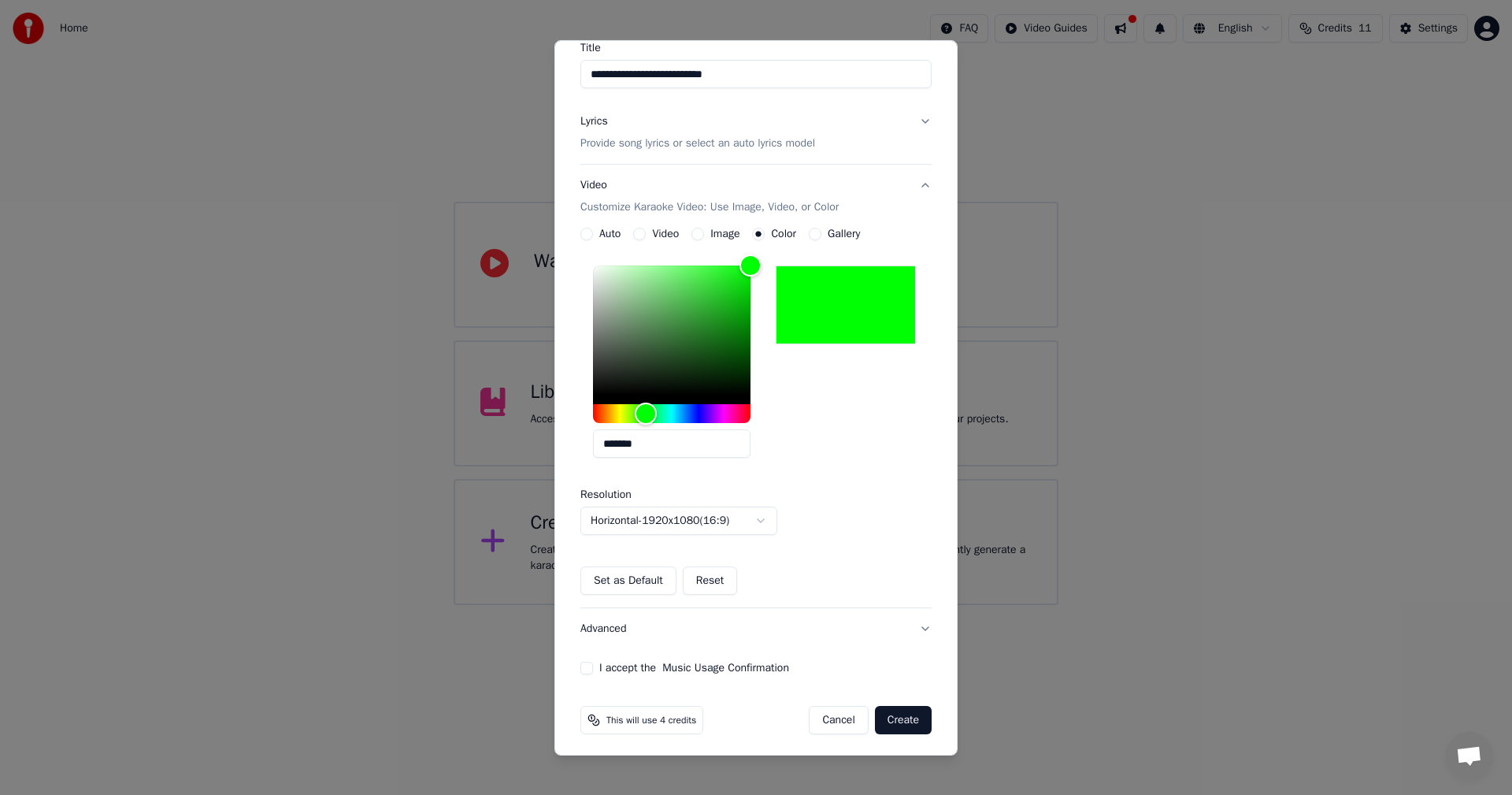 scroll, scrollTop: 141, scrollLeft: 0, axis: vertical 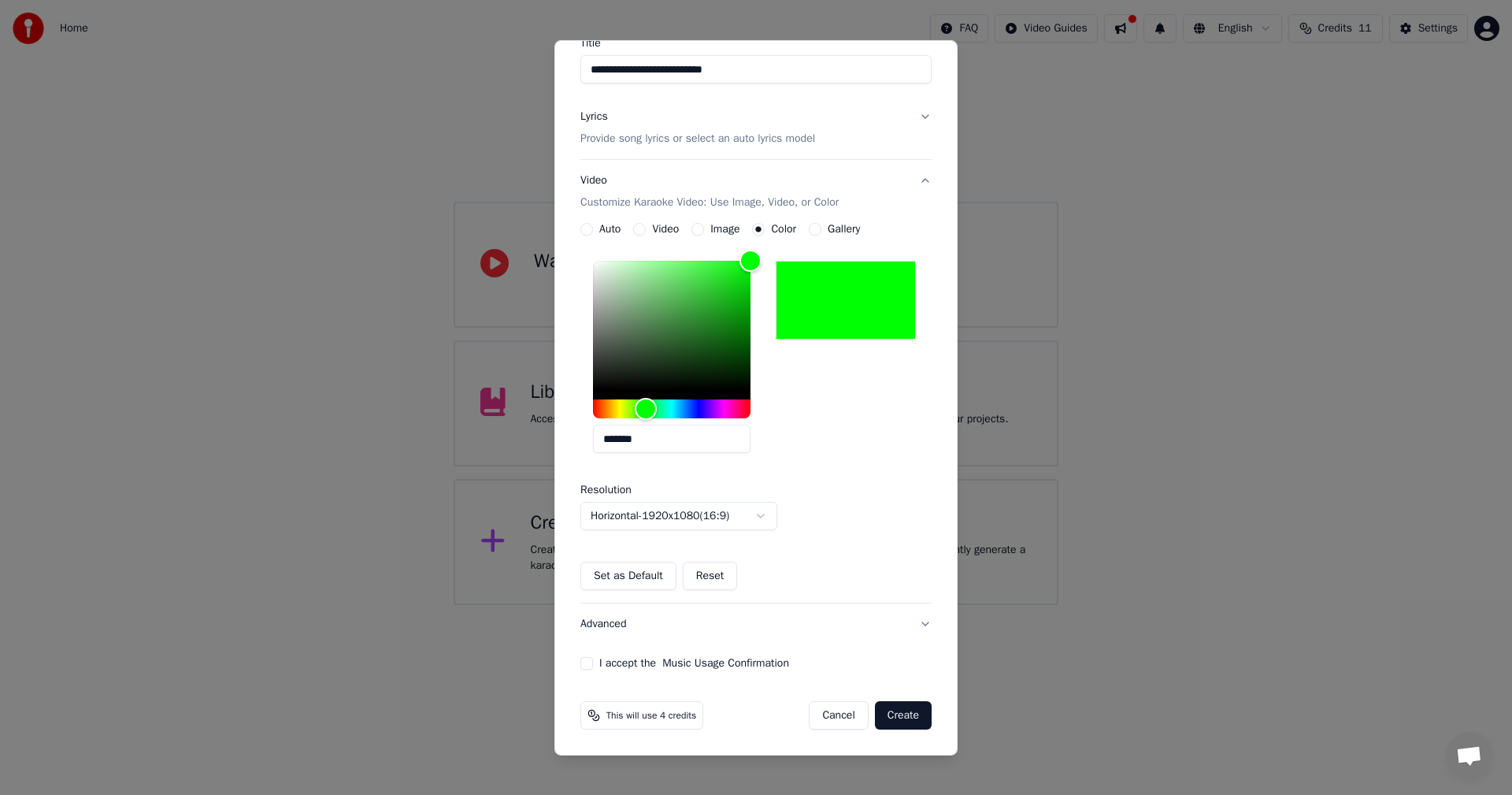 click on "I accept the   Music Usage Confirmation" at bounding box center [756, 663] 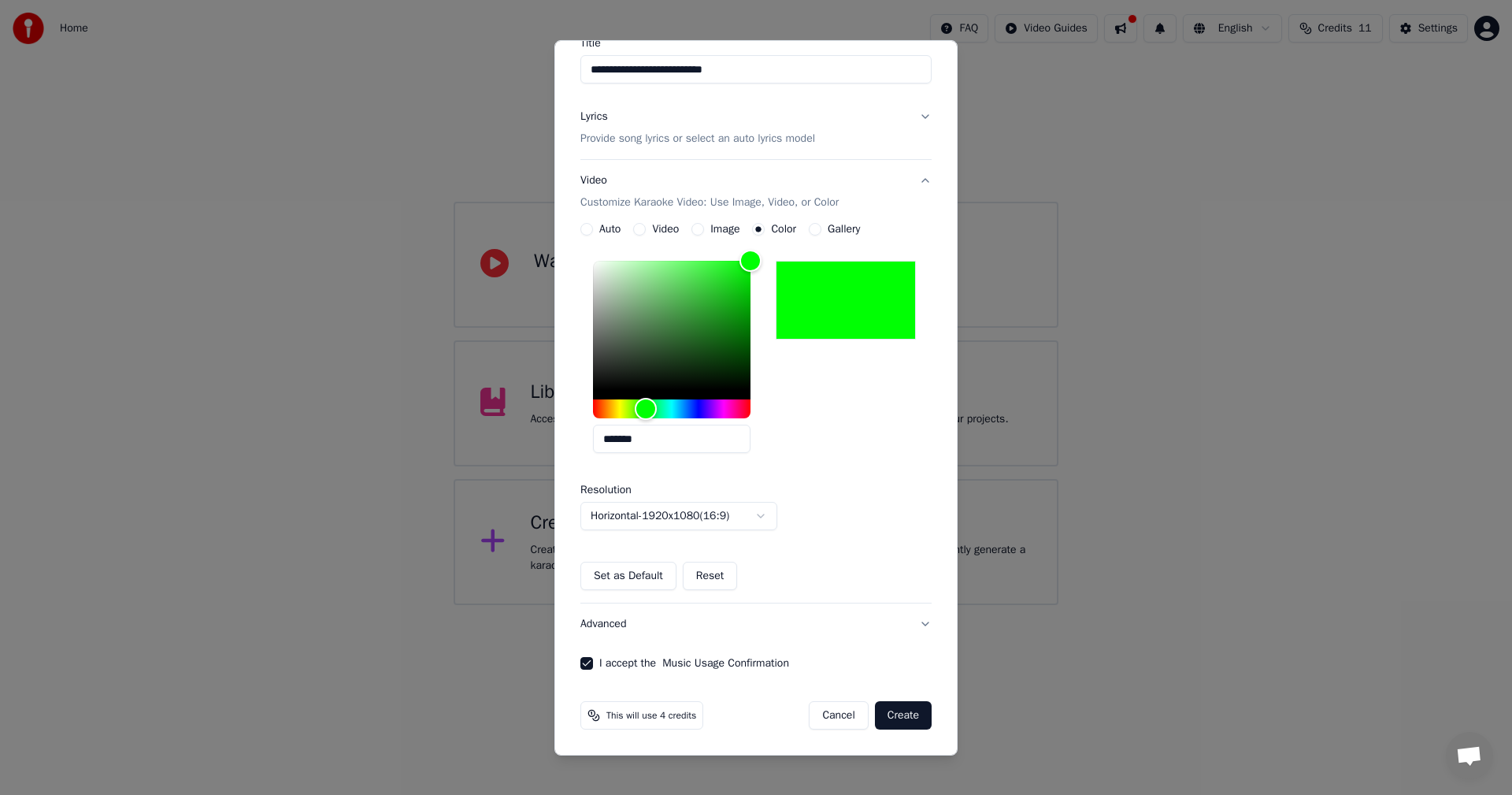 click on "Create" at bounding box center [903, 715] 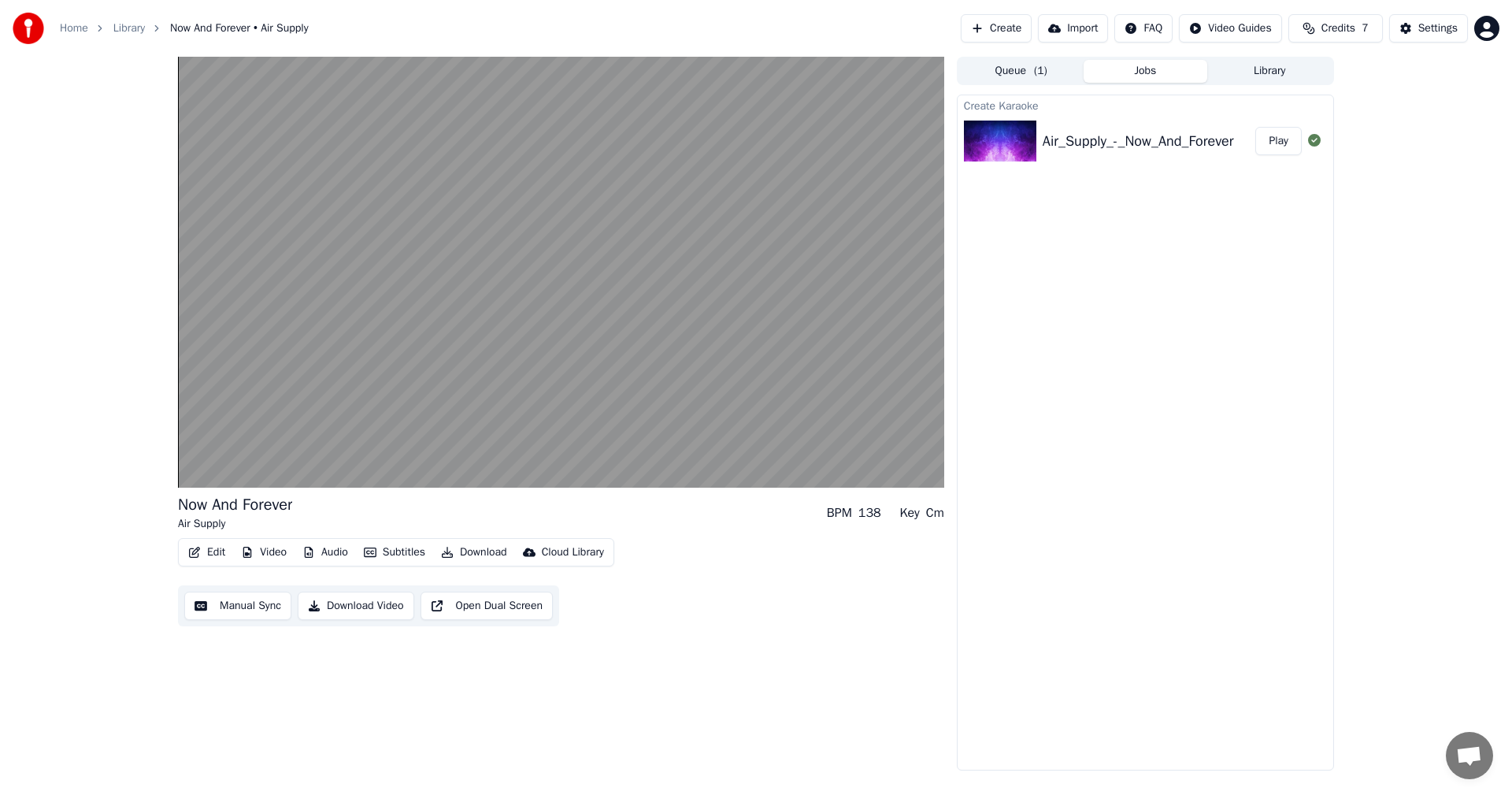 click on "Subtitles" at bounding box center [395, 552] 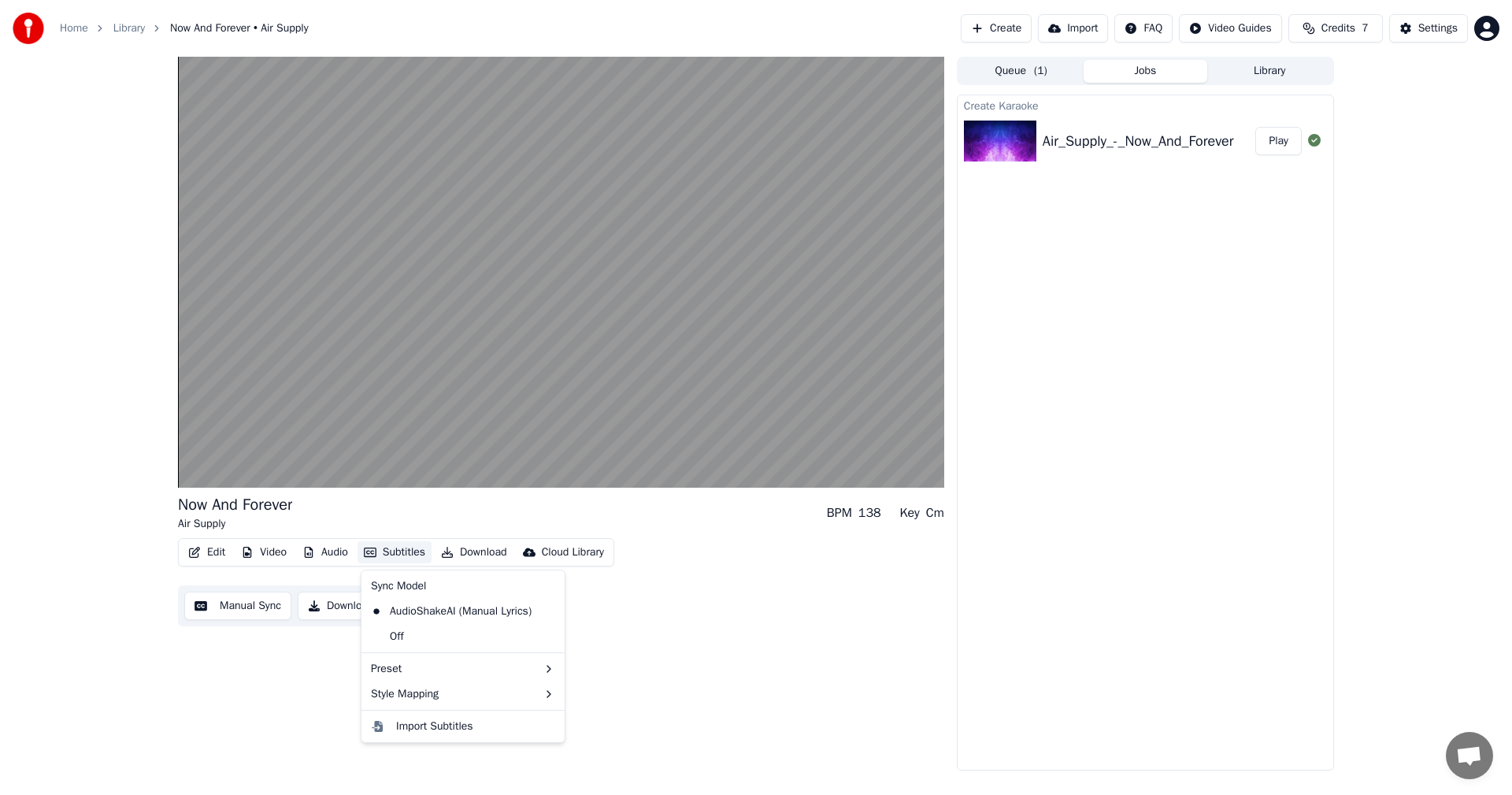 click on "Subtitles" at bounding box center [395, 552] 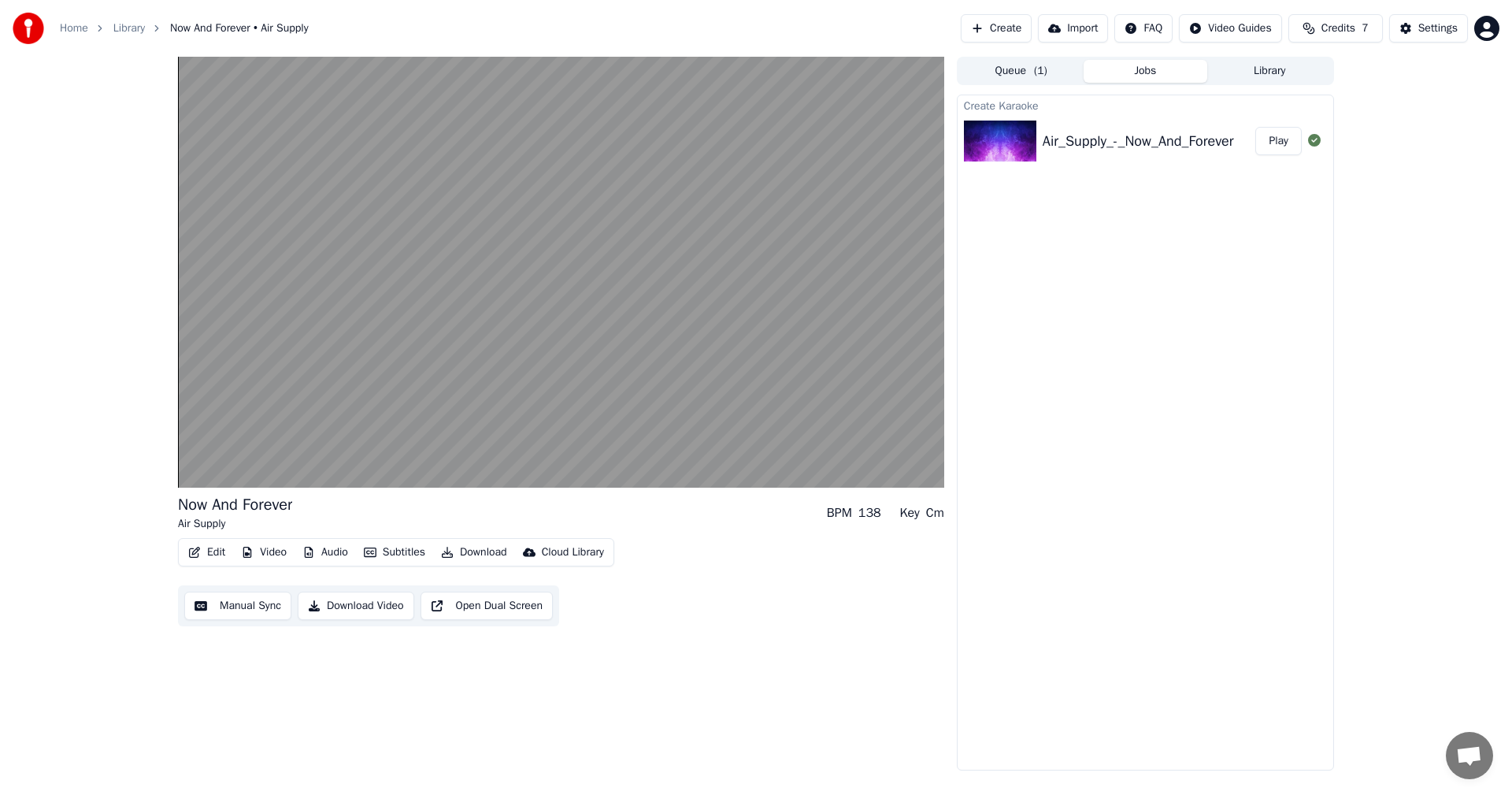 click on "Edit" at bounding box center [206, 552] 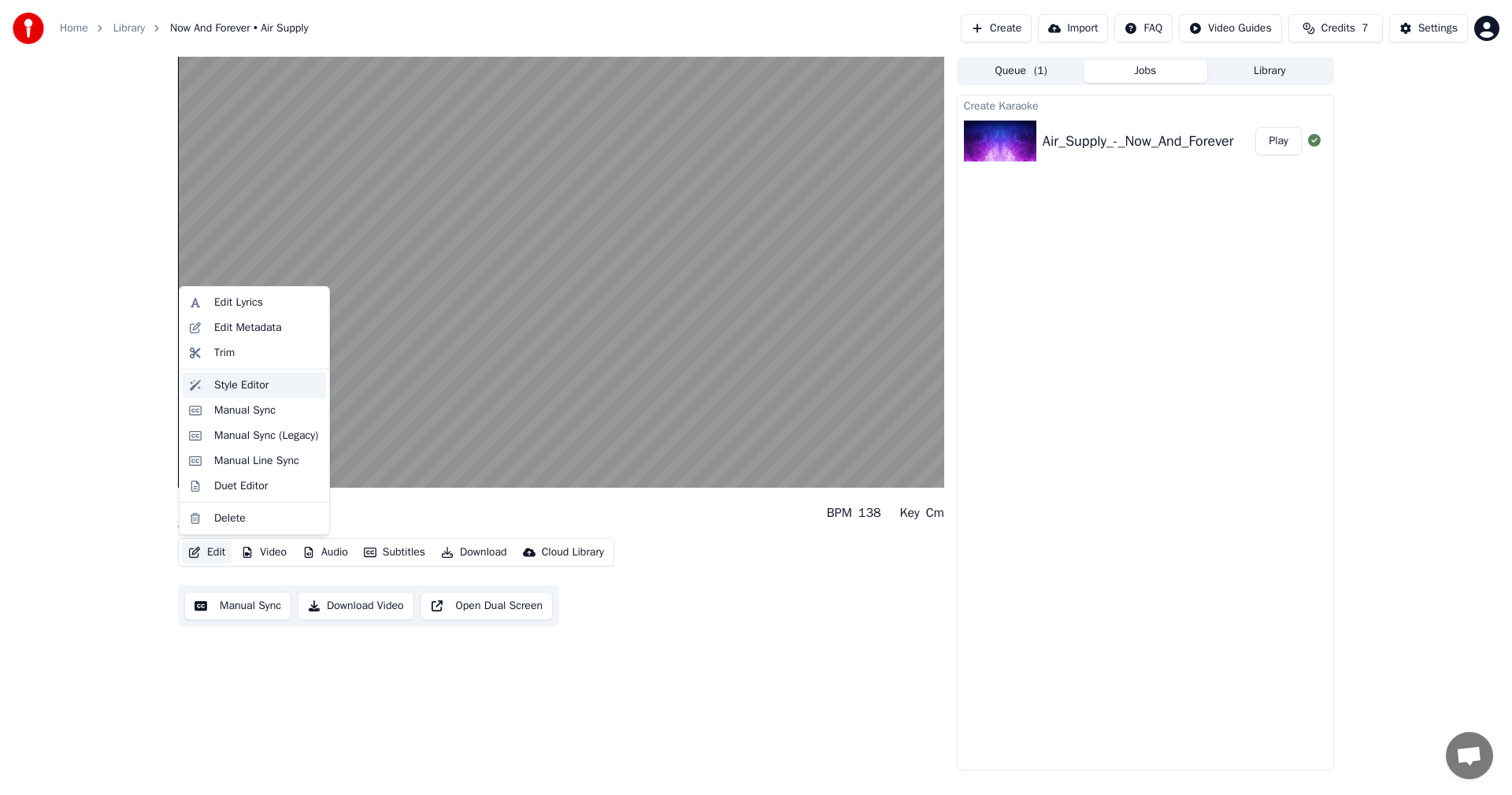 click on "Style Editor" at bounding box center (241, 385) 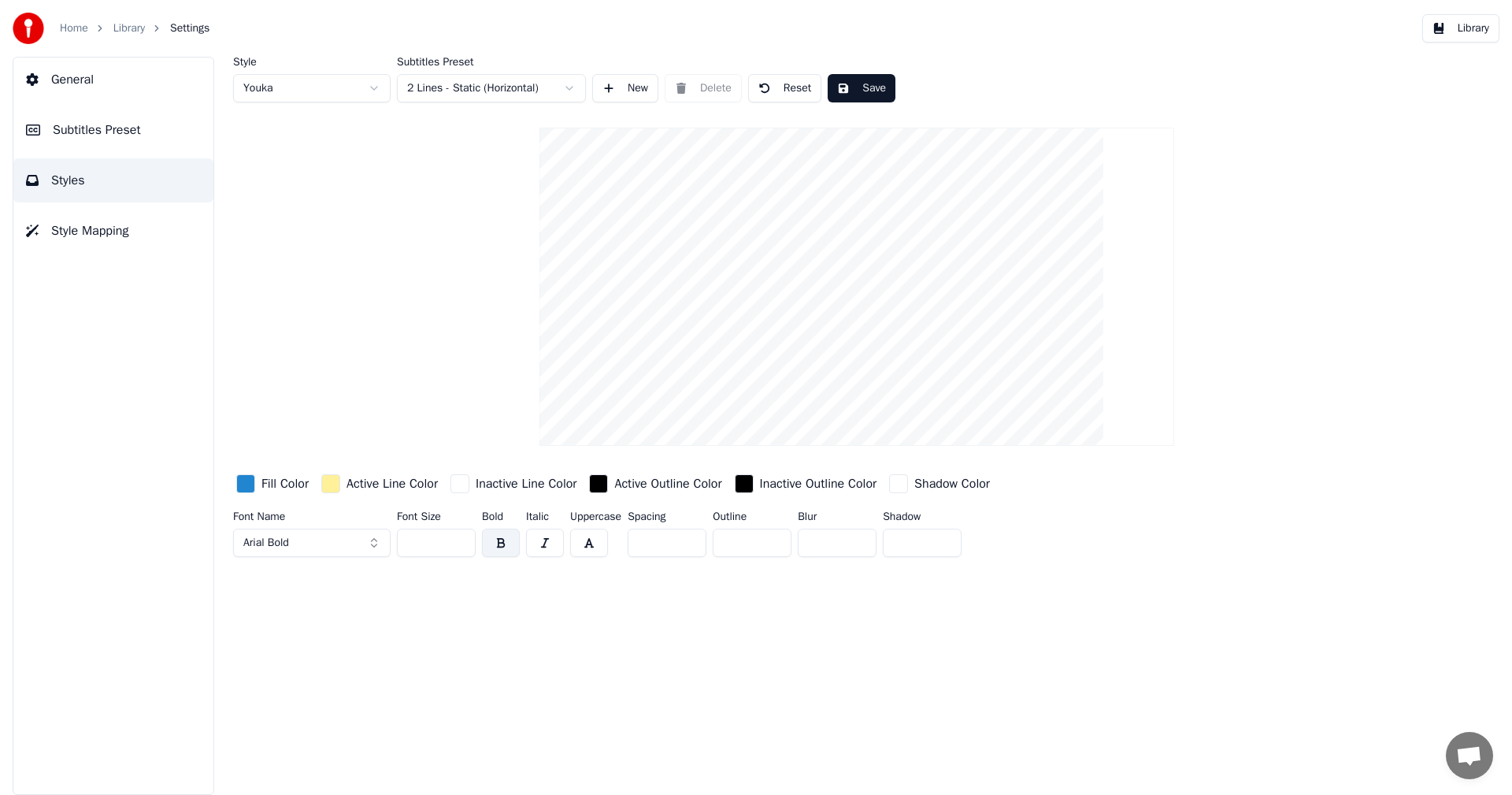 drag, startPoint x: 432, startPoint y: 543, endPoint x: 367, endPoint y: 543, distance: 65 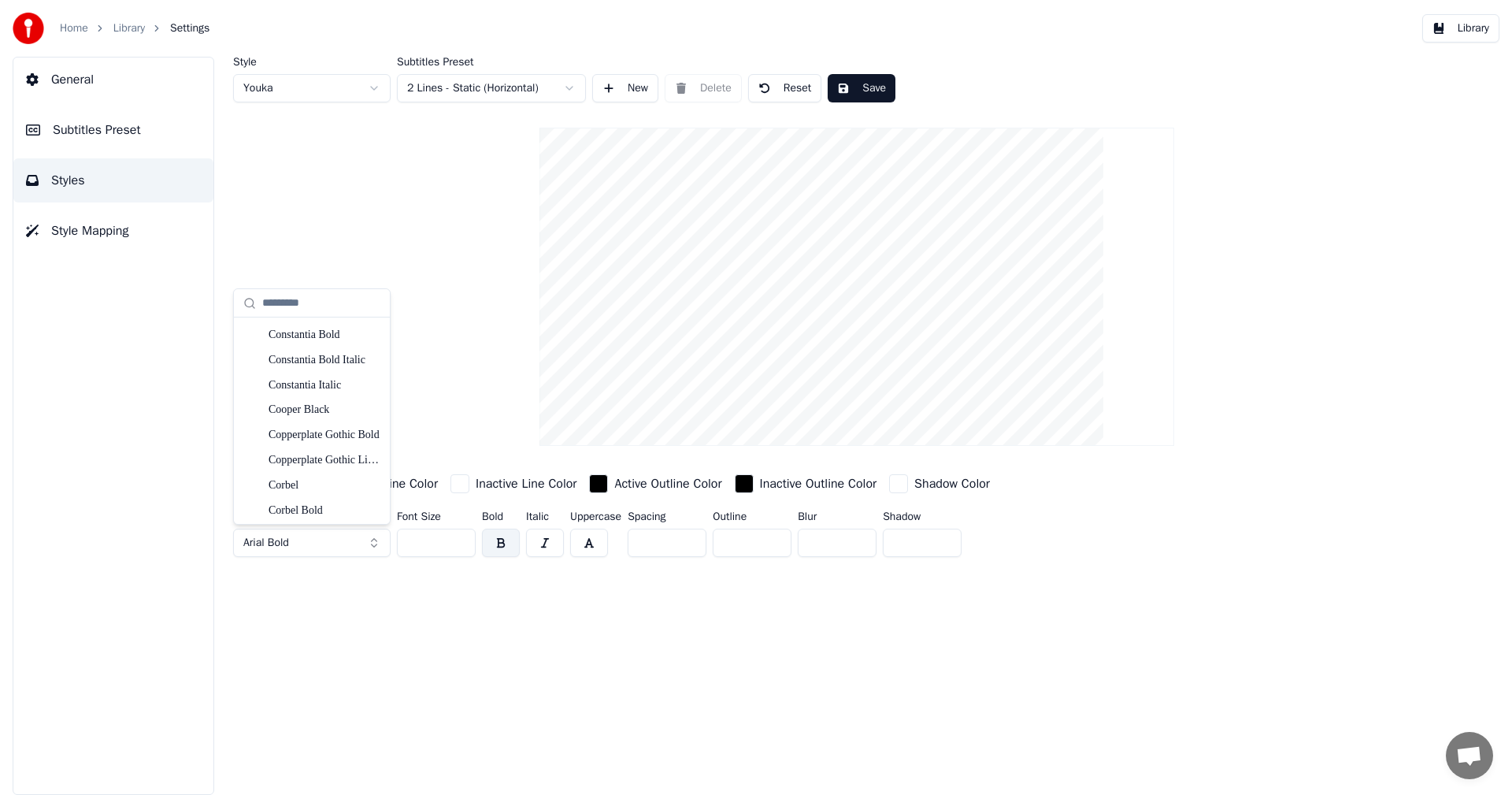scroll, scrollTop: 2364, scrollLeft: 0, axis: vertical 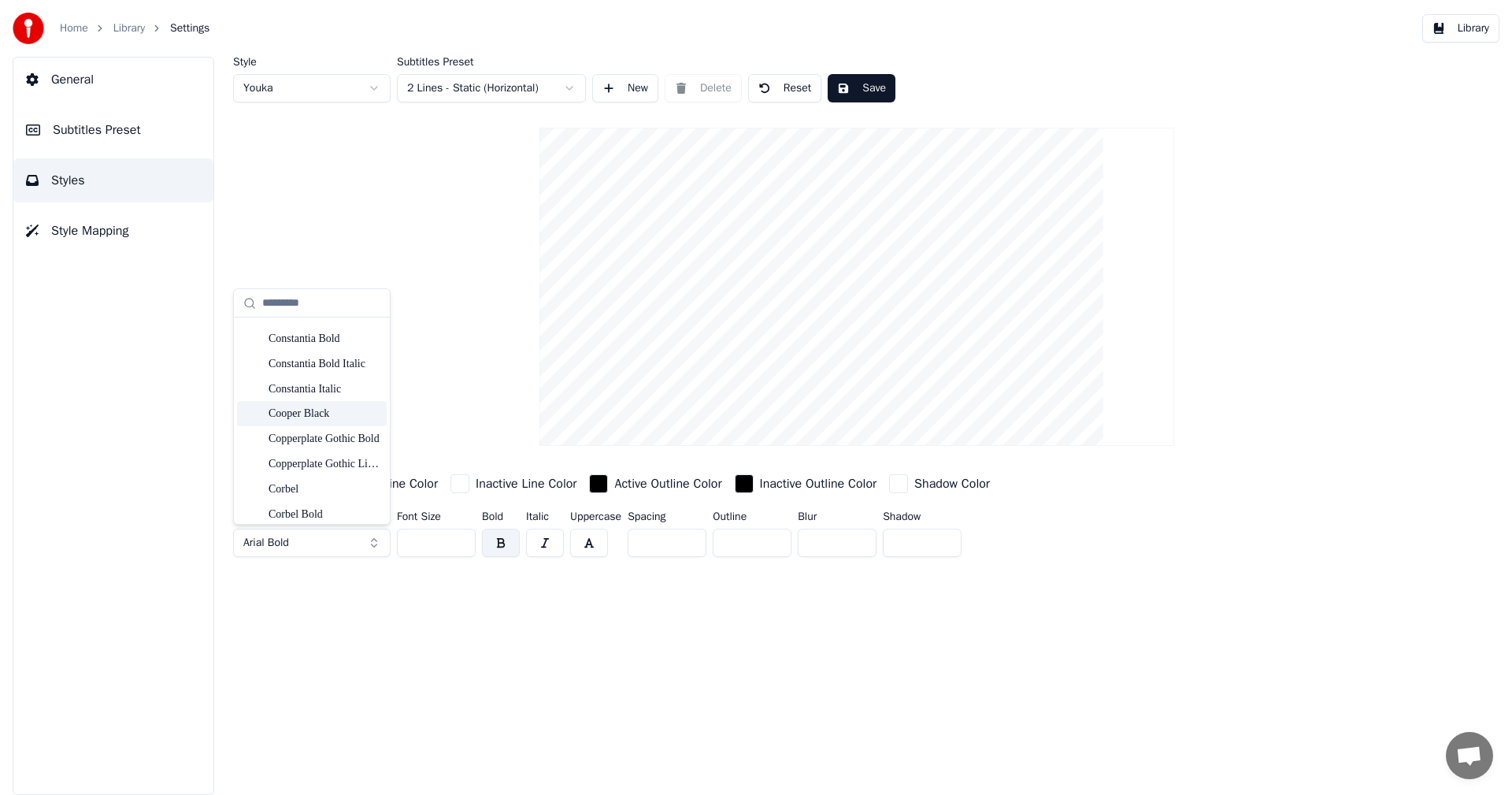 click on "Cooper Black" at bounding box center [324, 414] 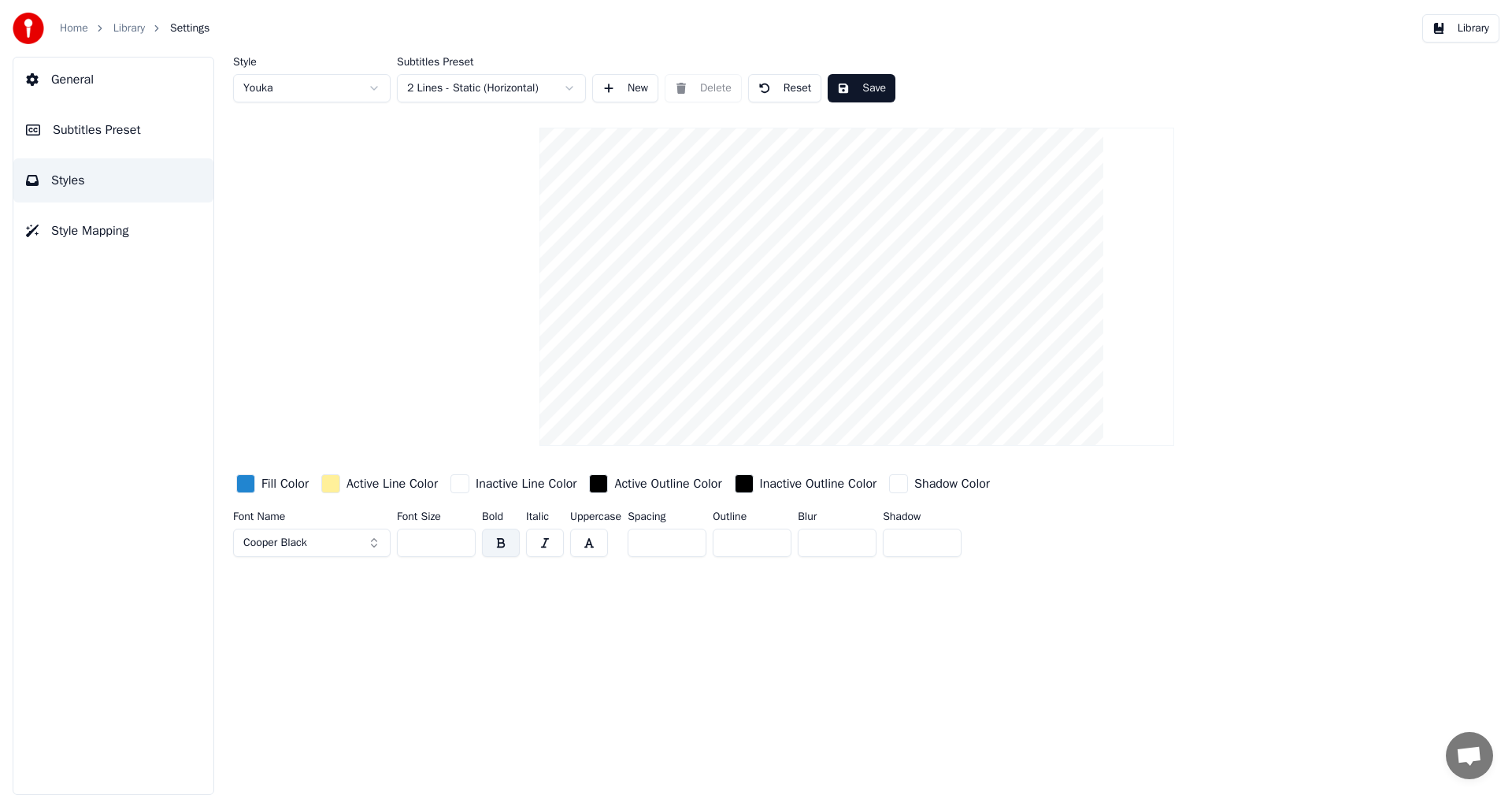 click at bounding box center [501, 543] 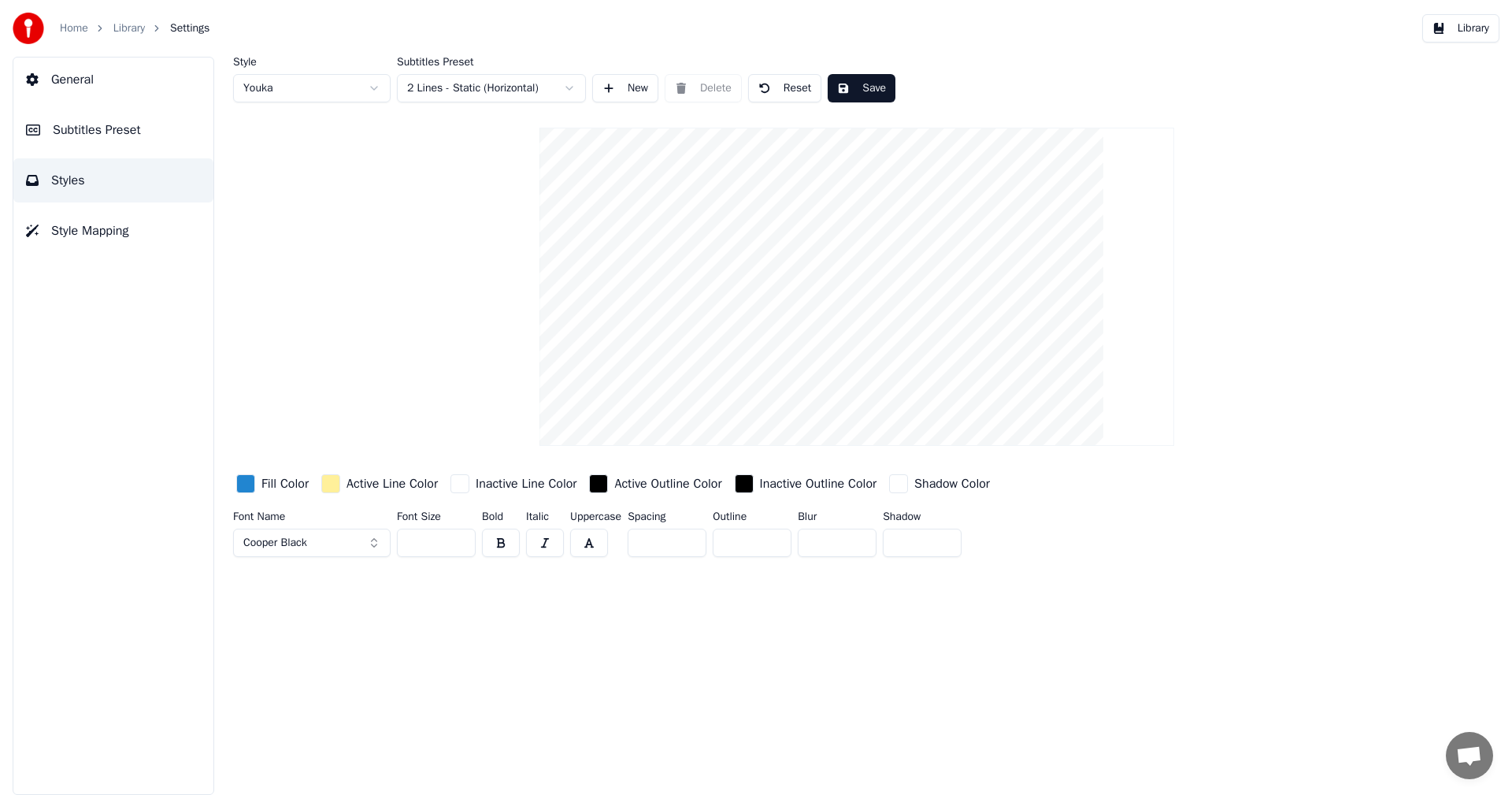 click on "Save" at bounding box center [862, 88] 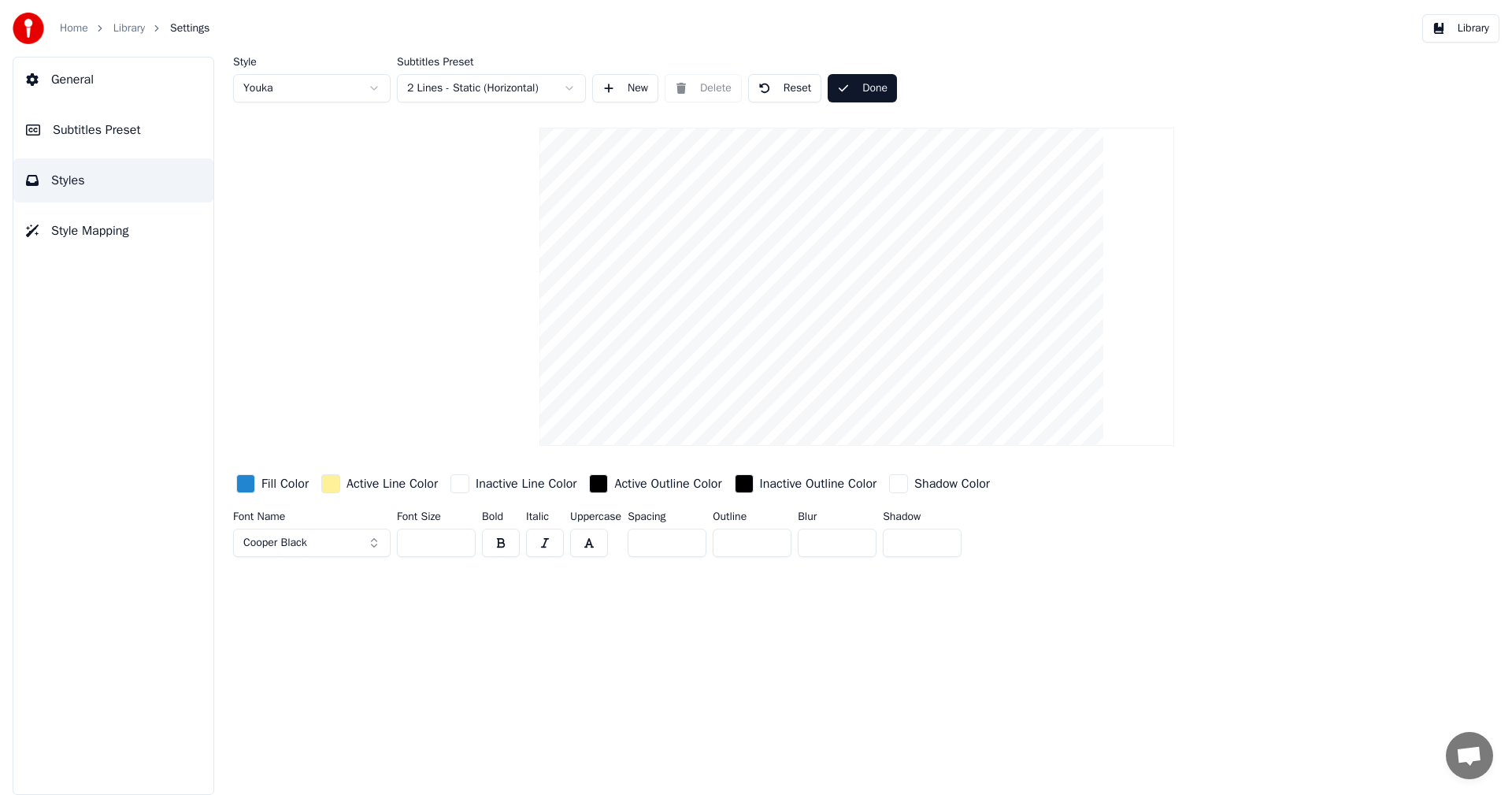 click on "Done" at bounding box center (862, 88) 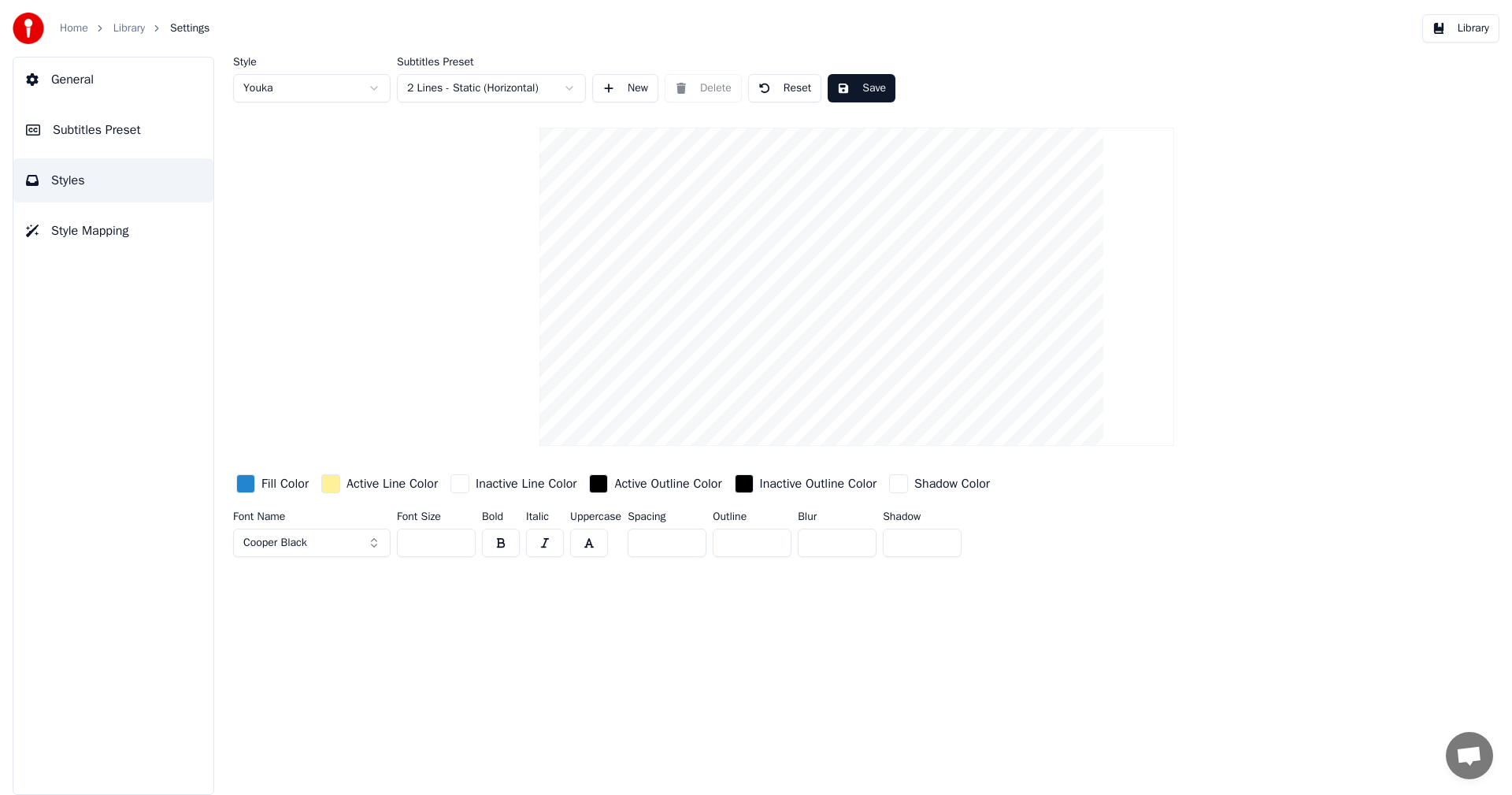 click on "Library" at bounding box center [1461, 28] 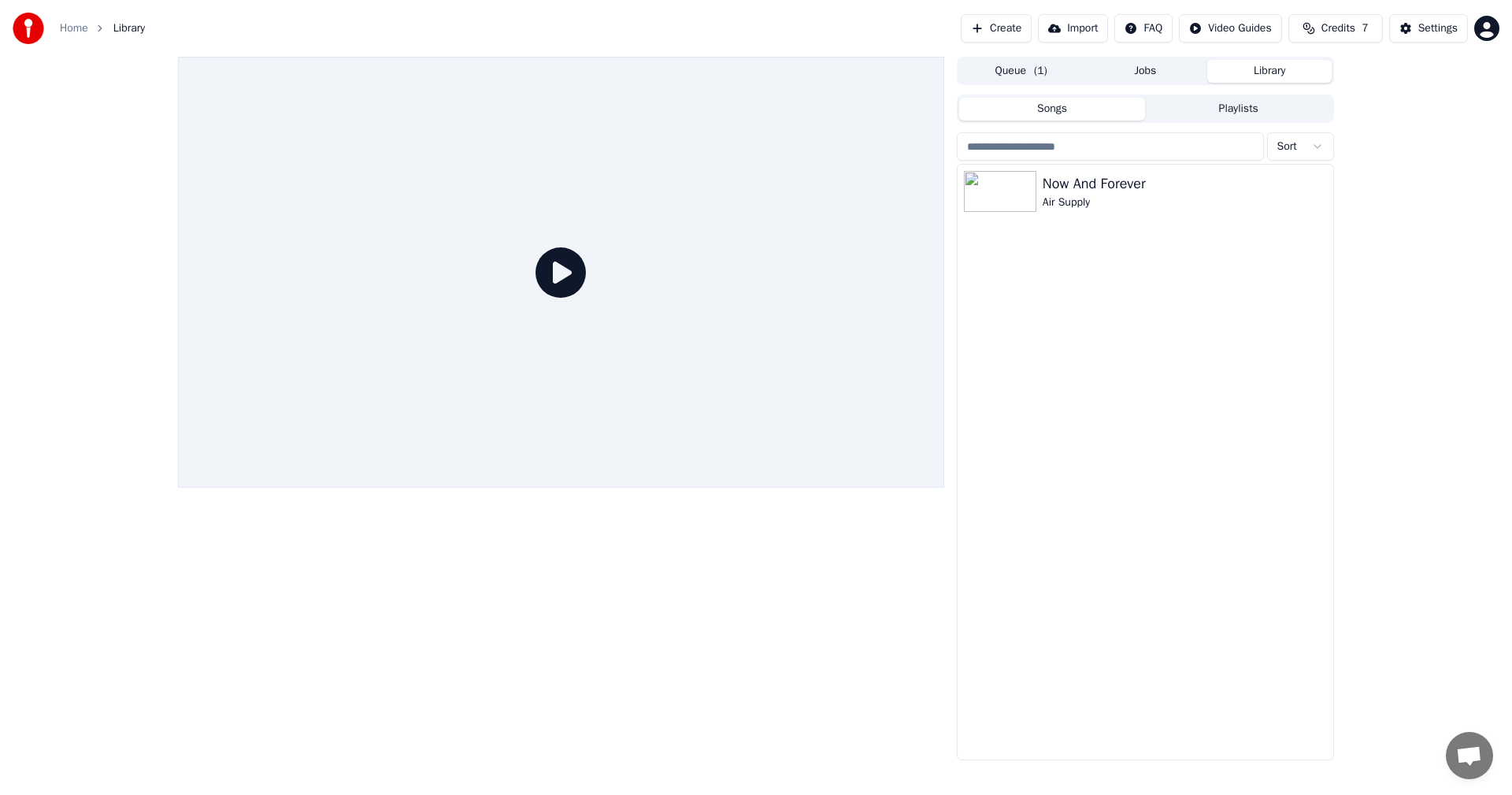 click 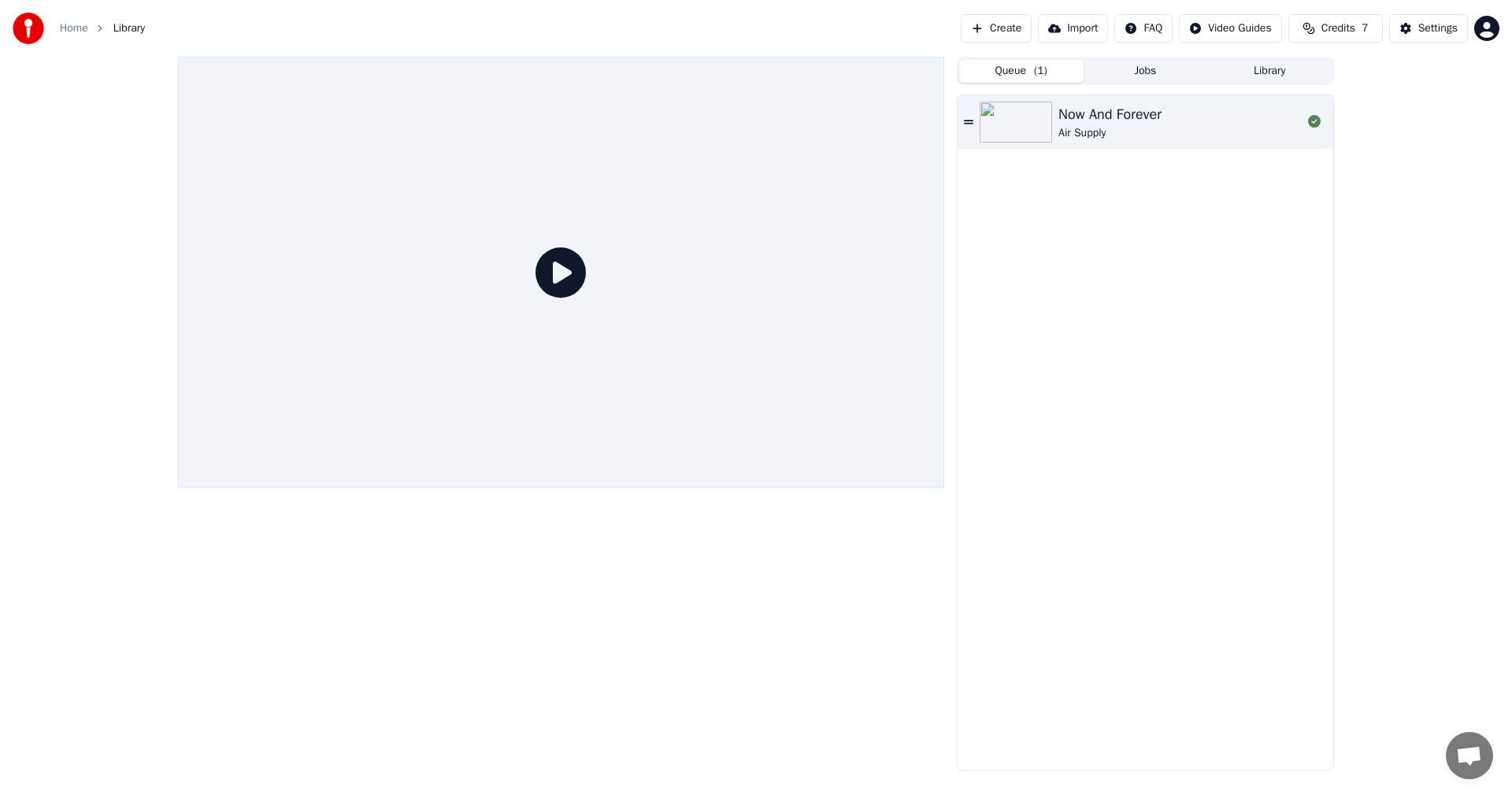 click on "Queue ( 1 )" at bounding box center (1021, 71) 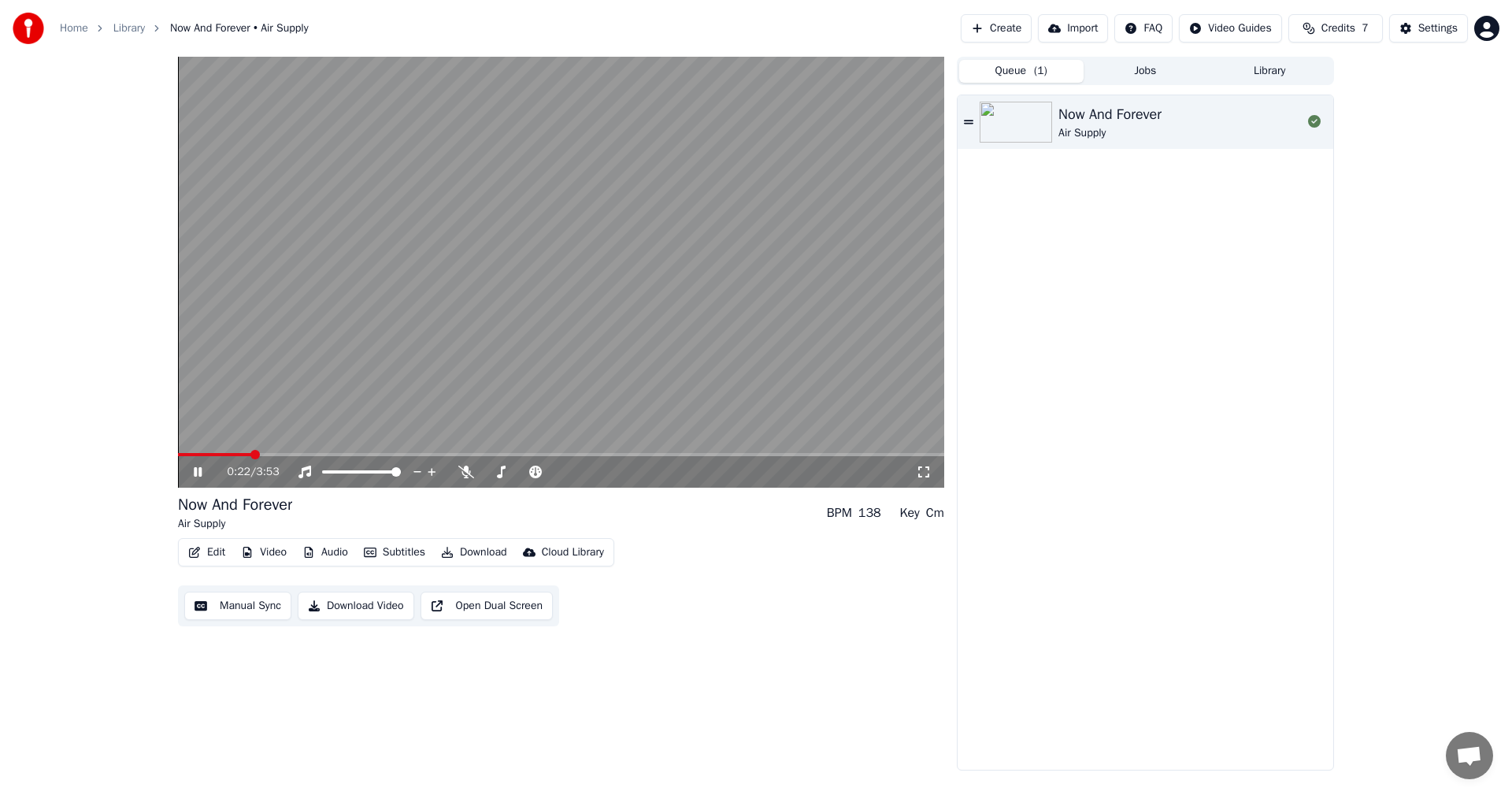 click at bounding box center (561, 272) 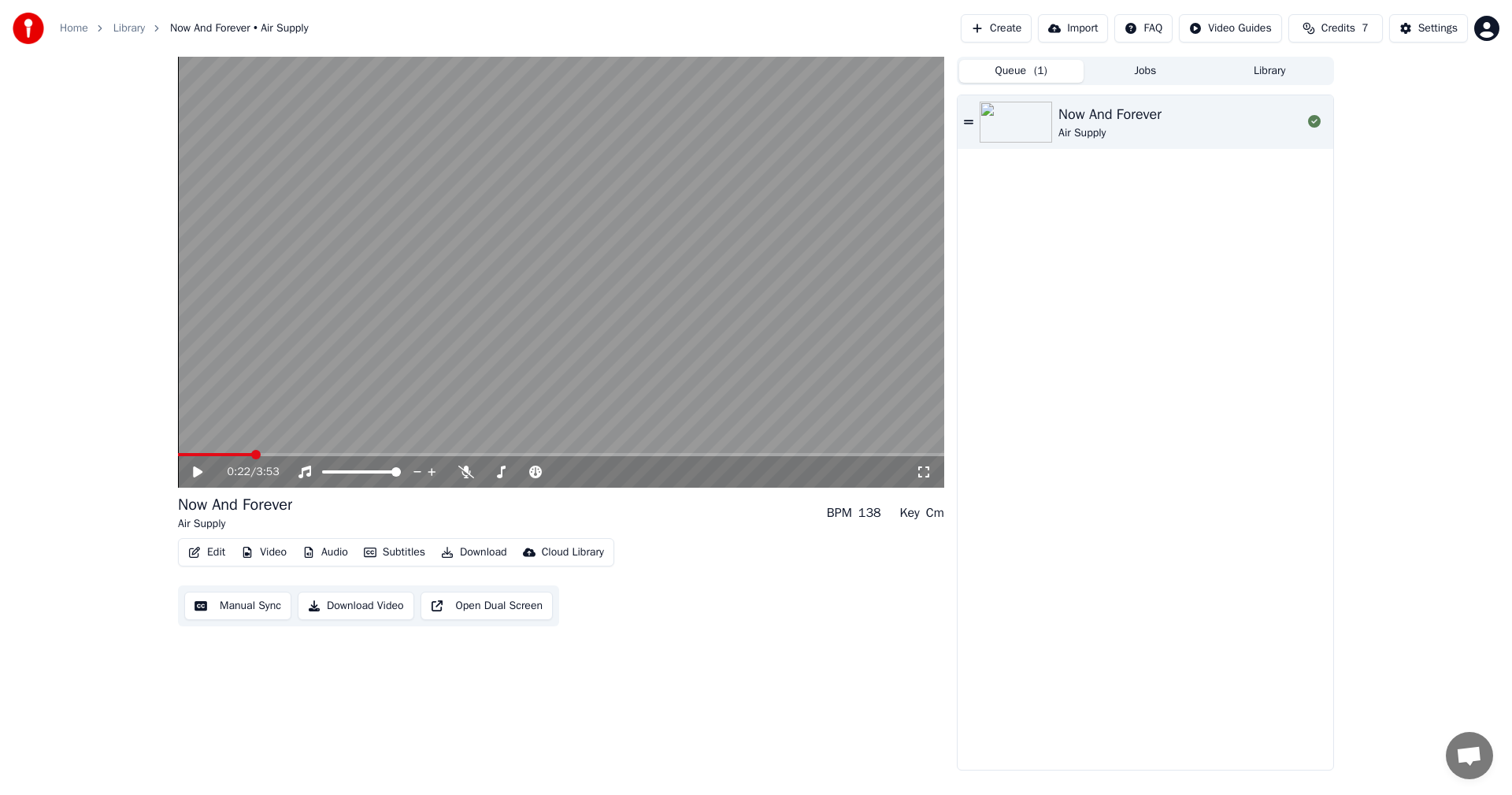 click on "0:22  /  3:53" at bounding box center (561, 472) 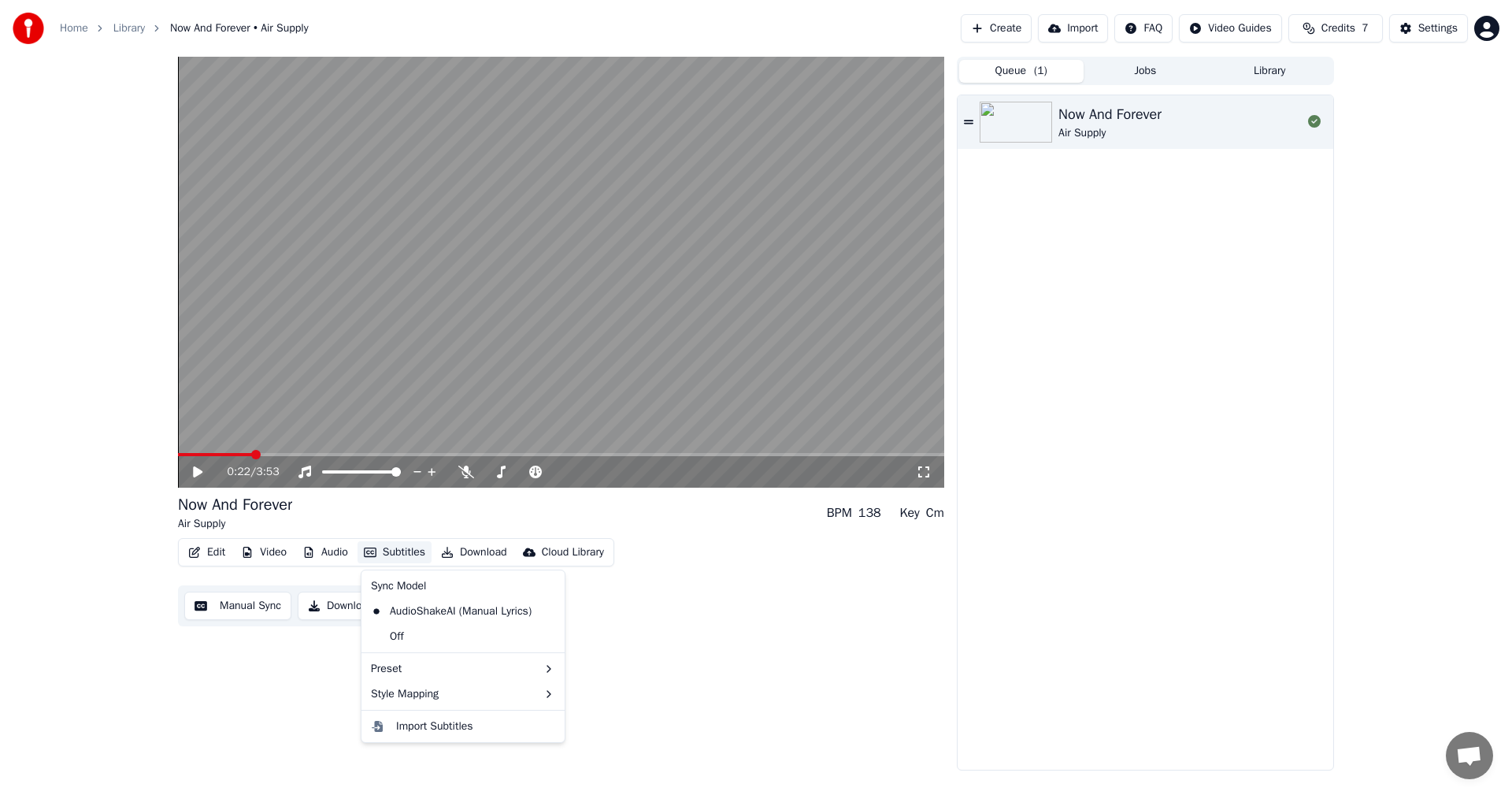 click 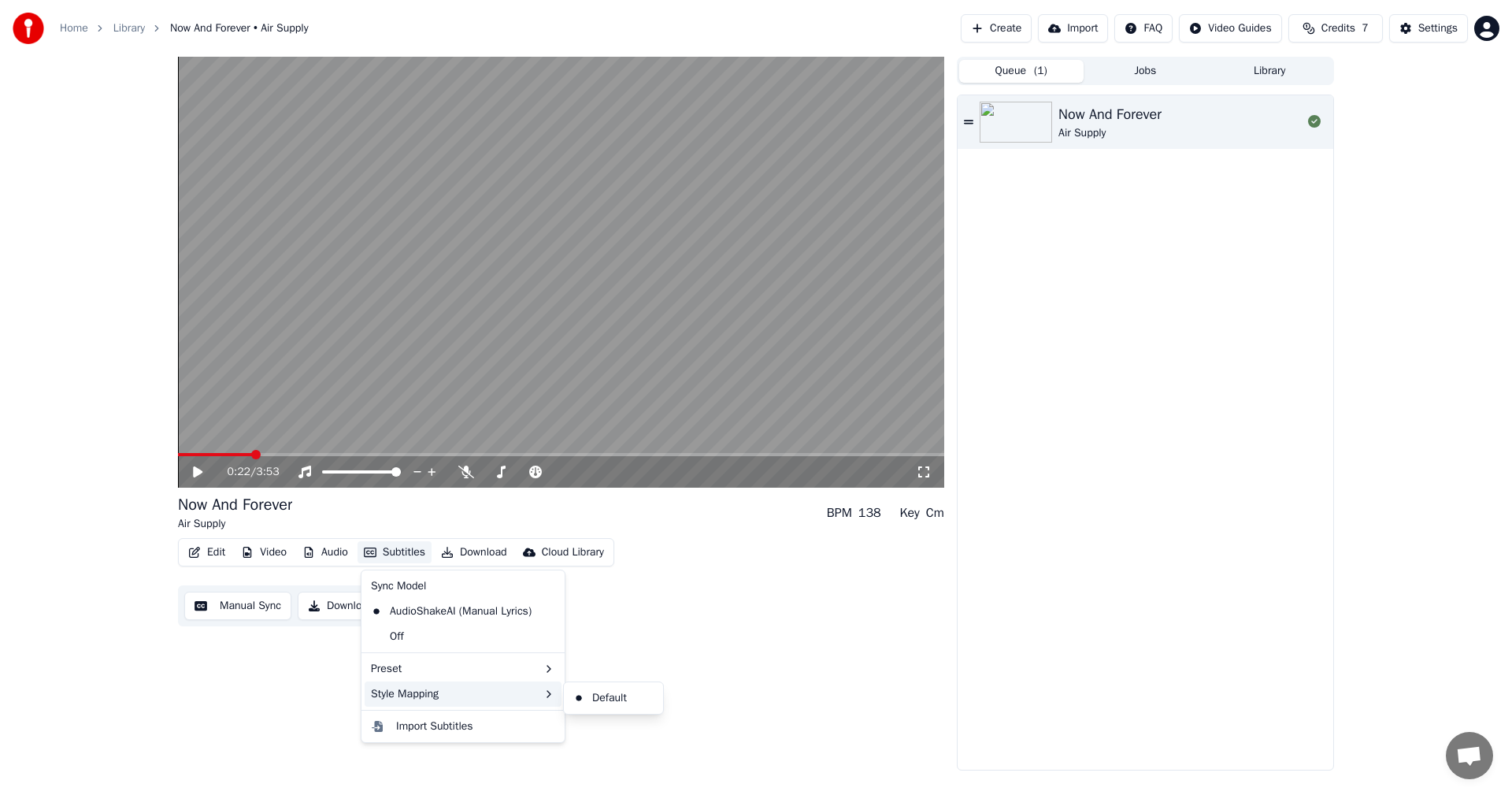 click on "Style Mapping" at bounding box center [463, 694] 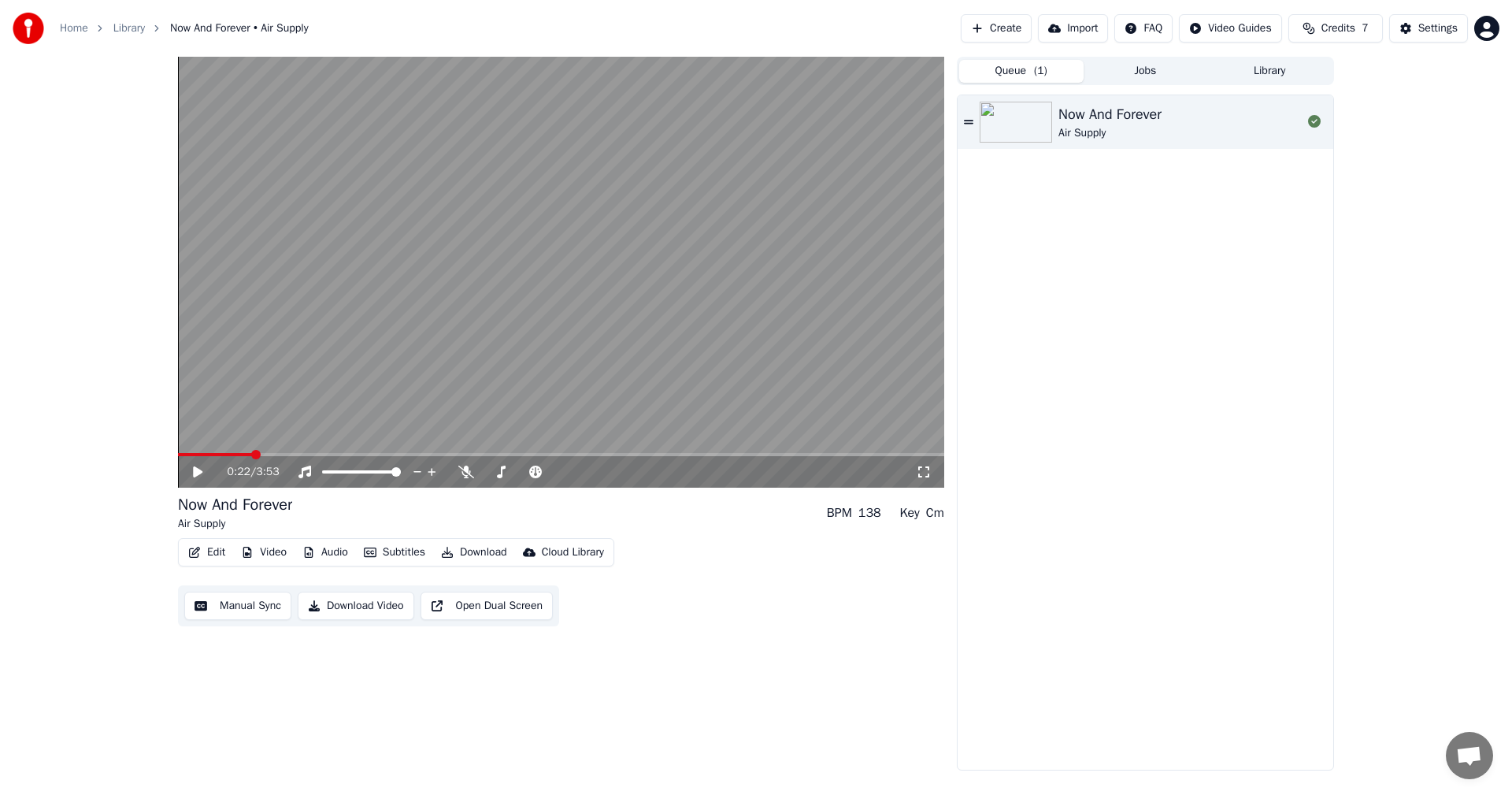 click on "0:22  /  3:53 Now And Forever Air Supply BPM 138 Key Cm Edit Video Audio Subtitles Download Cloud Library Manual Sync Download Video Open Dual Screen" at bounding box center (561, 414) 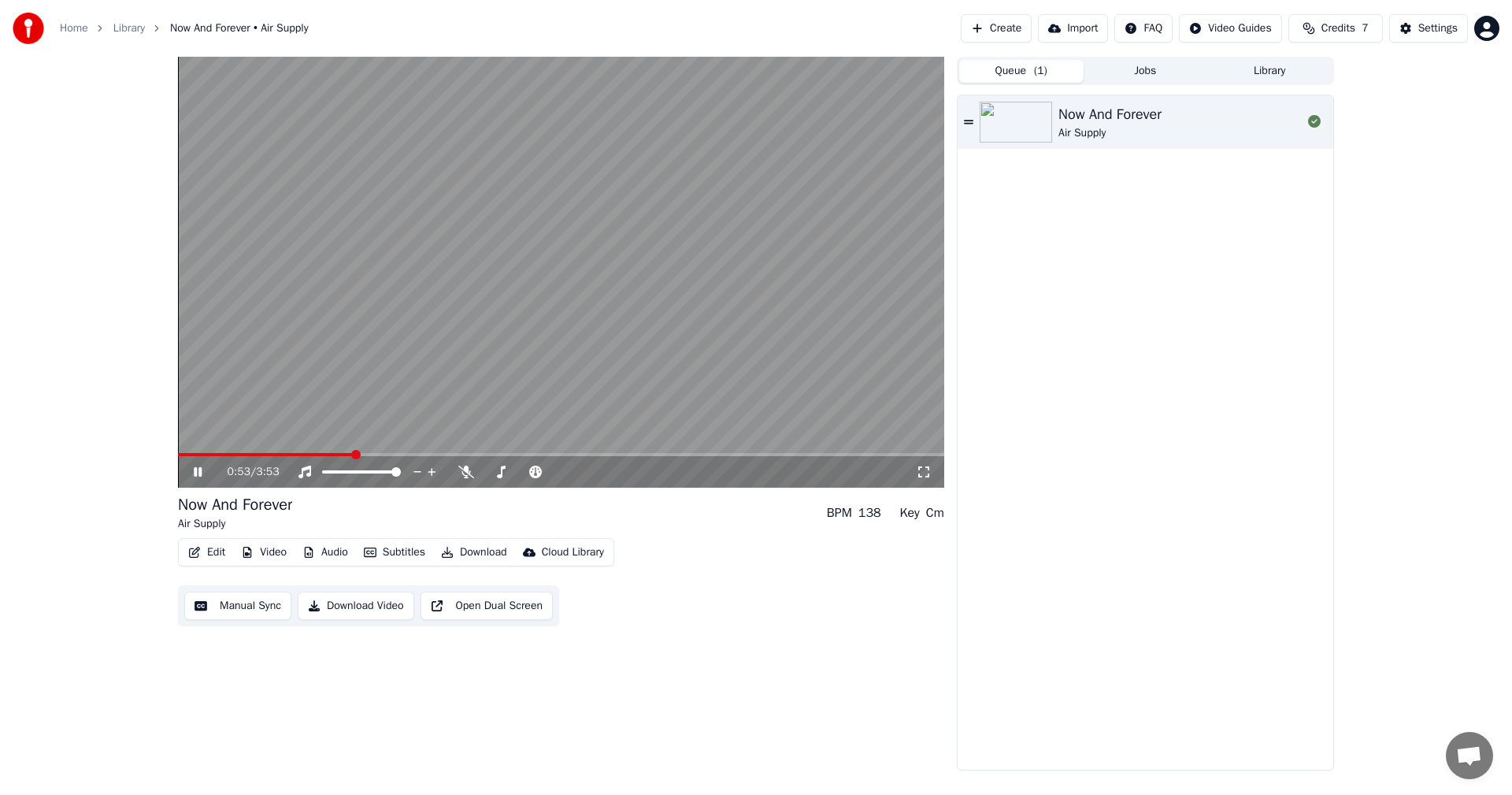 click on "Import" at bounding box center [1073, 28] 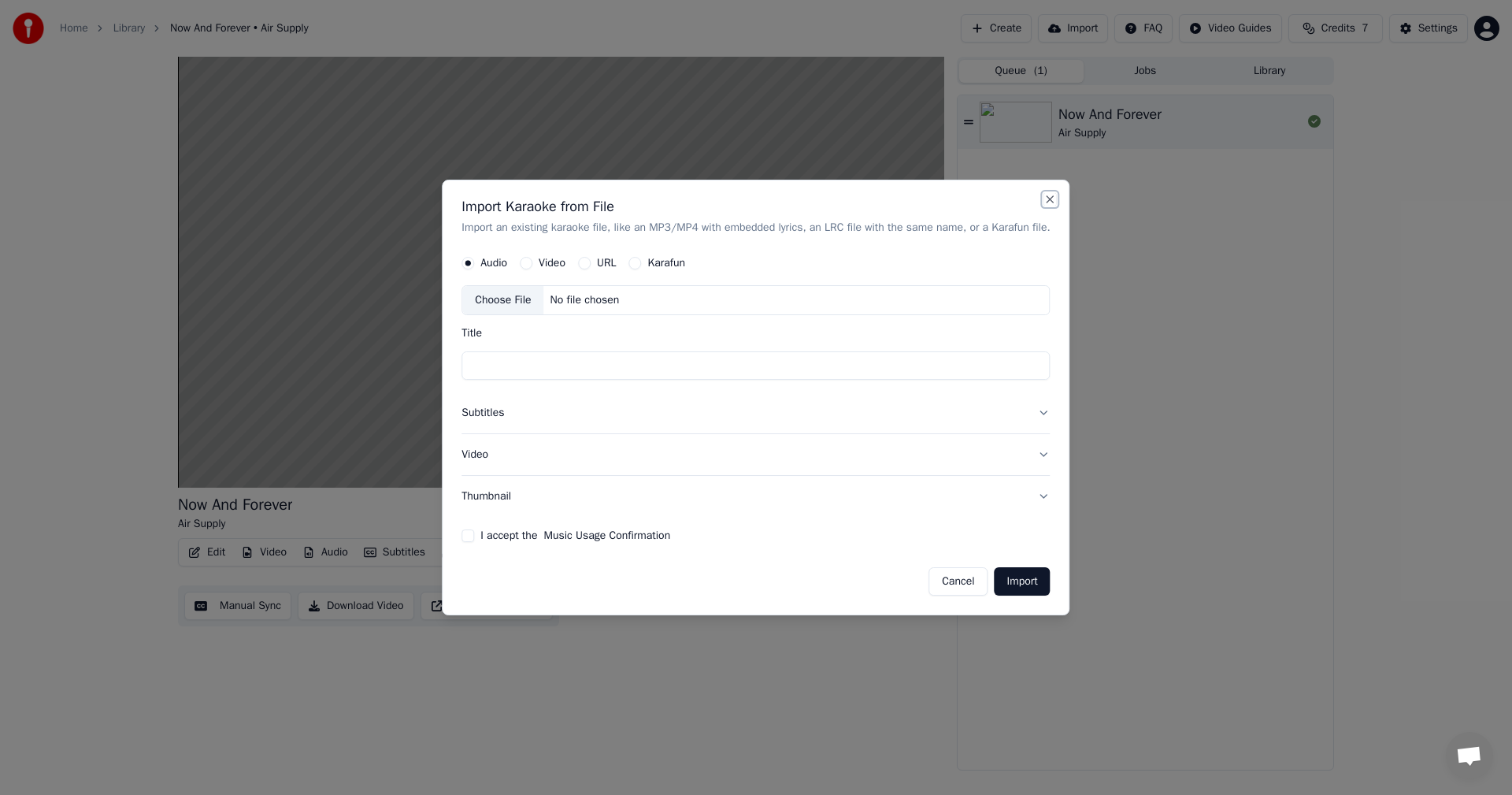 click on "Close" at bounding box center [1051, 199] 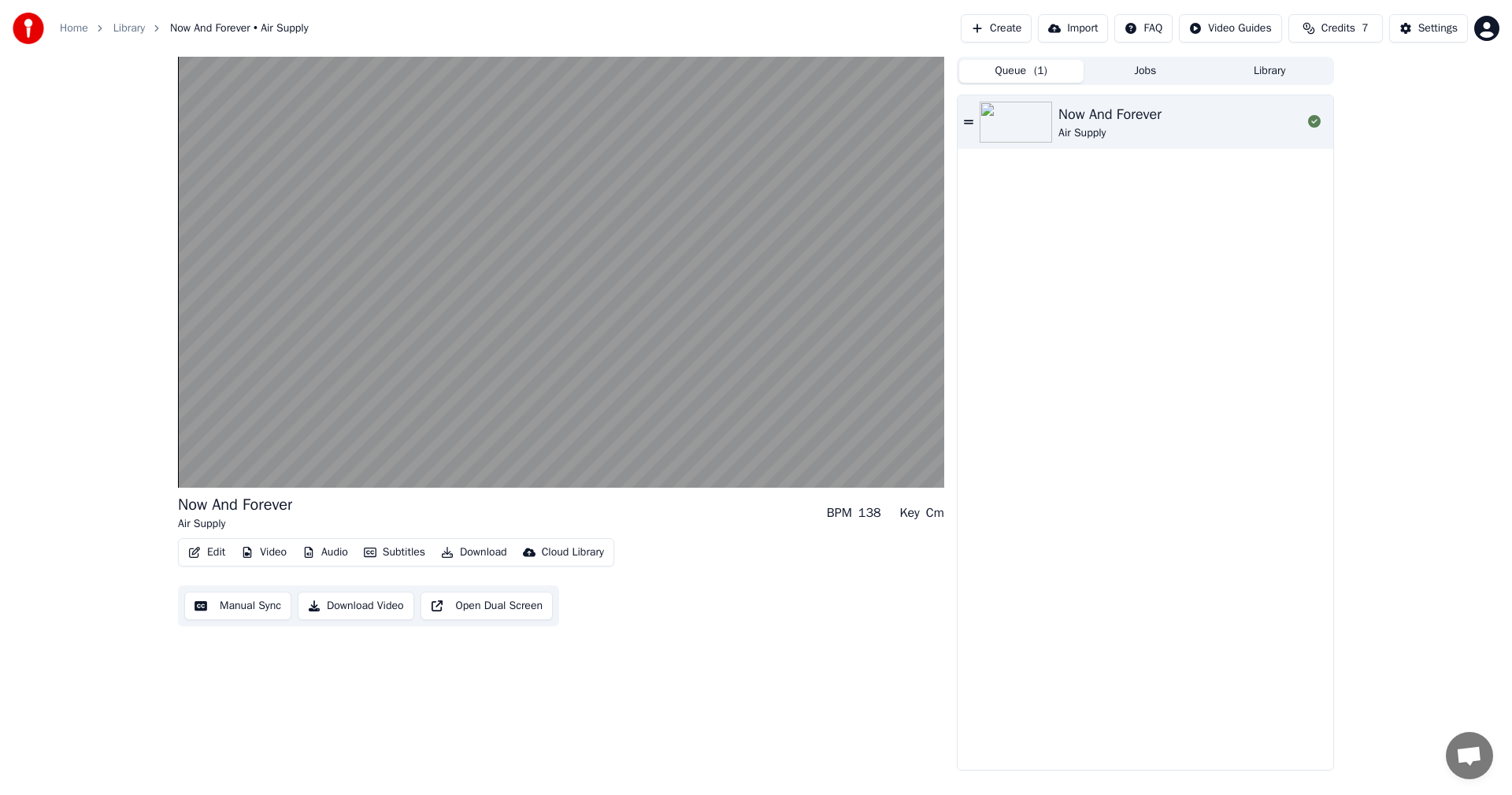 click on "Download Video" at bounding box center (356, 606) 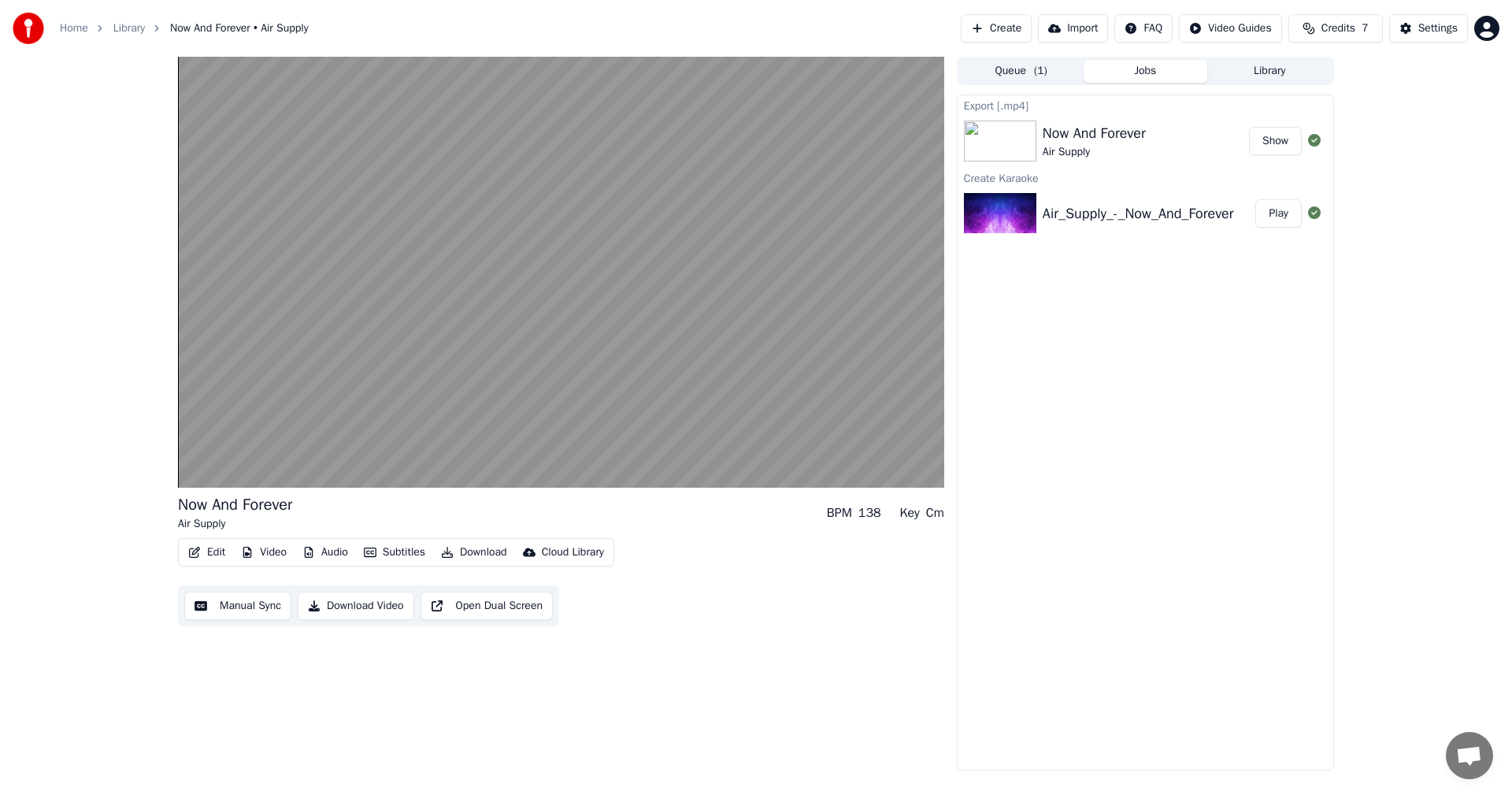 click on "Show" at bounding box center (1275, 141) 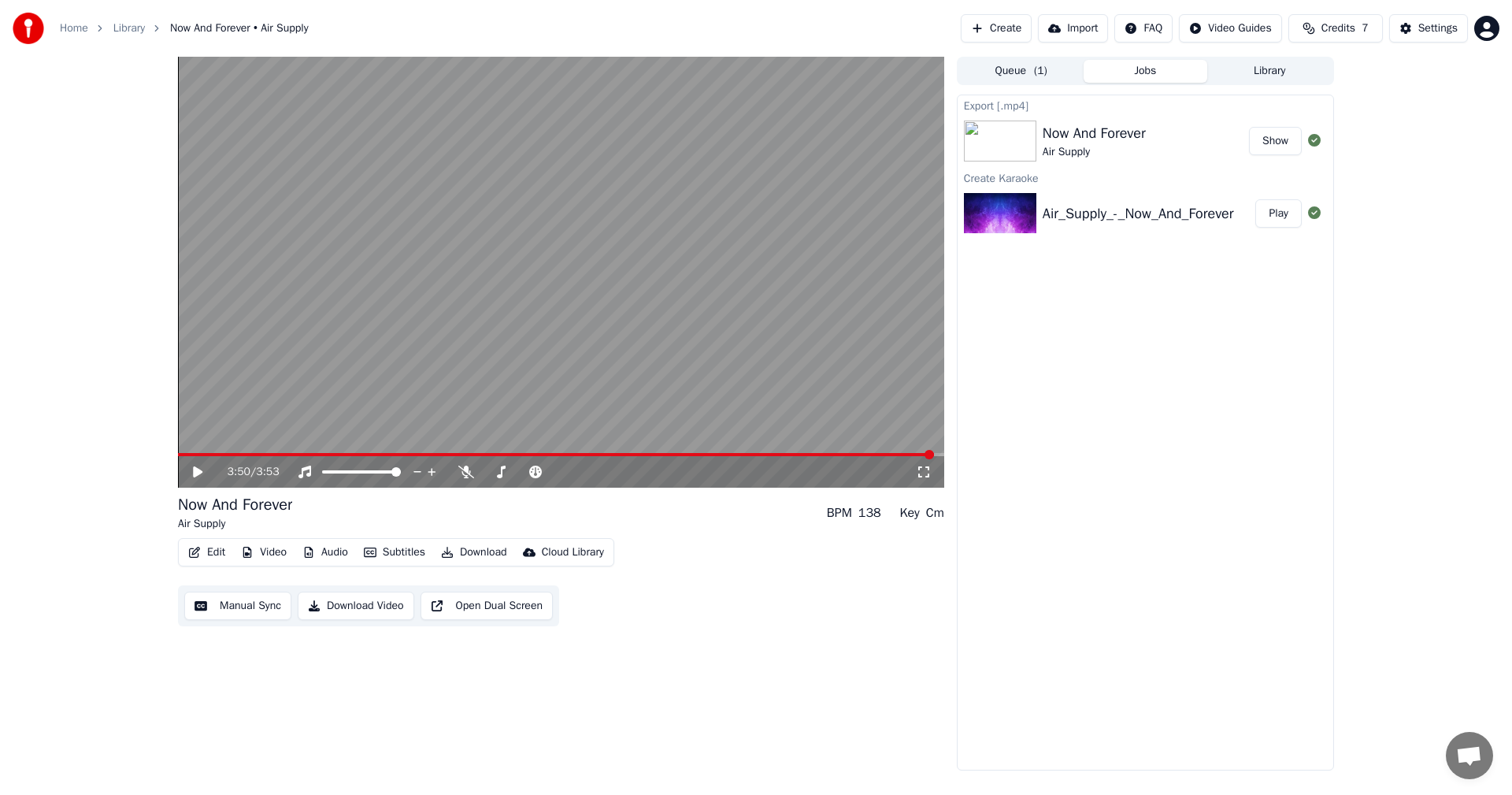 click on "Create" at bounding box center [996, 28] 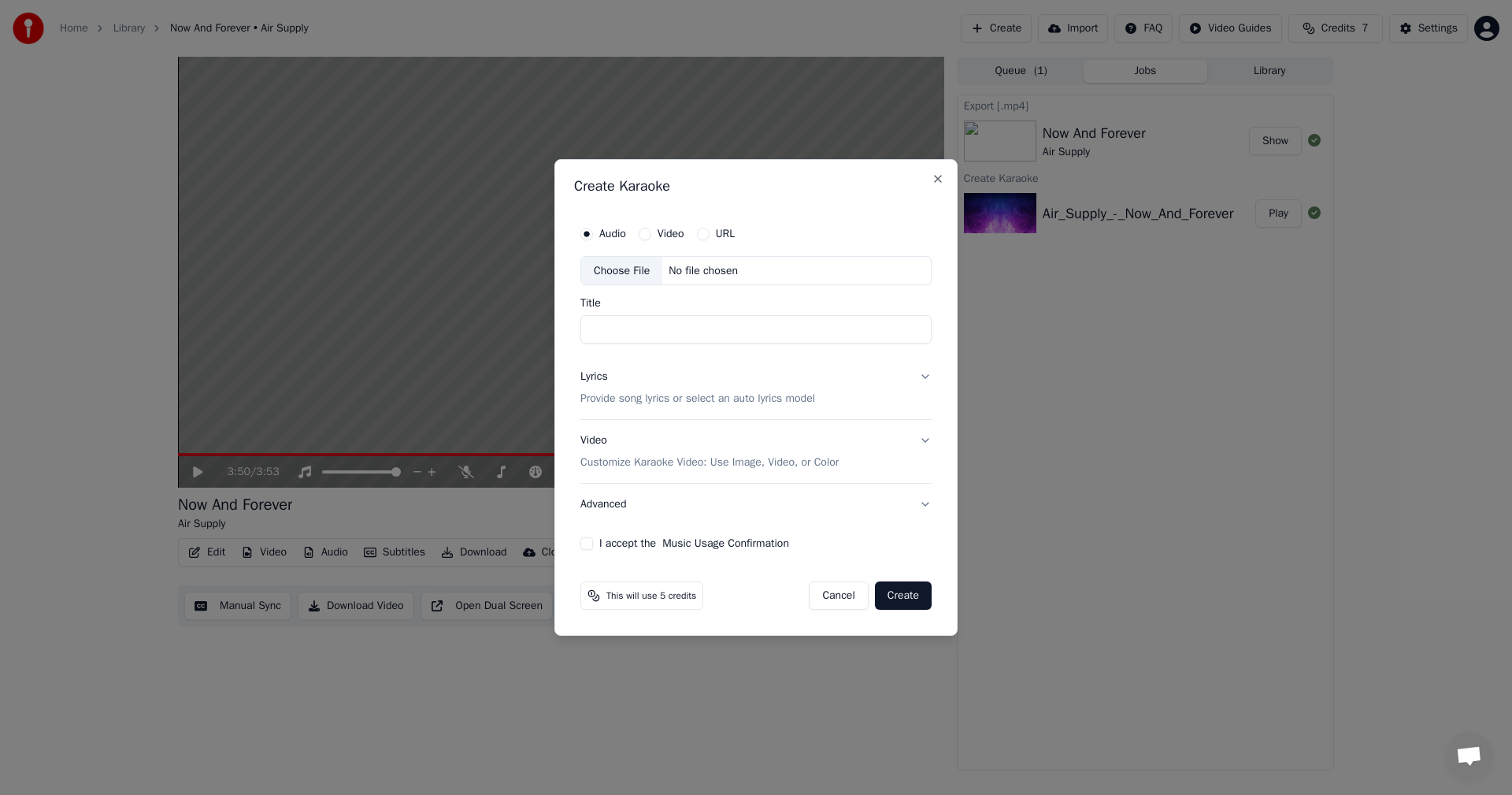 click on "Choose File" at bounding box center (621, 271) 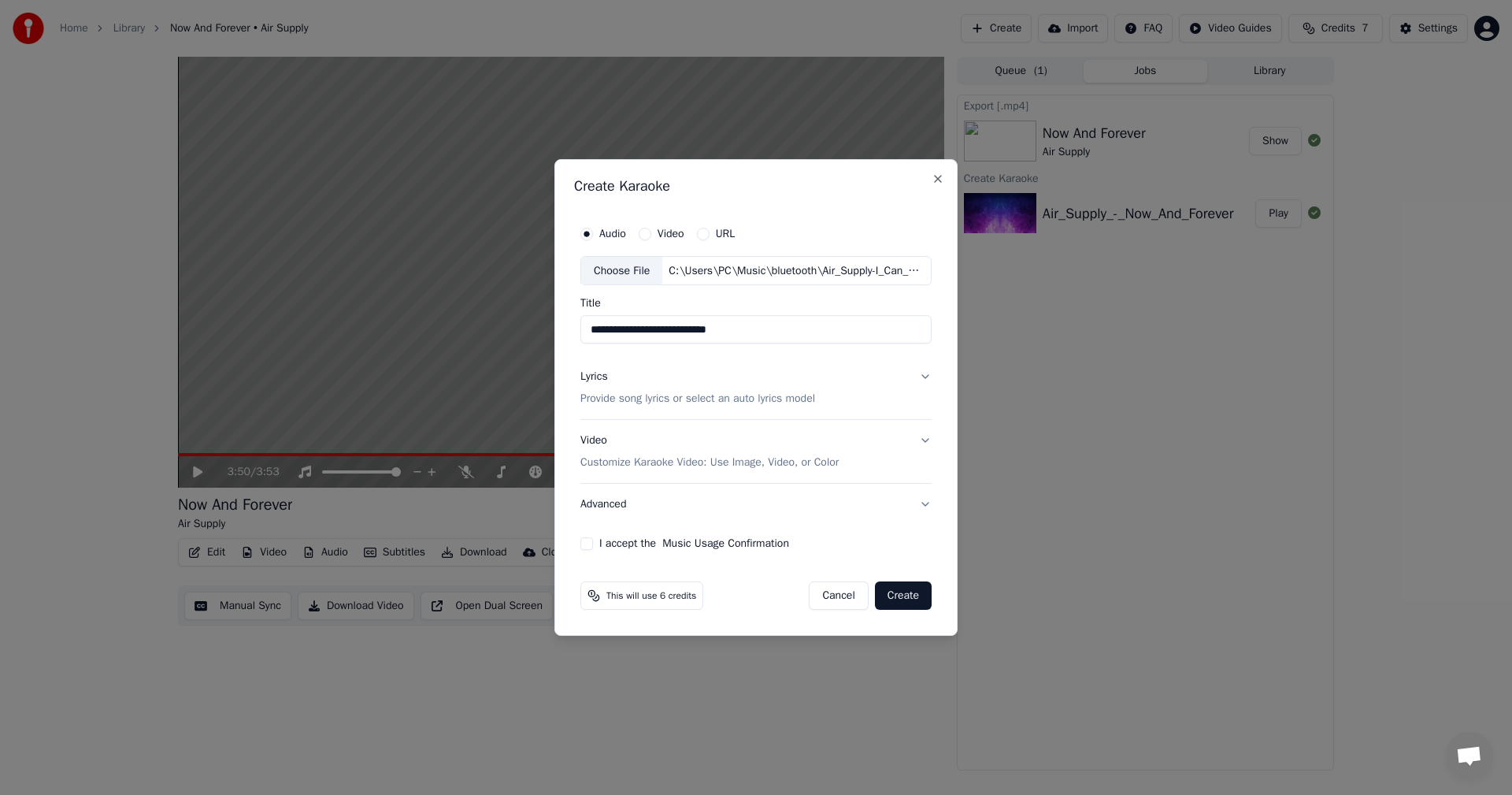 click on "Provide song lyrics or select an auto lyrics model" at bounding box center (698, 399) 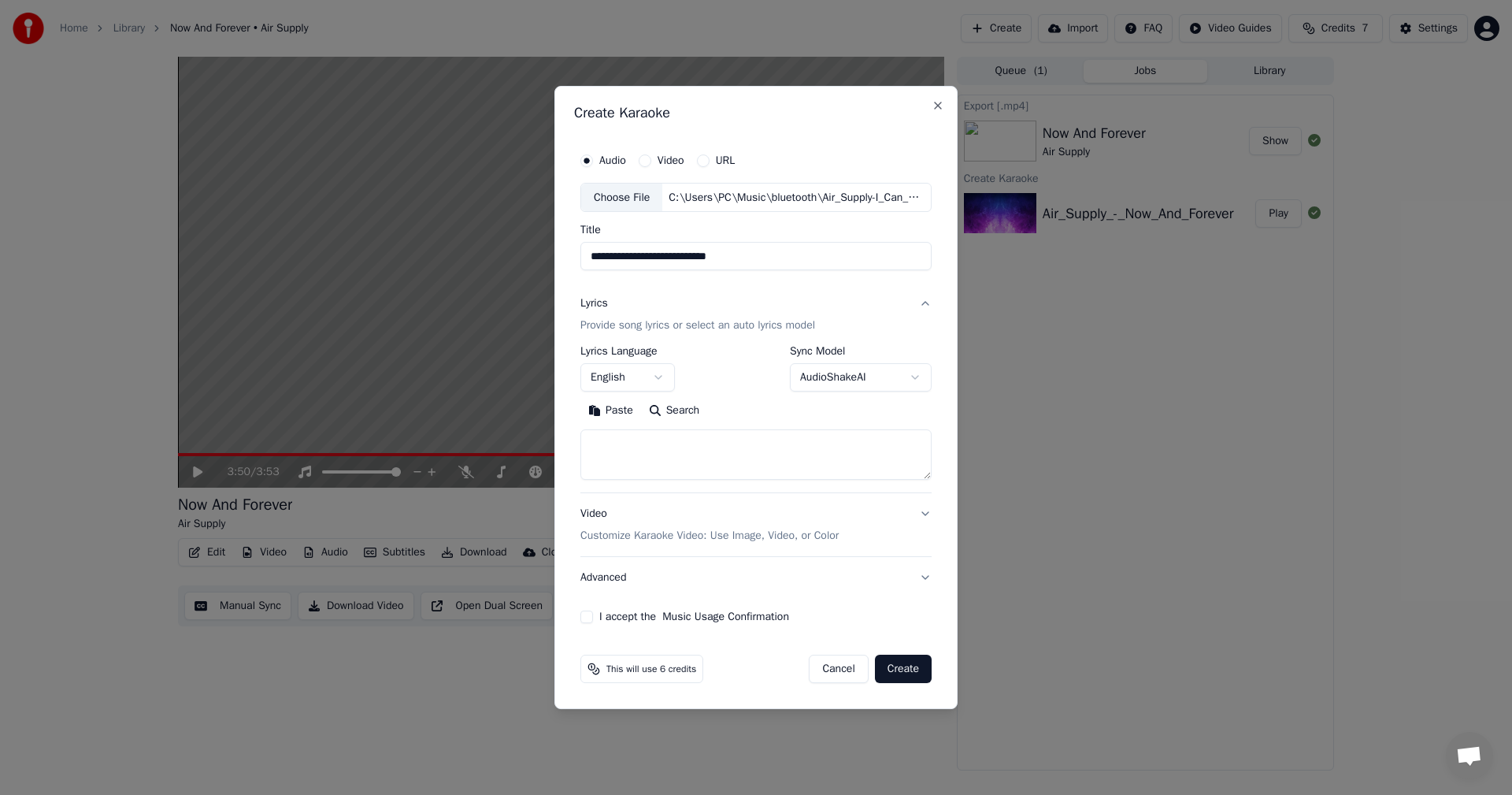 click on "Search" at bounding box center (674, 411) 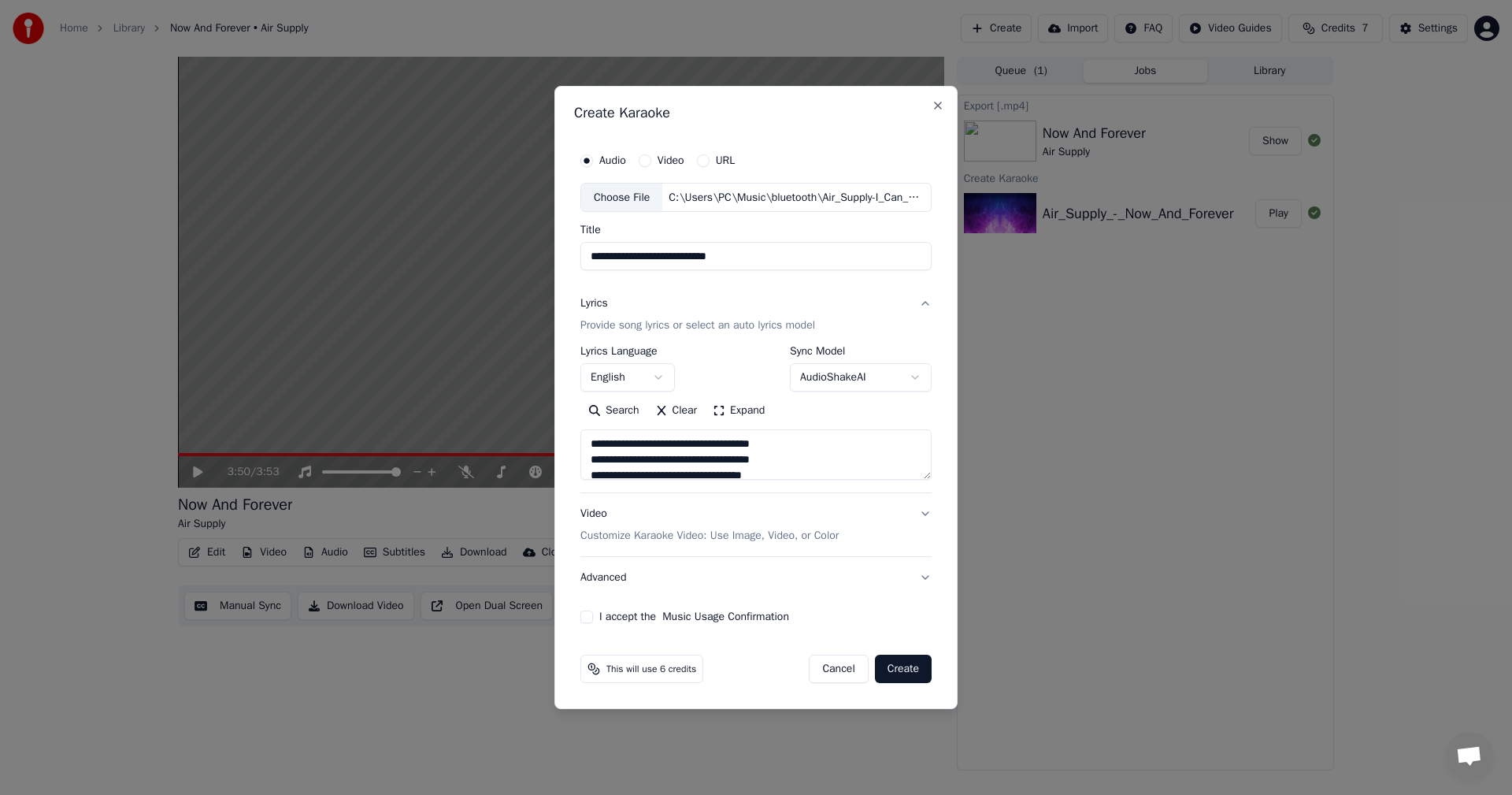 click on "Video Customize Karaoke Video: Use Image, Video, or Color" at bounding box center [756, 526] 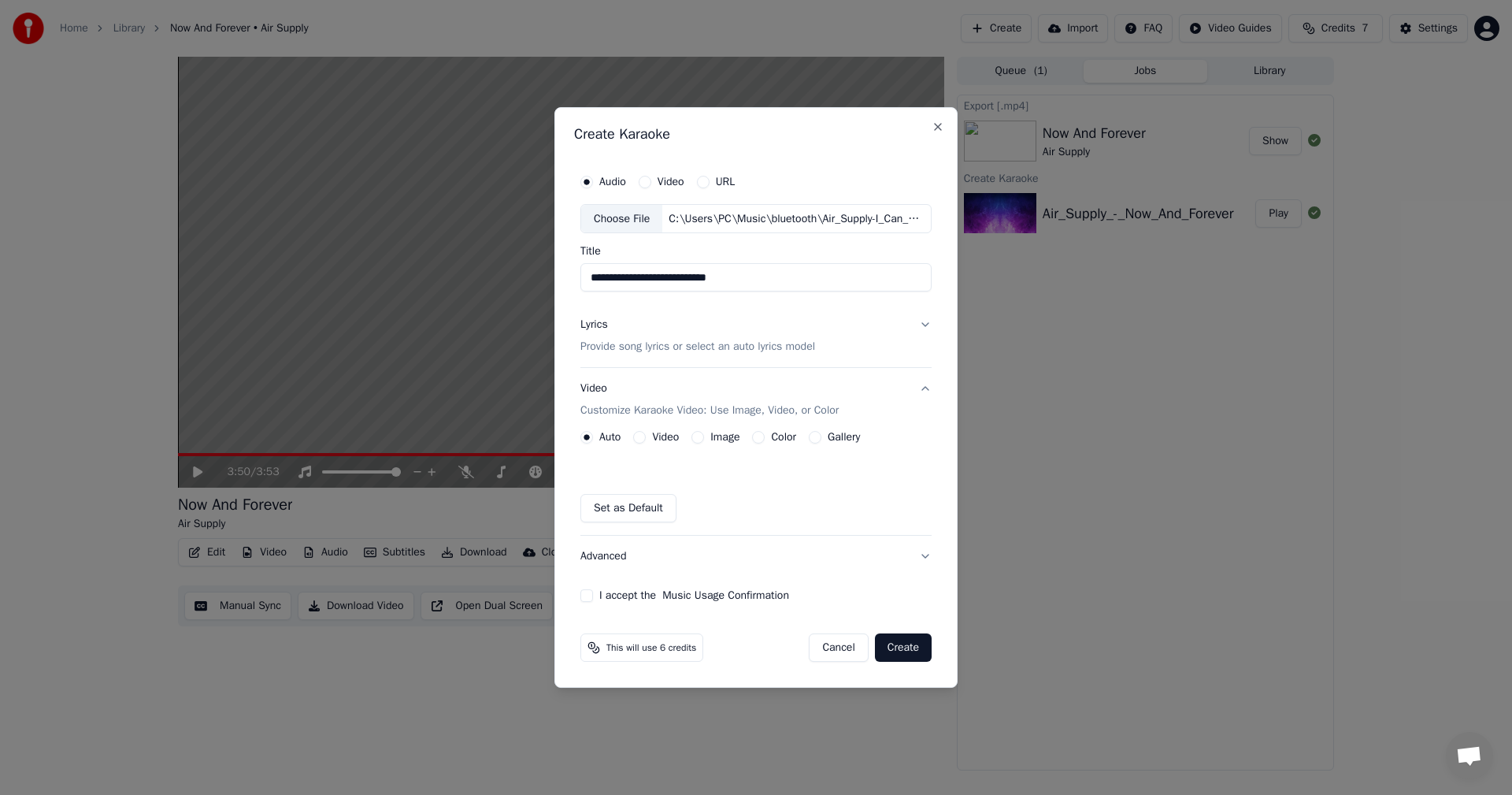 click on "Color" at bounding box center (784, 437) 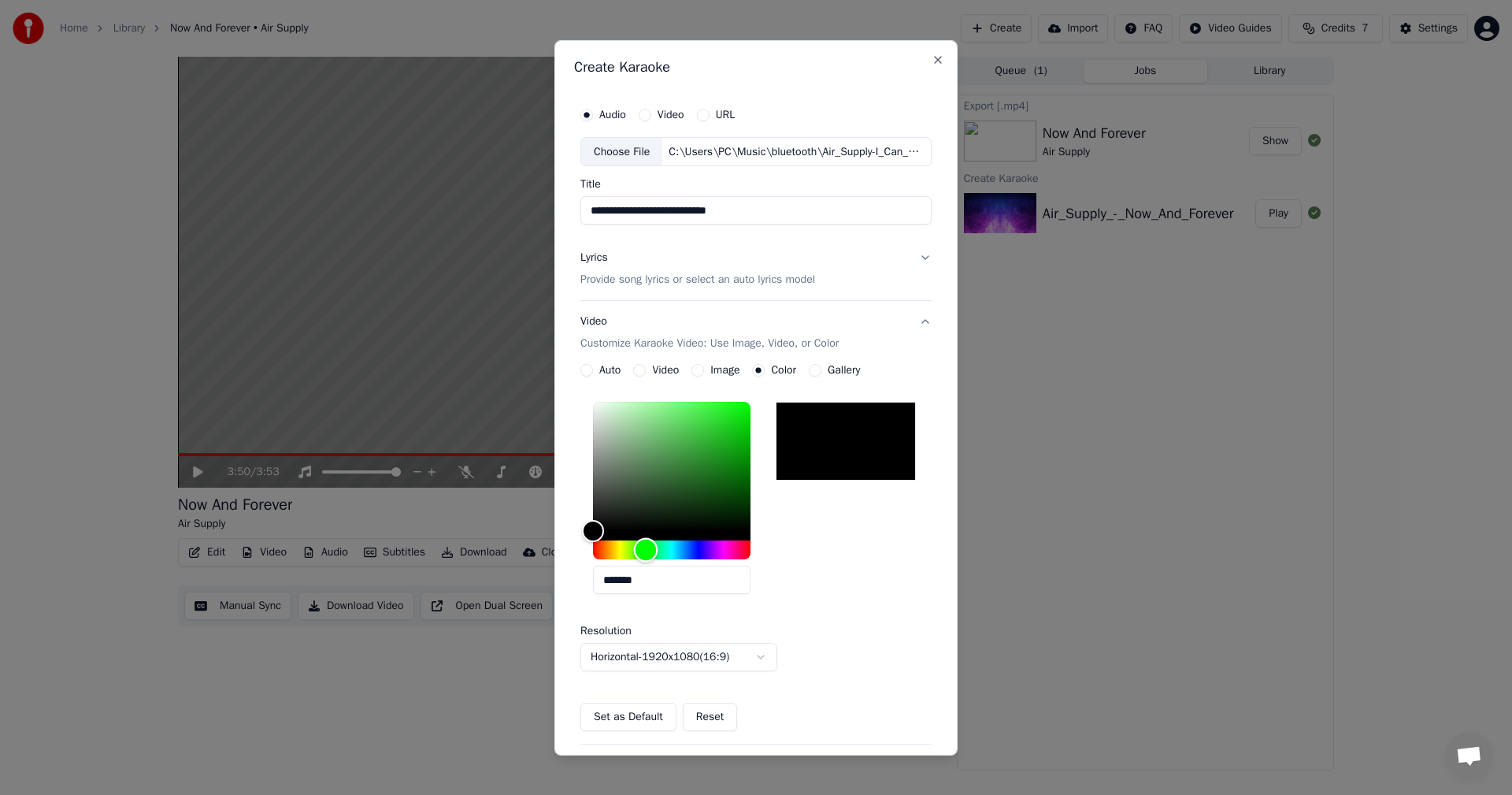 click at bounding box center [672, 550] 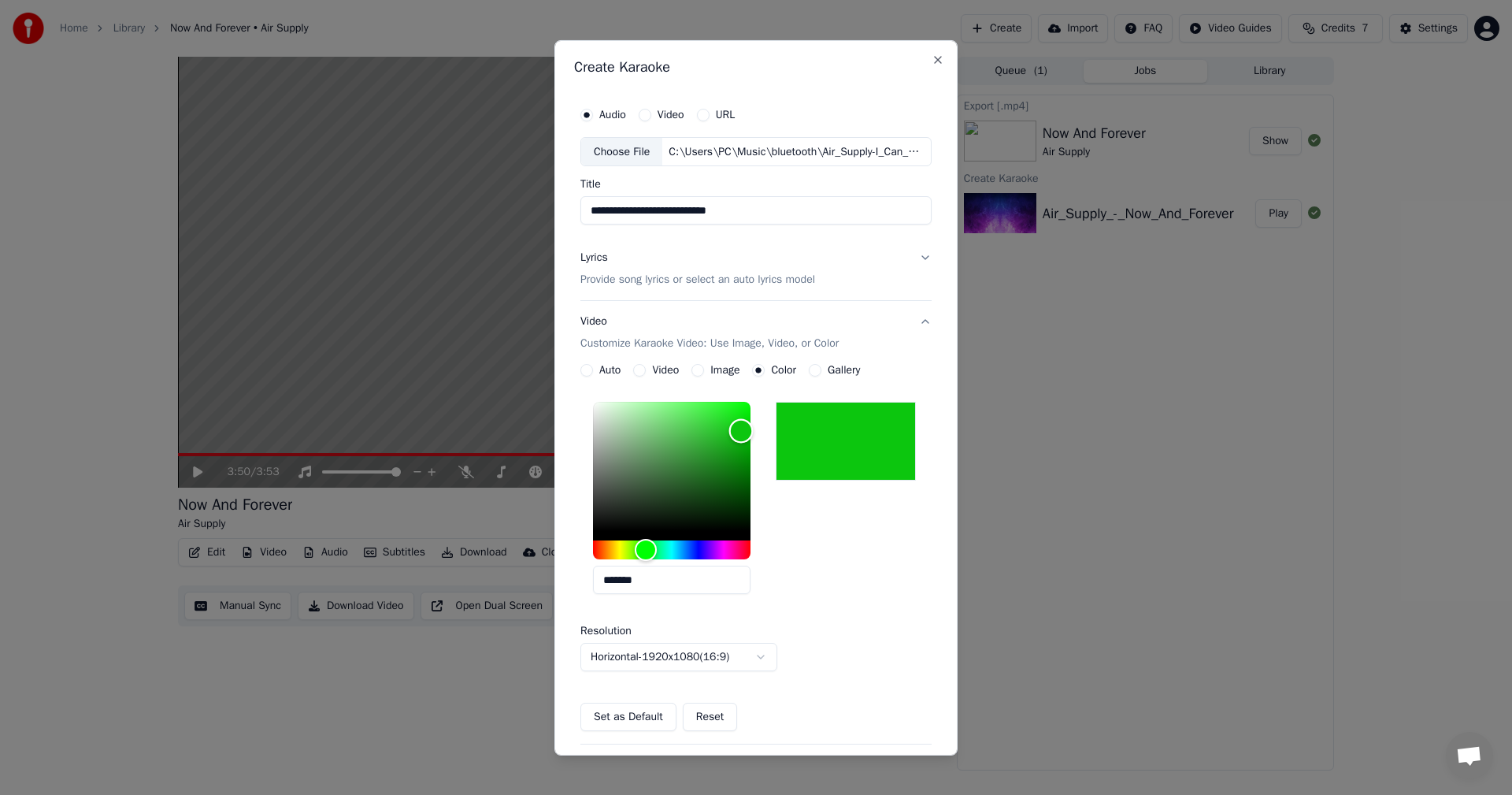 type on "*******" 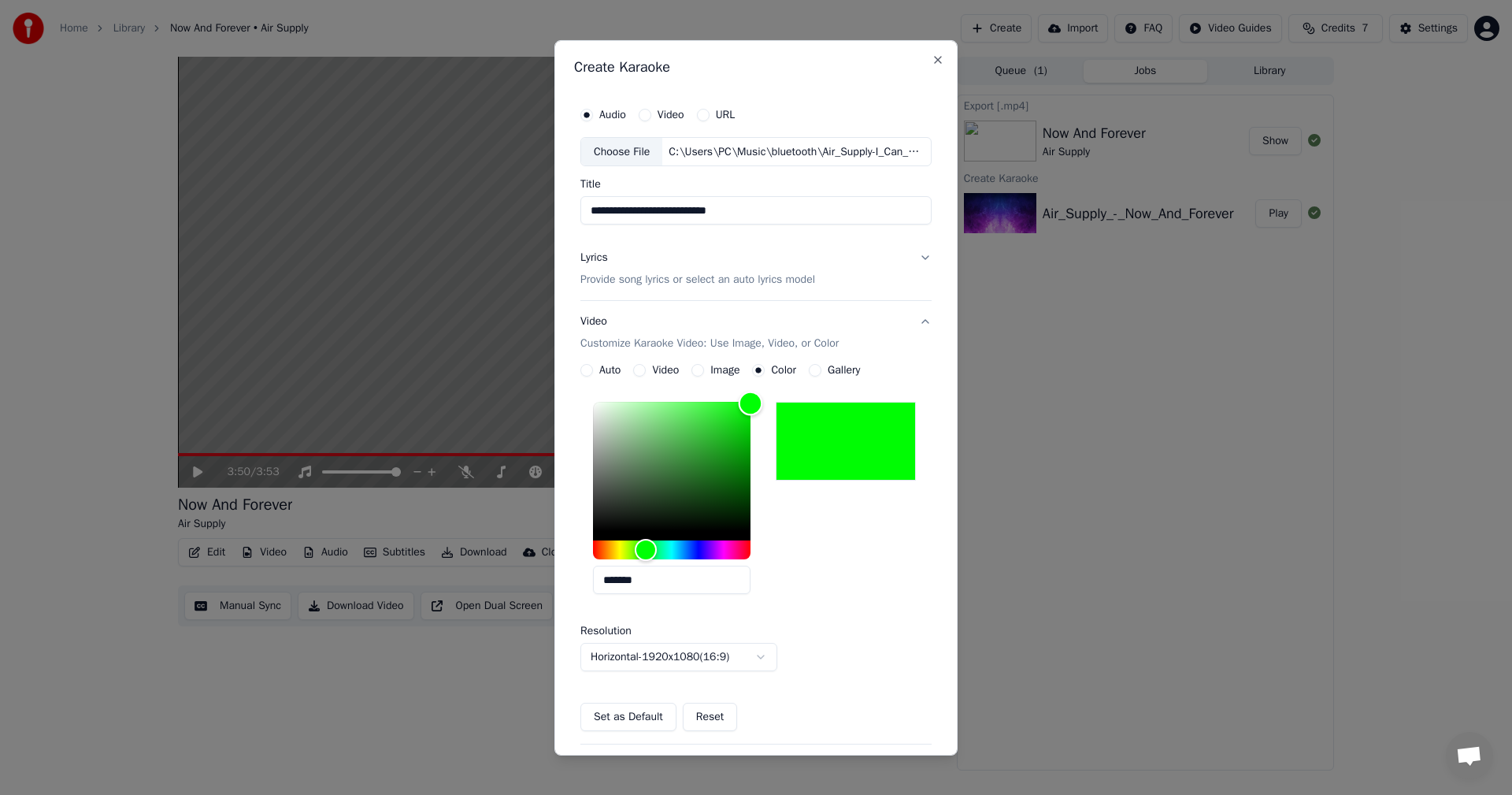 drag, startPoint x: 588, startPoint y: 525, endPoint x: 754, endPoint y: 403, distance: 206.00971 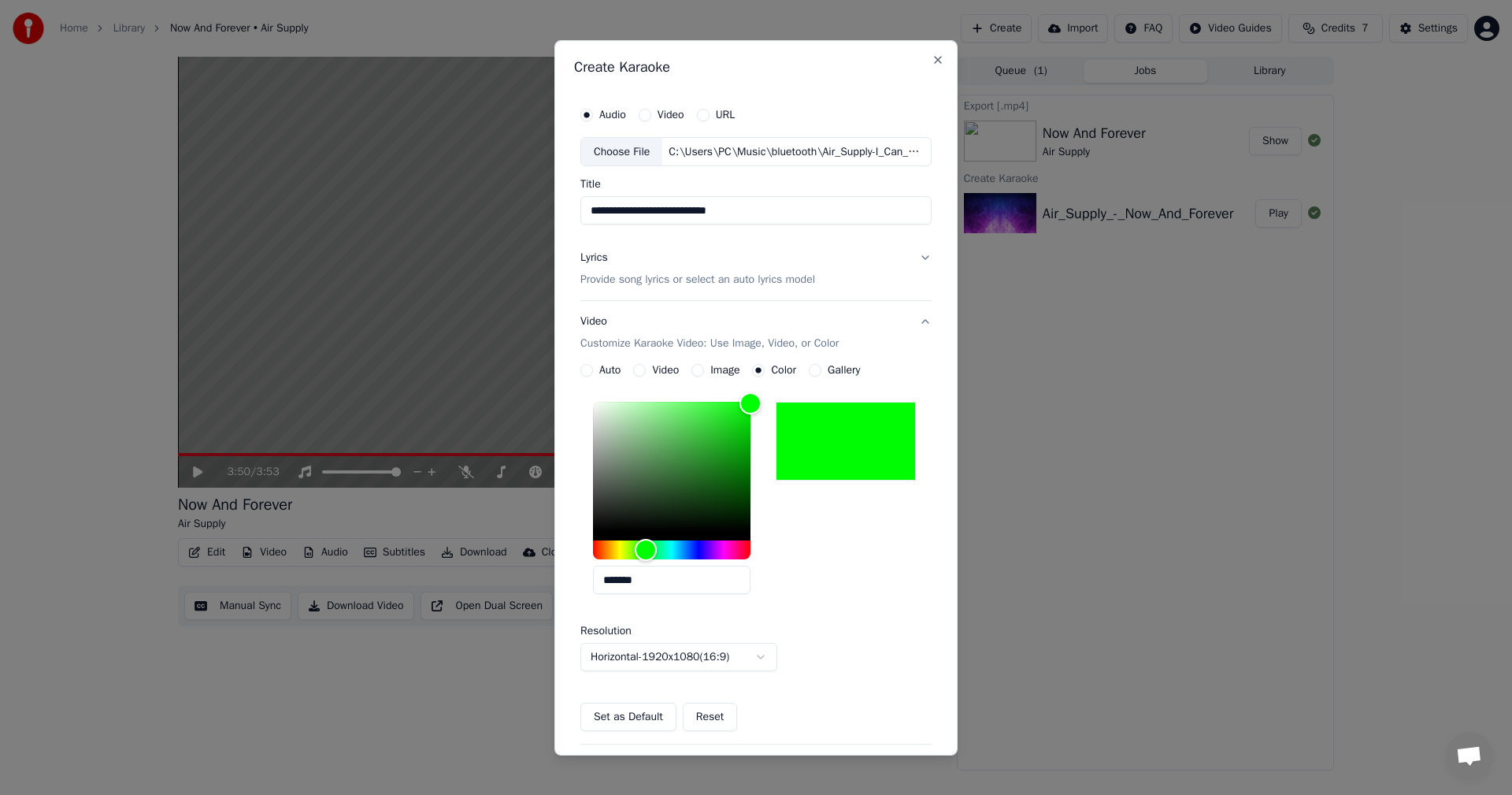 click on "*******" at bounding box center [756, 501] 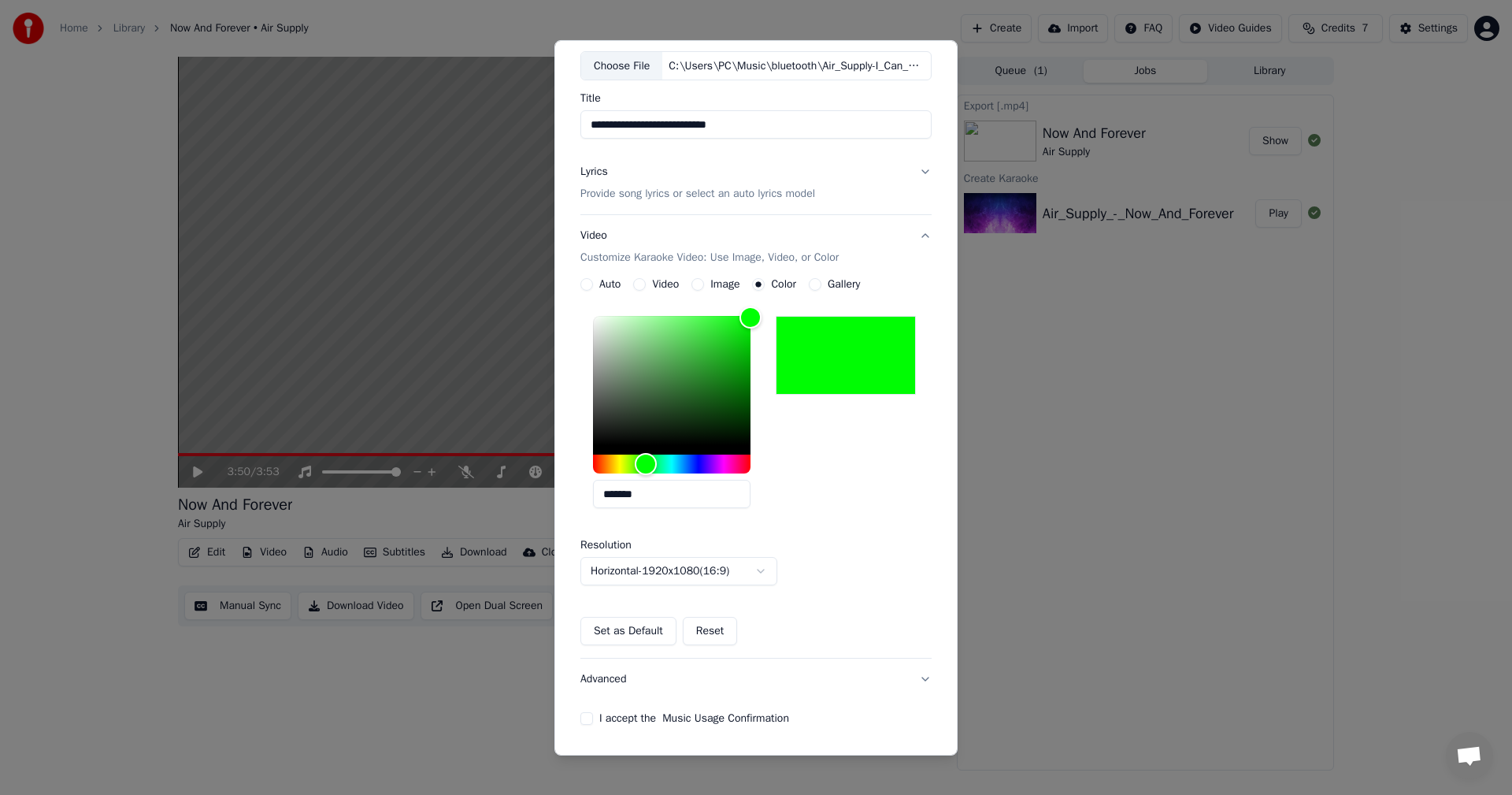 scroll, scrollTop: 141, scrollLeft: 0, axis: vertical 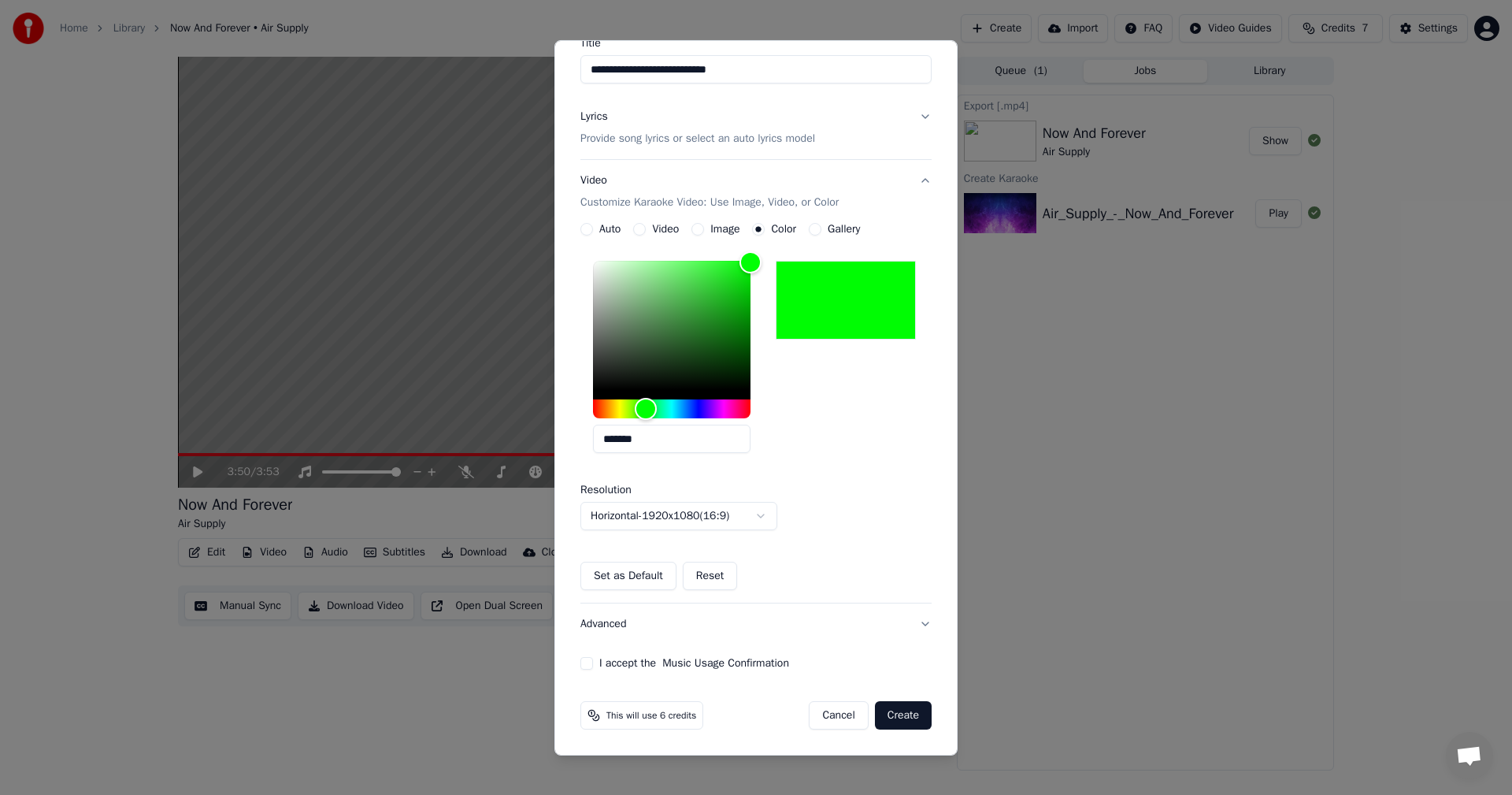 click on "I accept the   Music Usage Confirmation" at bounding box center [587, 663] 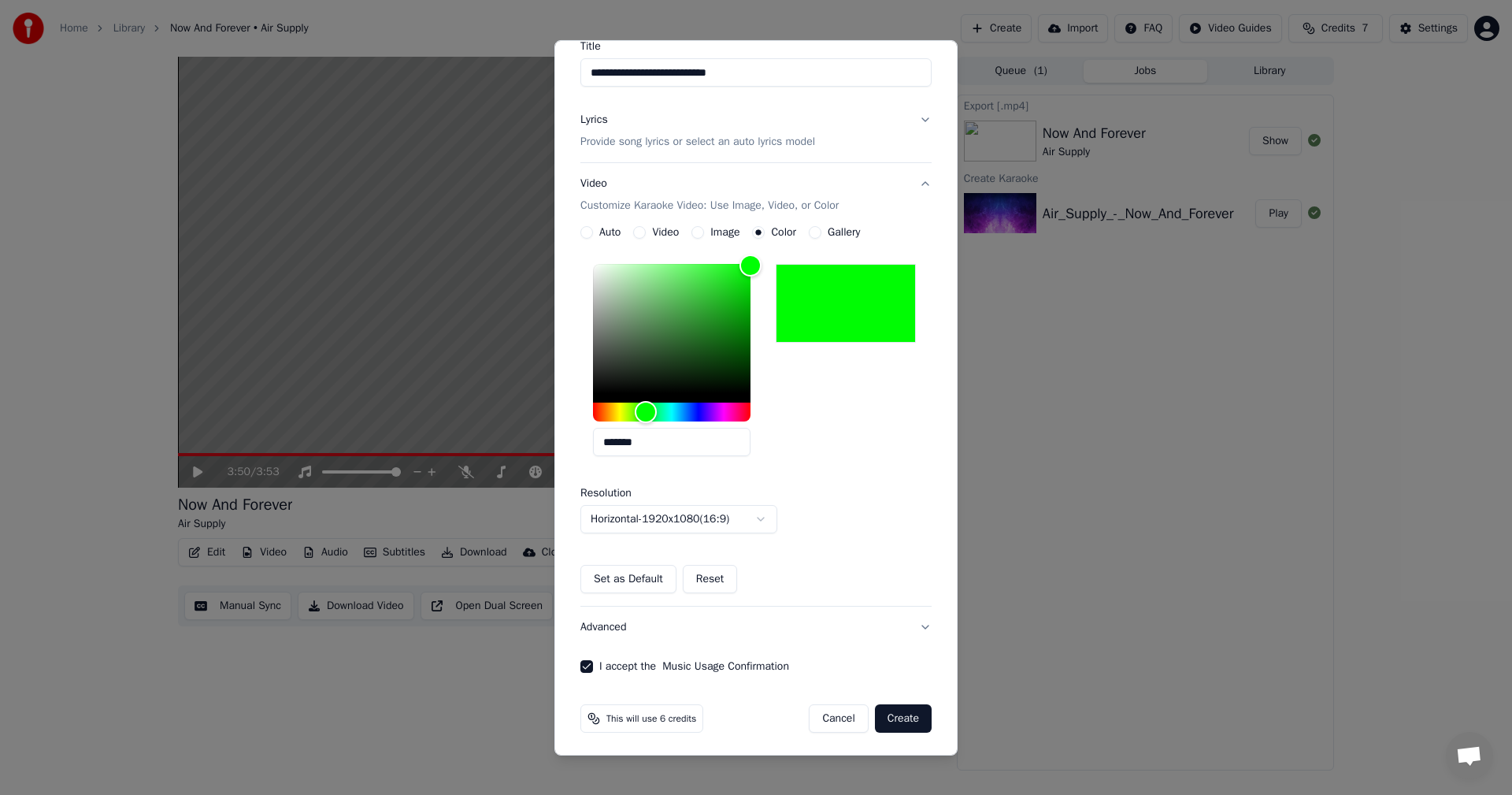 scroll, scrollTop: 141, scrollLeft: 0, axis: vertical 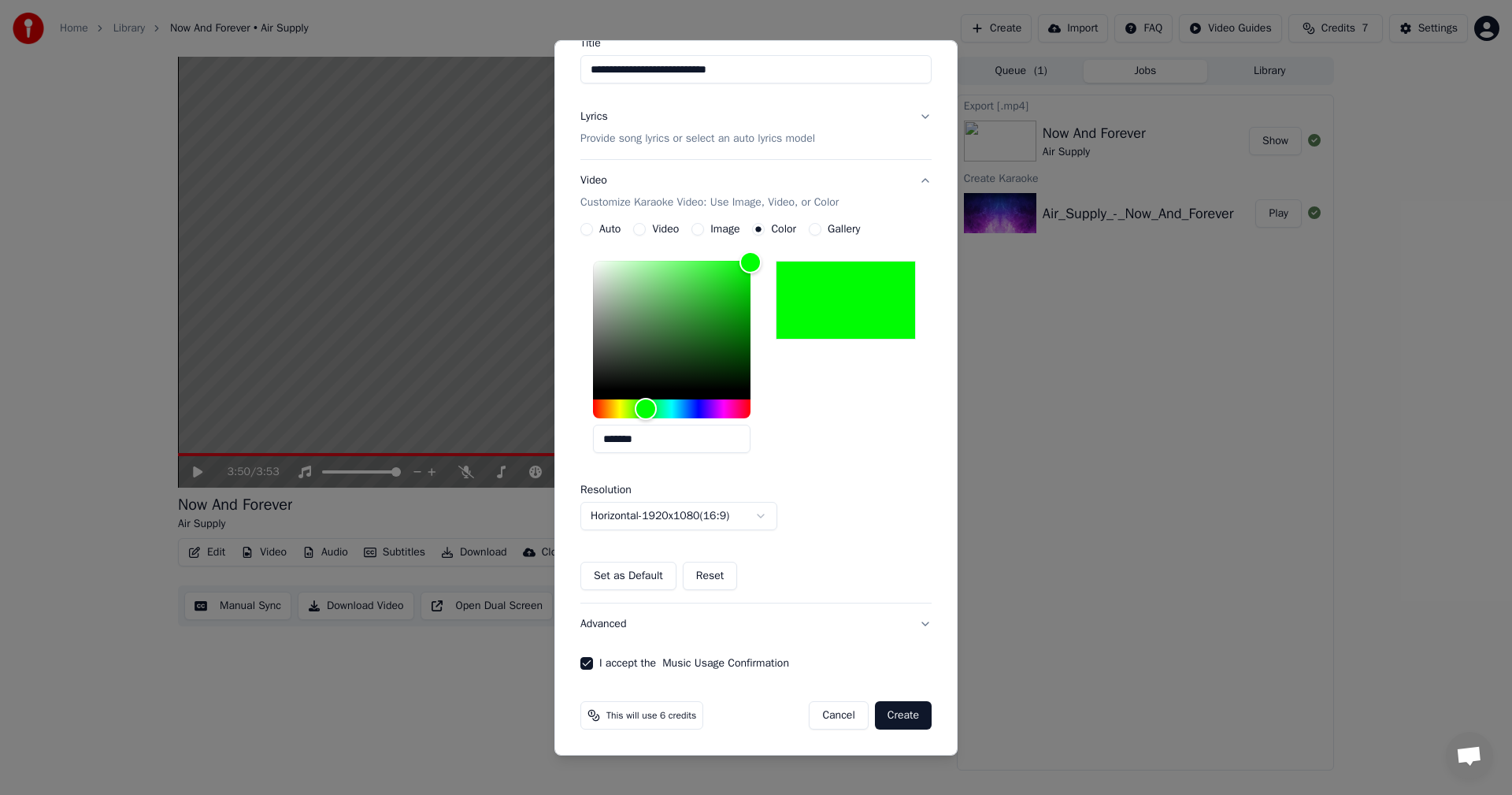 click on "Create" at bounding box center [903, 715] 